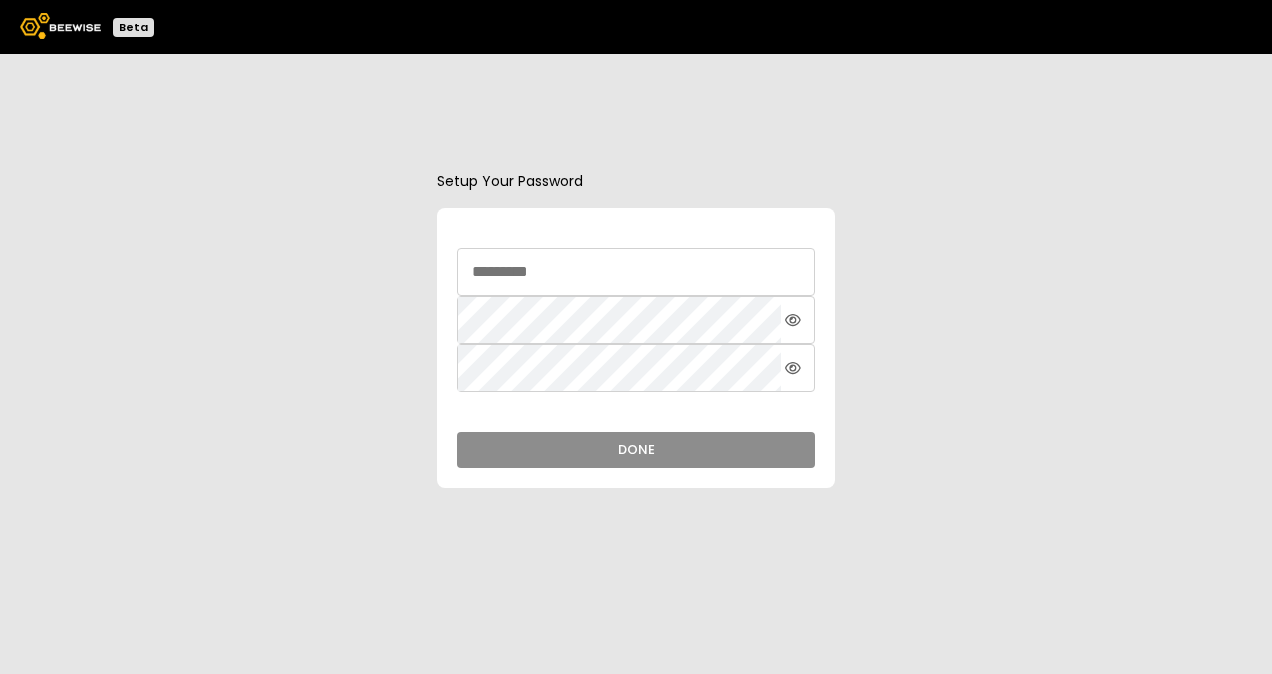 scroll, scrollTop: 0, scrollLeft: 0, axis: both 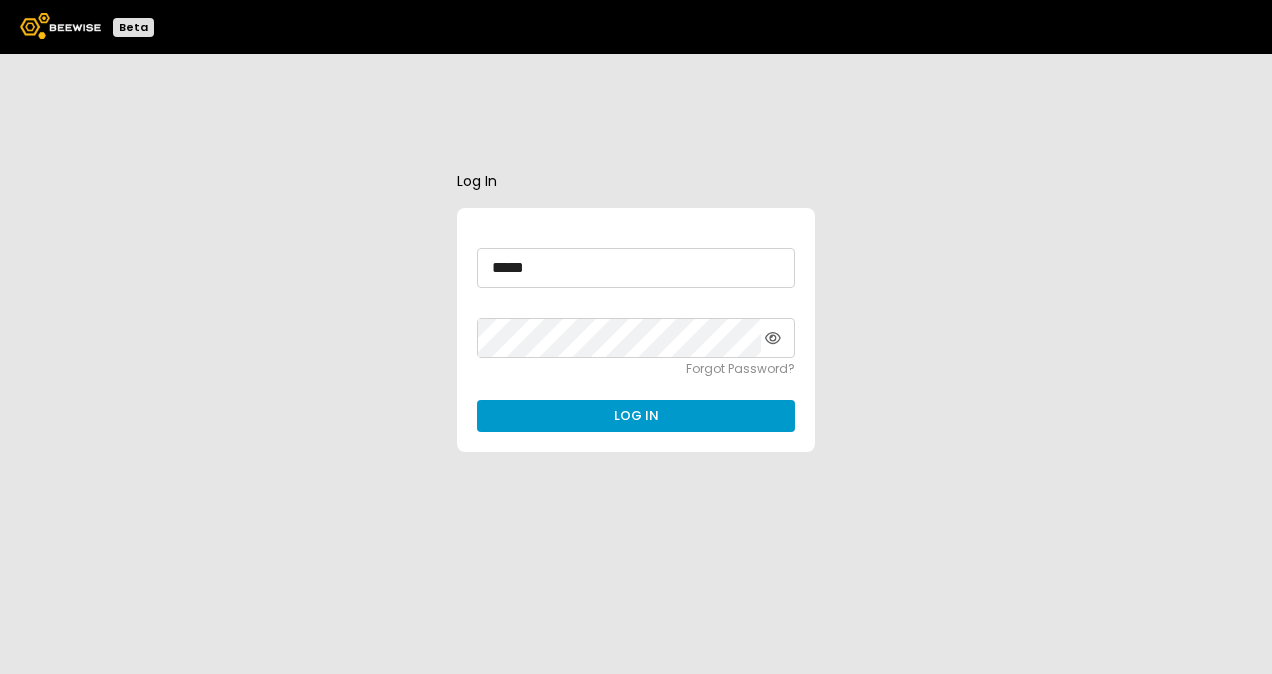 click on "Log In" at bounding box center (636, 416) 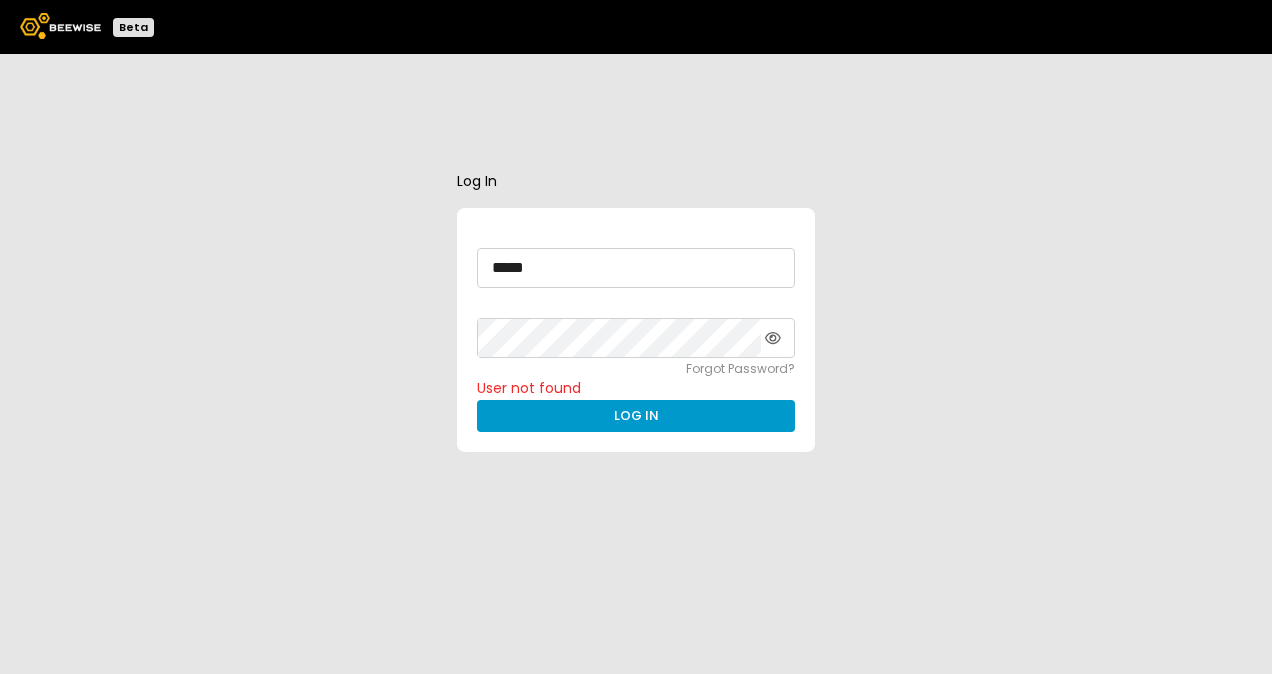 click on "Log In" at bounding box center [636, 416] 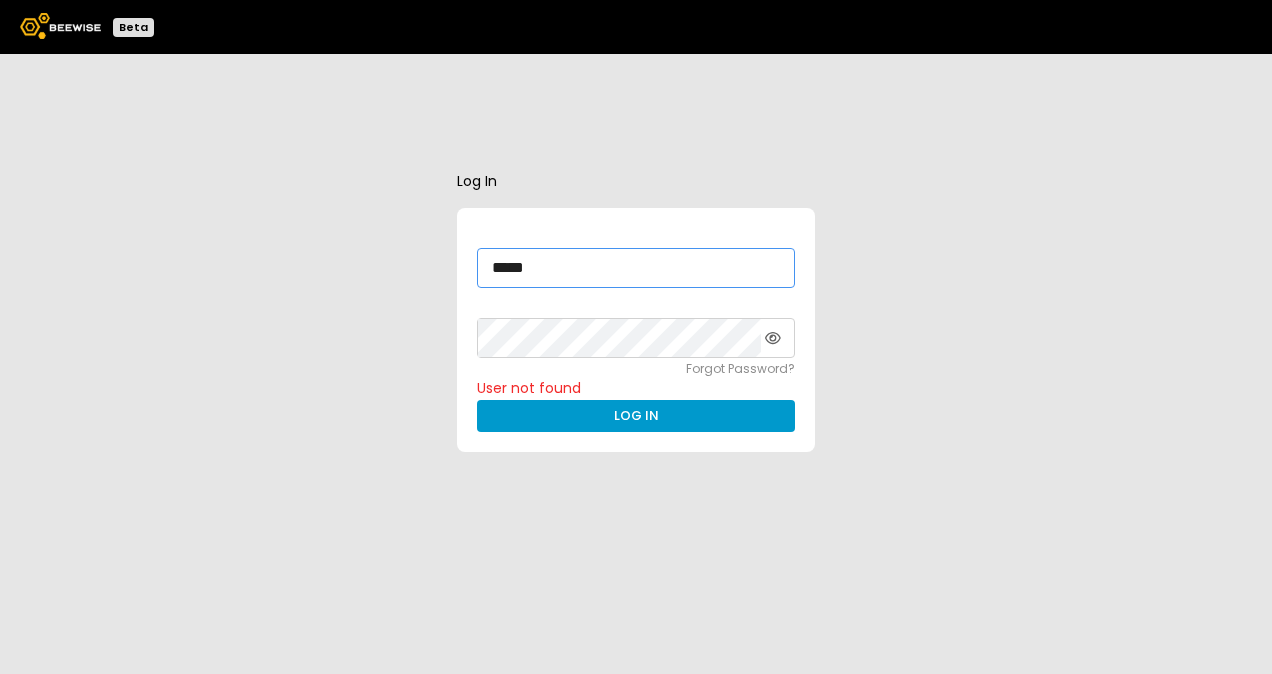 click on "*****" at bounding box center (636, 268) 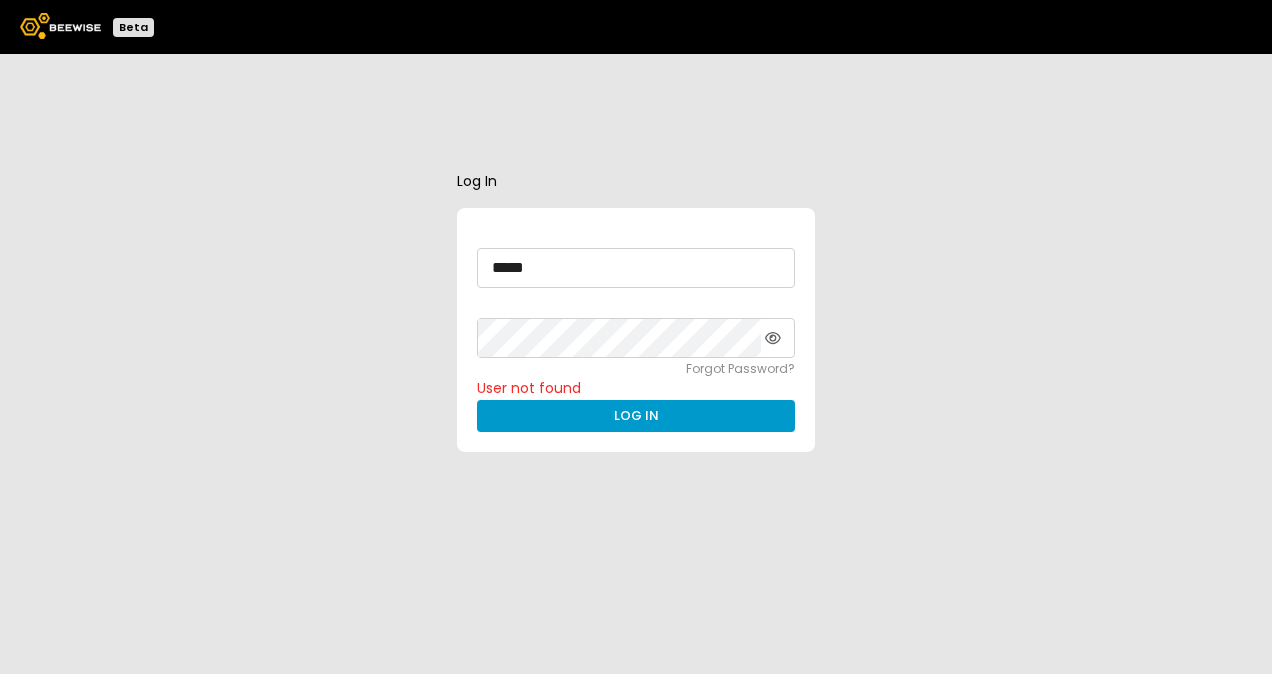 click on "Log In" at bounding box center (636, 416) 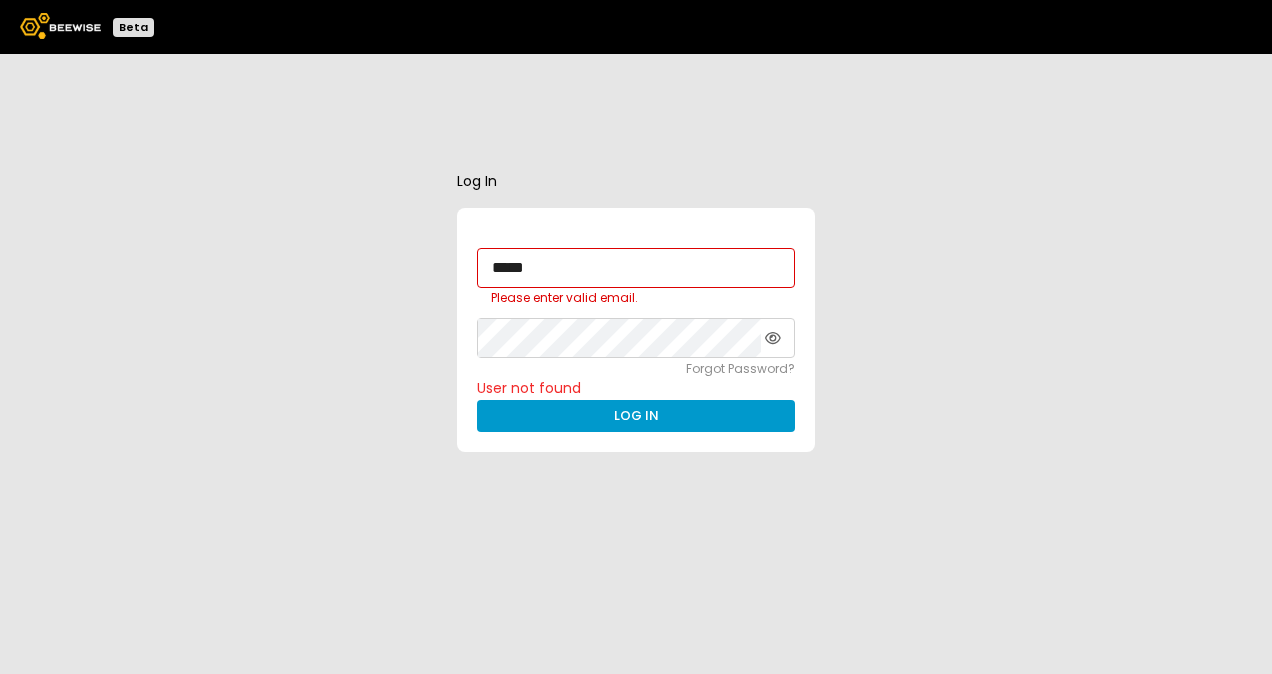 drag, startPoint x: 561, startPoint y: 272, endPoint x: 469, endPoint y: 266, distance: 92.19544 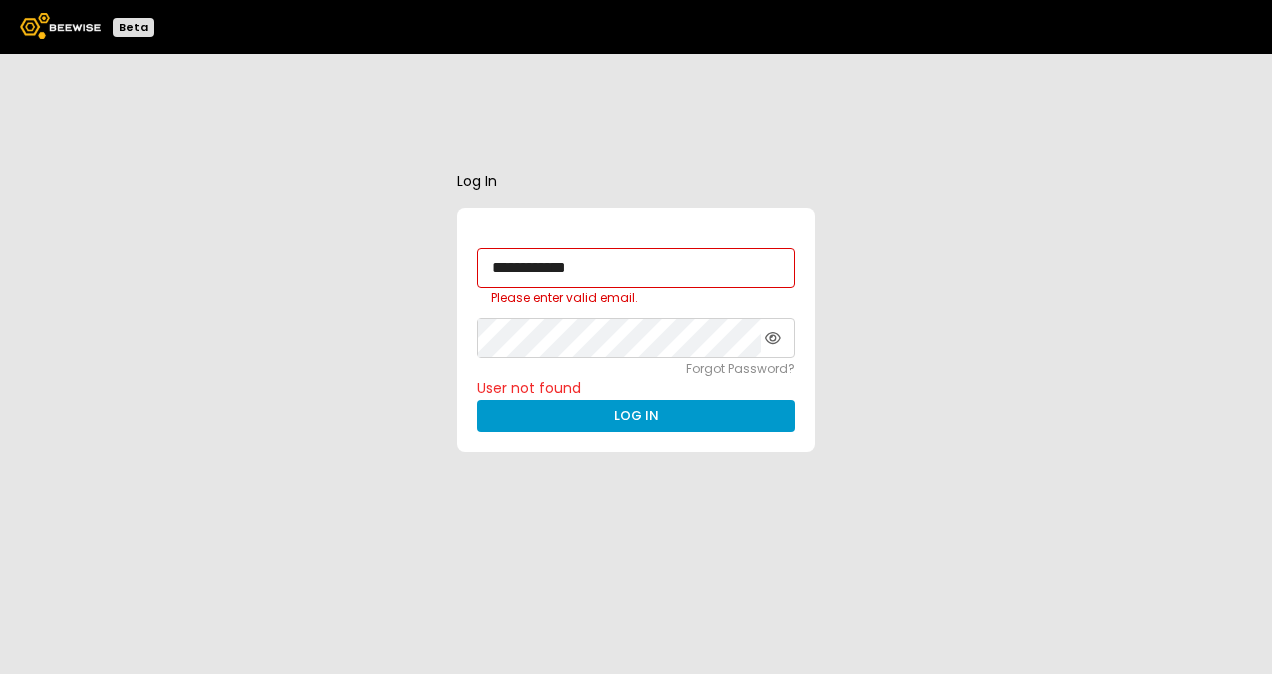 type on "**********" 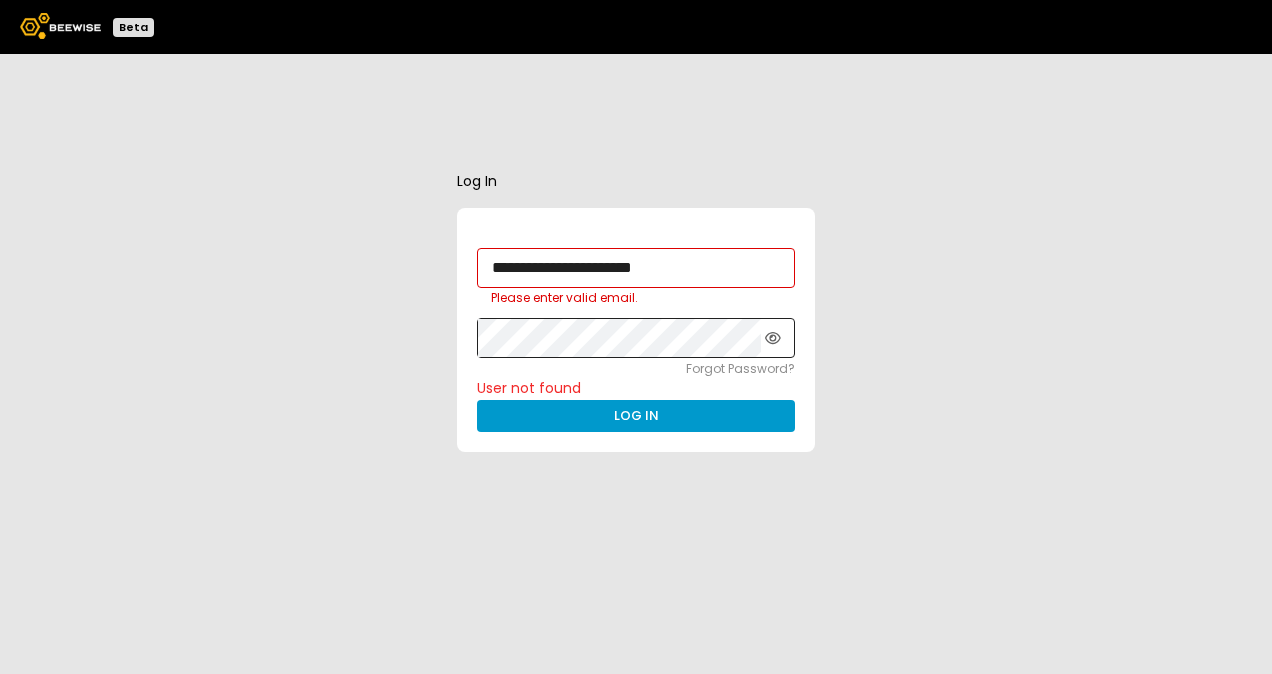 click 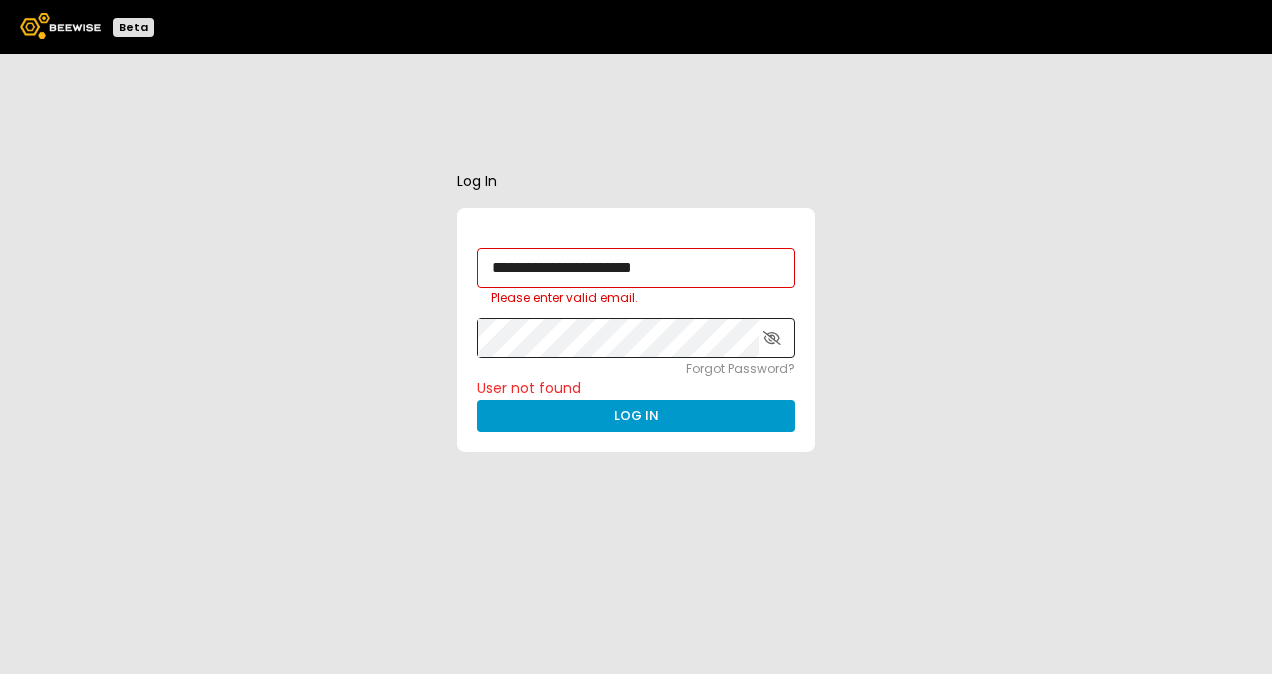 click 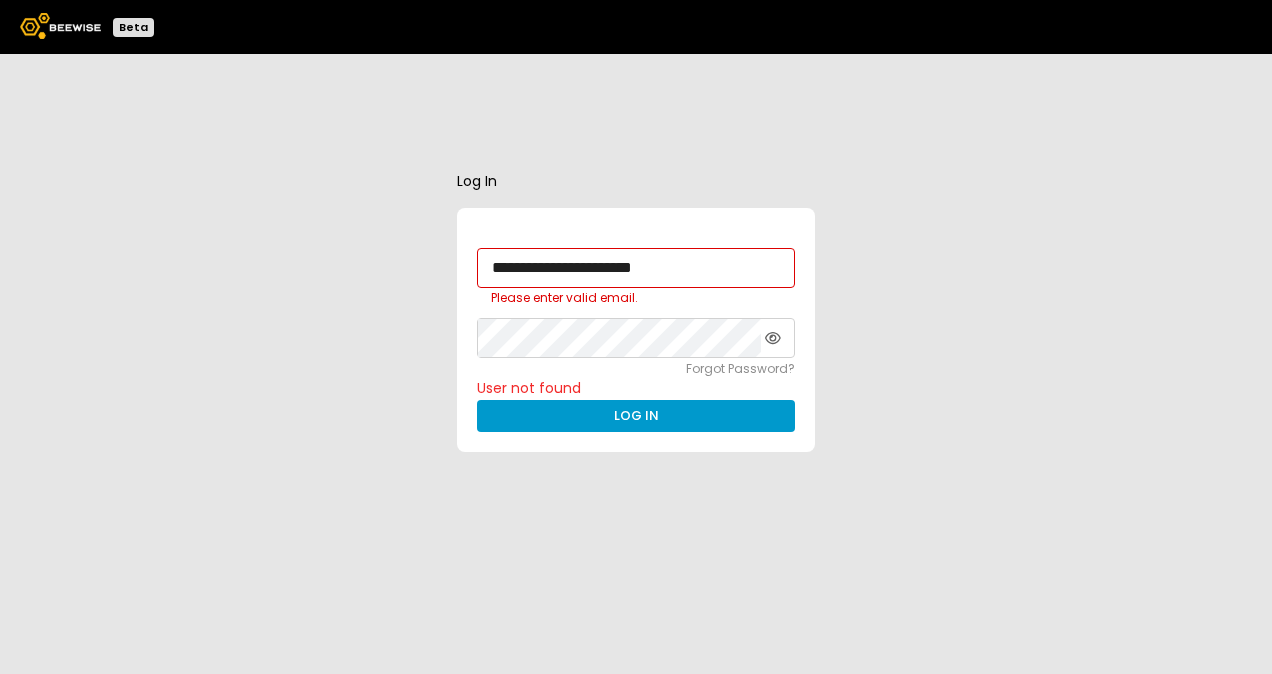 click on "Log In" at bounding box center (636, 416) 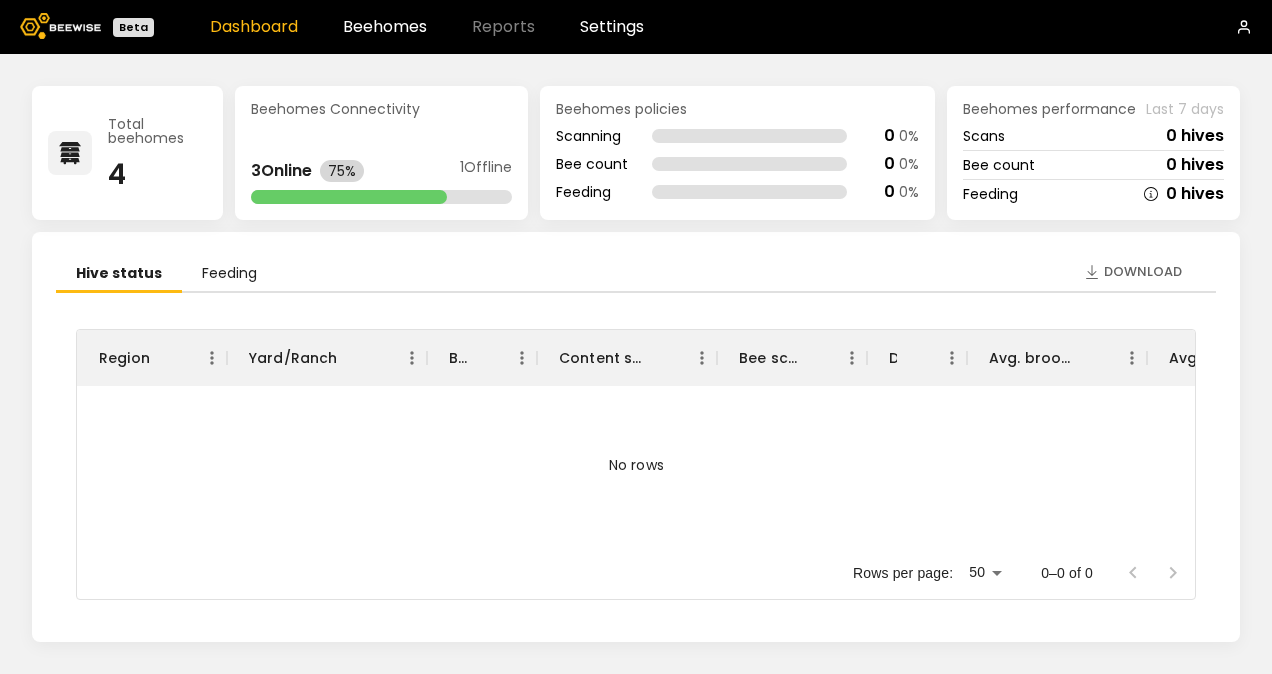 click on "Dashboard" at bounding box center [254, 27] 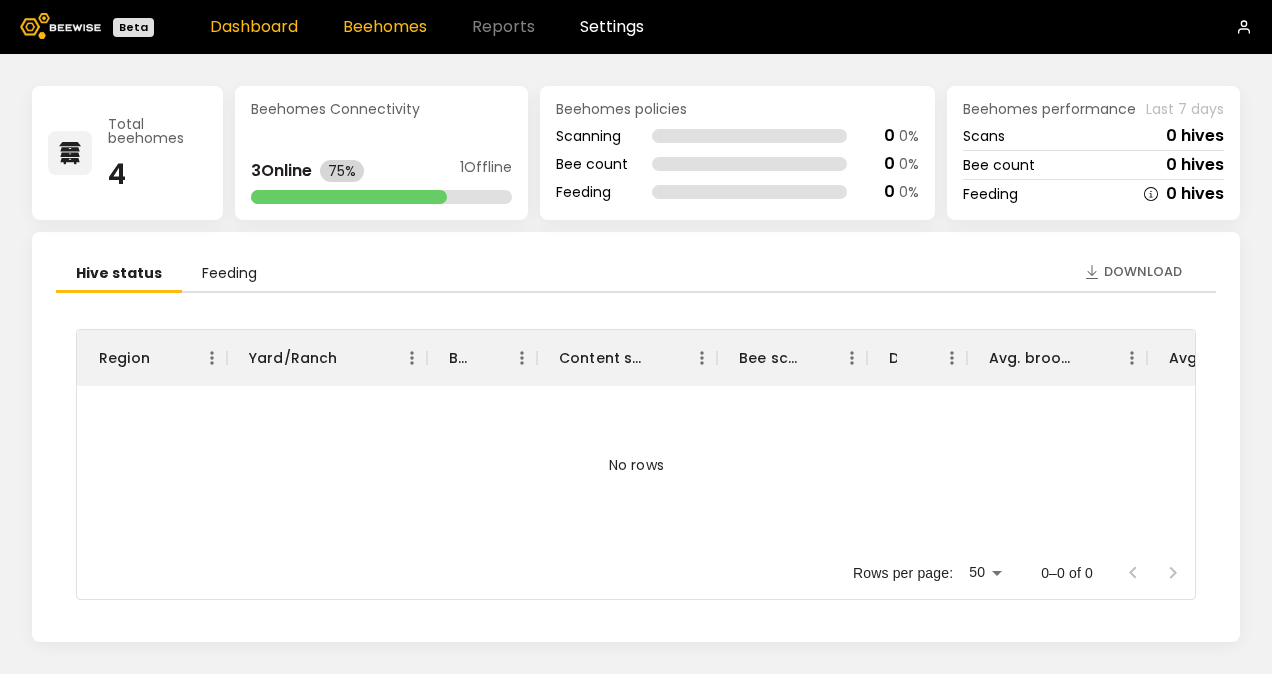 click on "Beehomes" at bounding box center (385, 27) 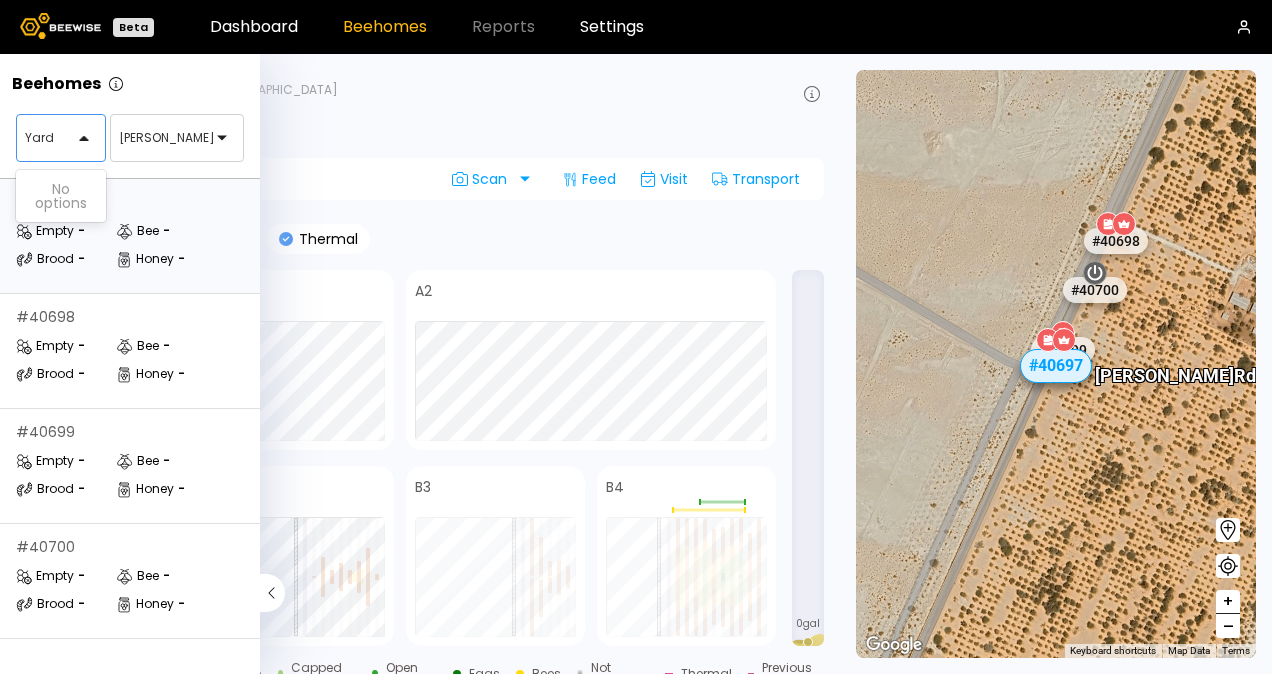 click at bounding box center [97, 138] 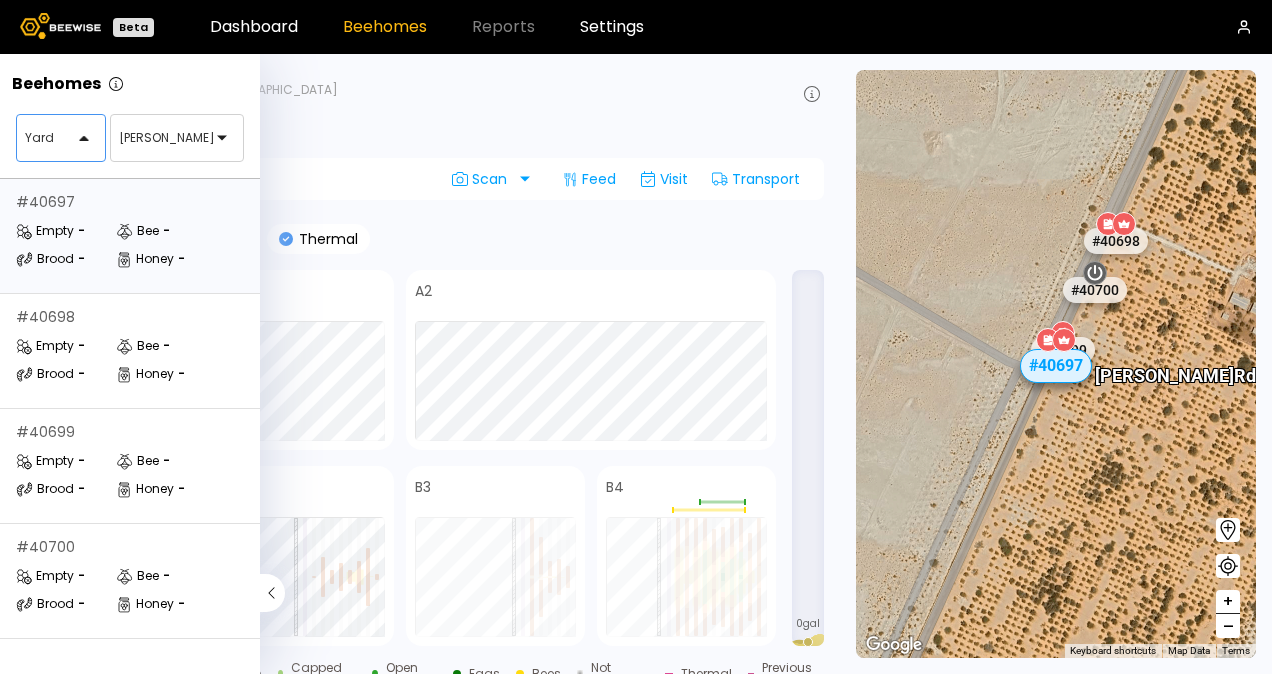 click at bounding box center (97, 138) 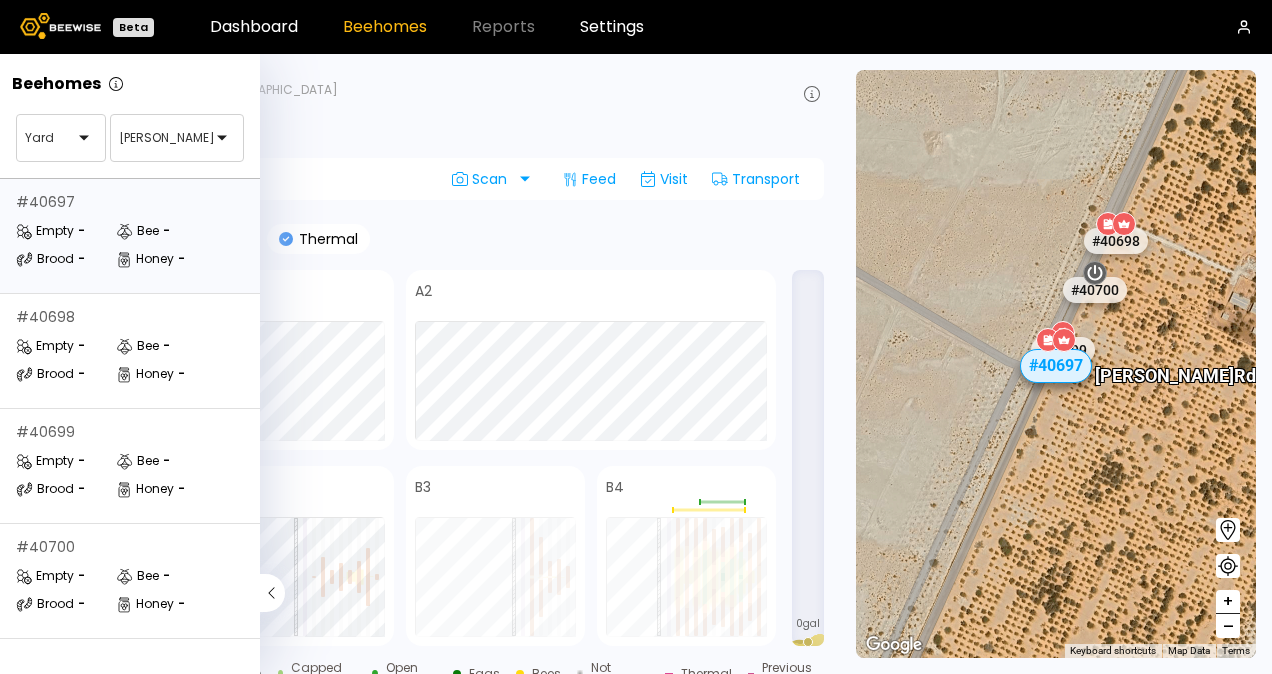 click on "Bee" at bounding box center [137, 231] 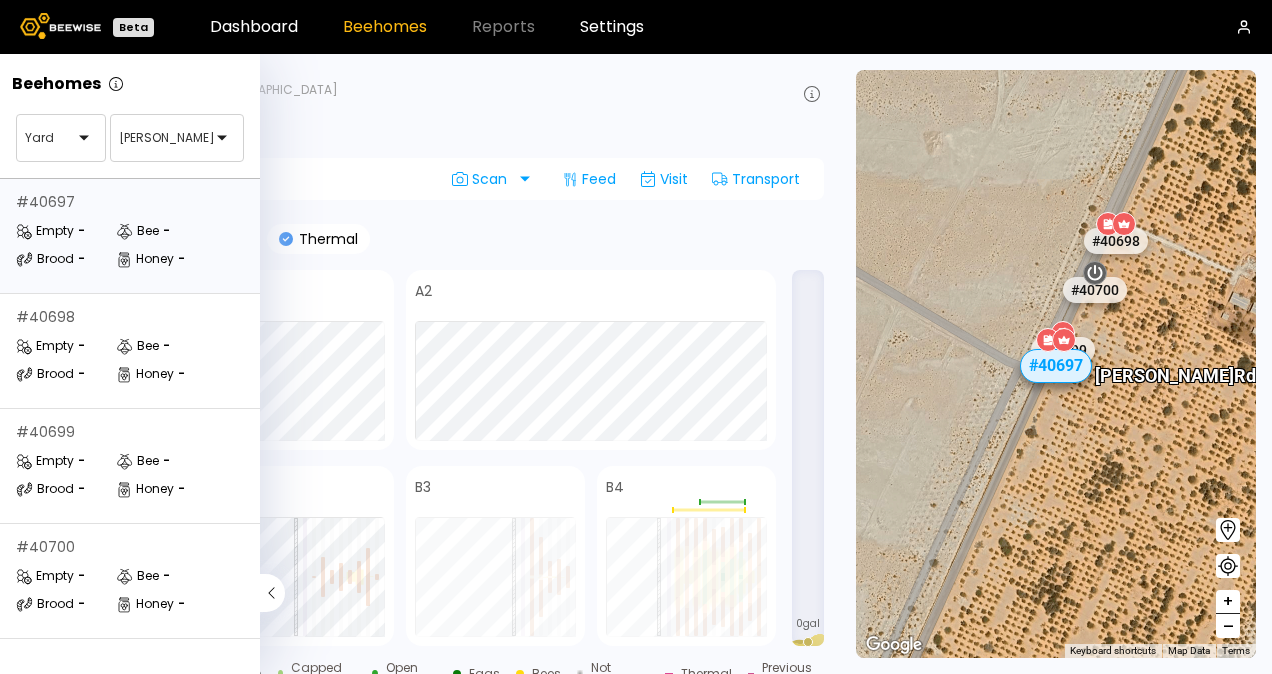click 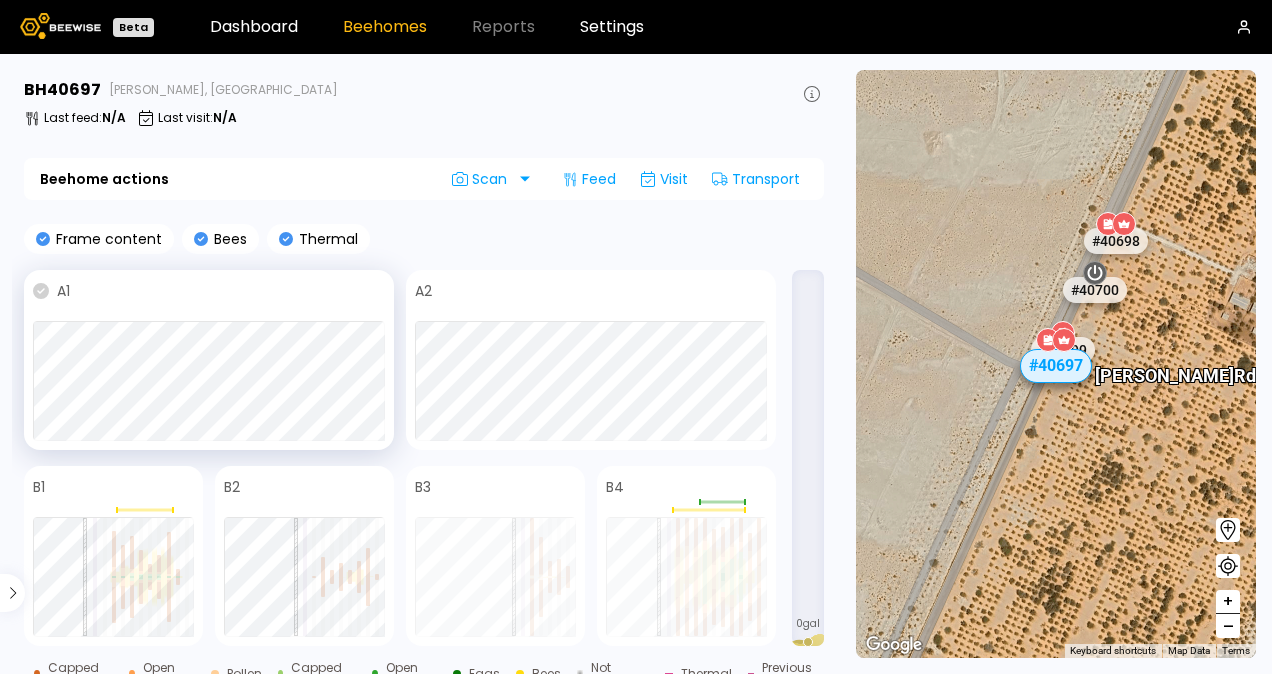 click 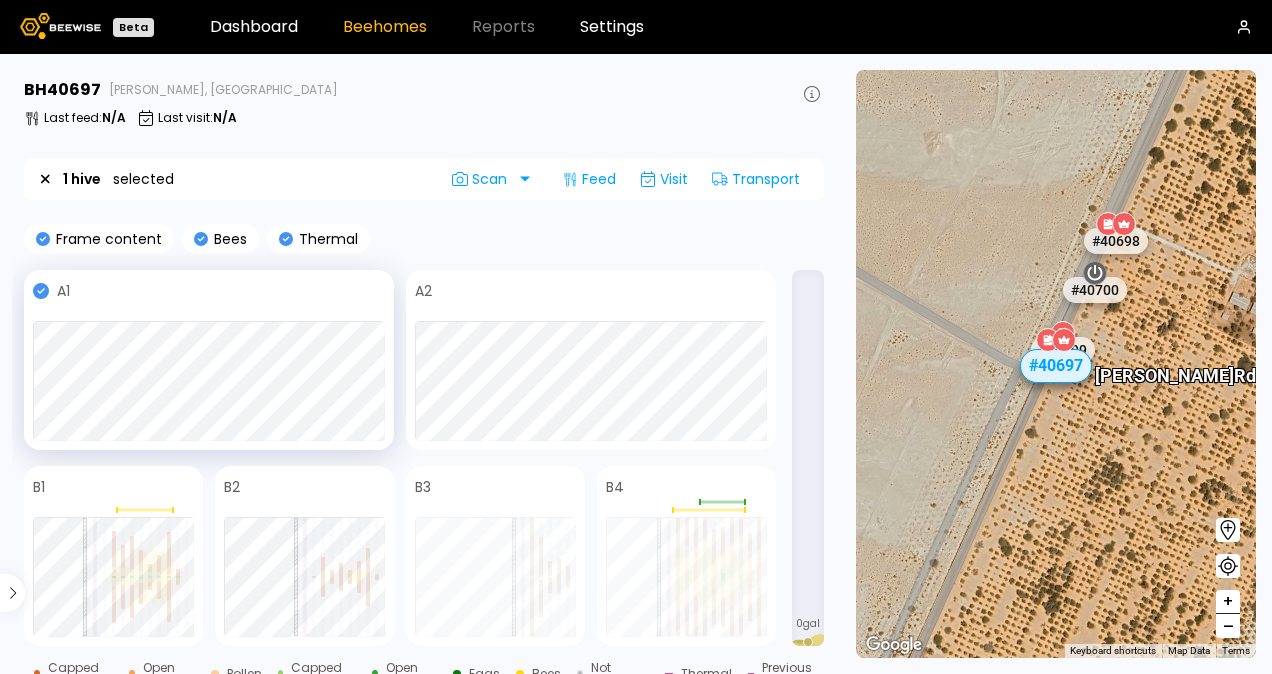 drag, startPoint x: 806, startPoint y: 349, endPoint x: 830, endPoint y: 278, distance: 74.94665 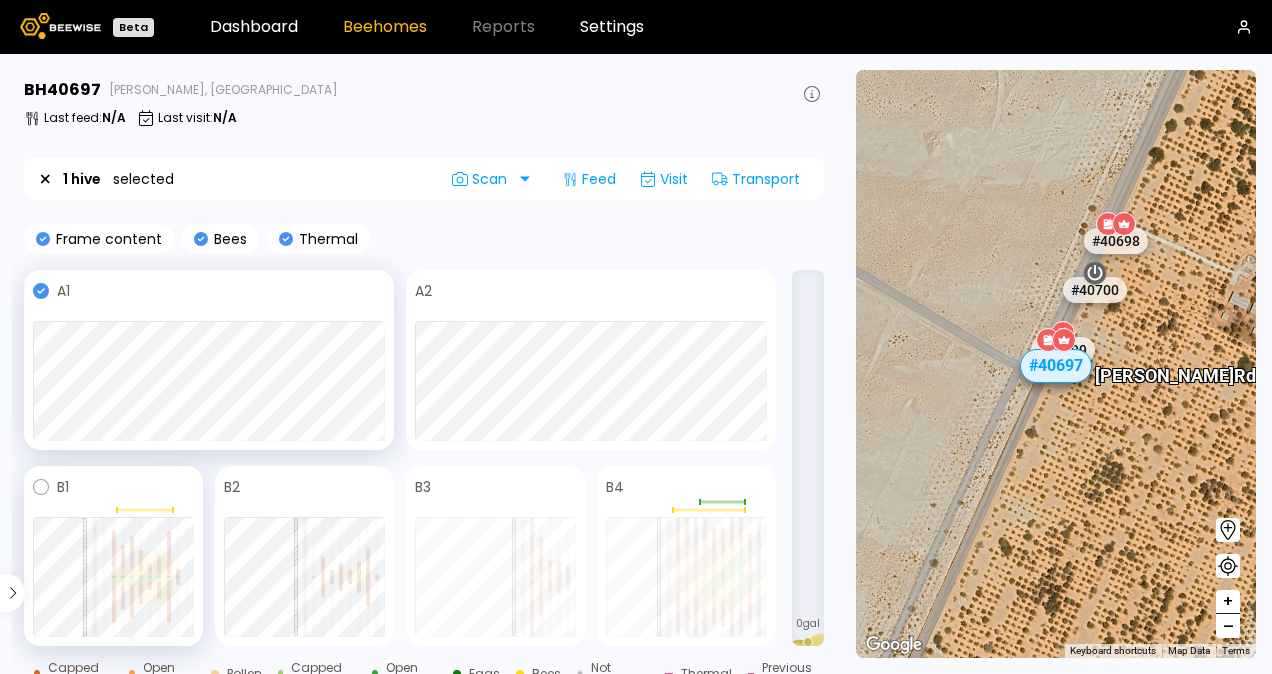 click at bounding box center [132, 602] 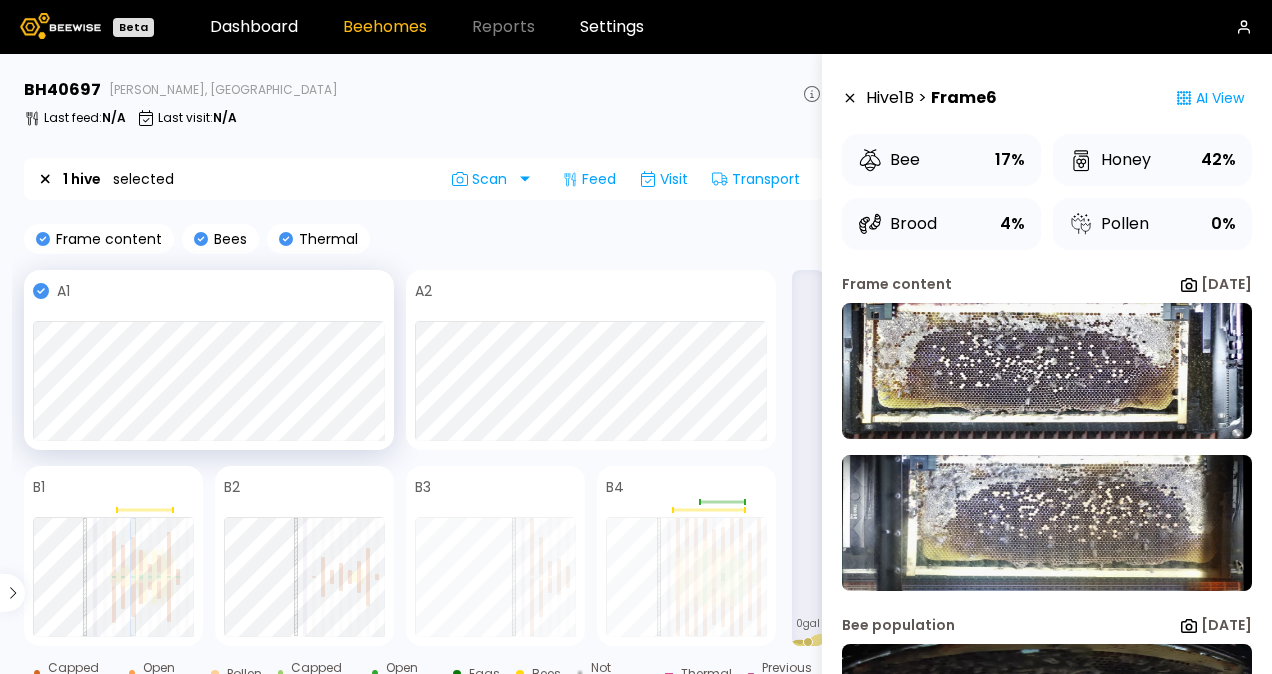 click on "17%" at bounding box center [1010, 160] 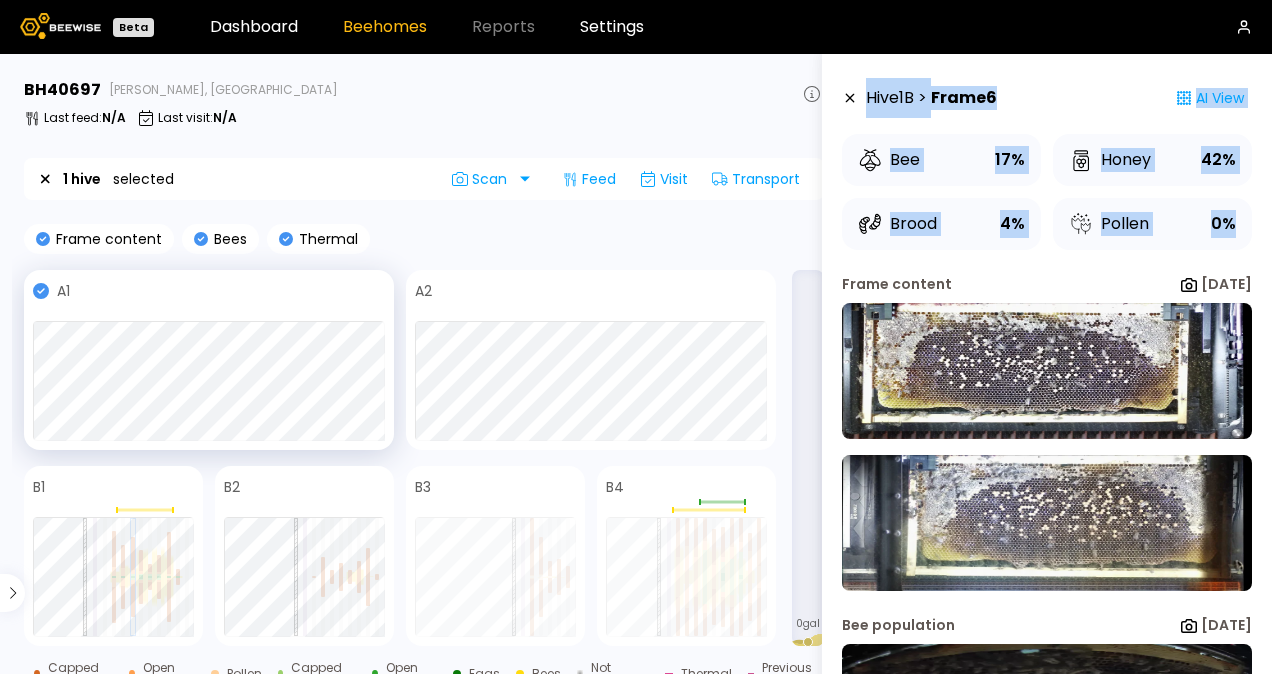 drag, startPoint x: 1266, startPoint y: 220, endPoint x: 1275, endPoint y: 653, distance: 433.09354 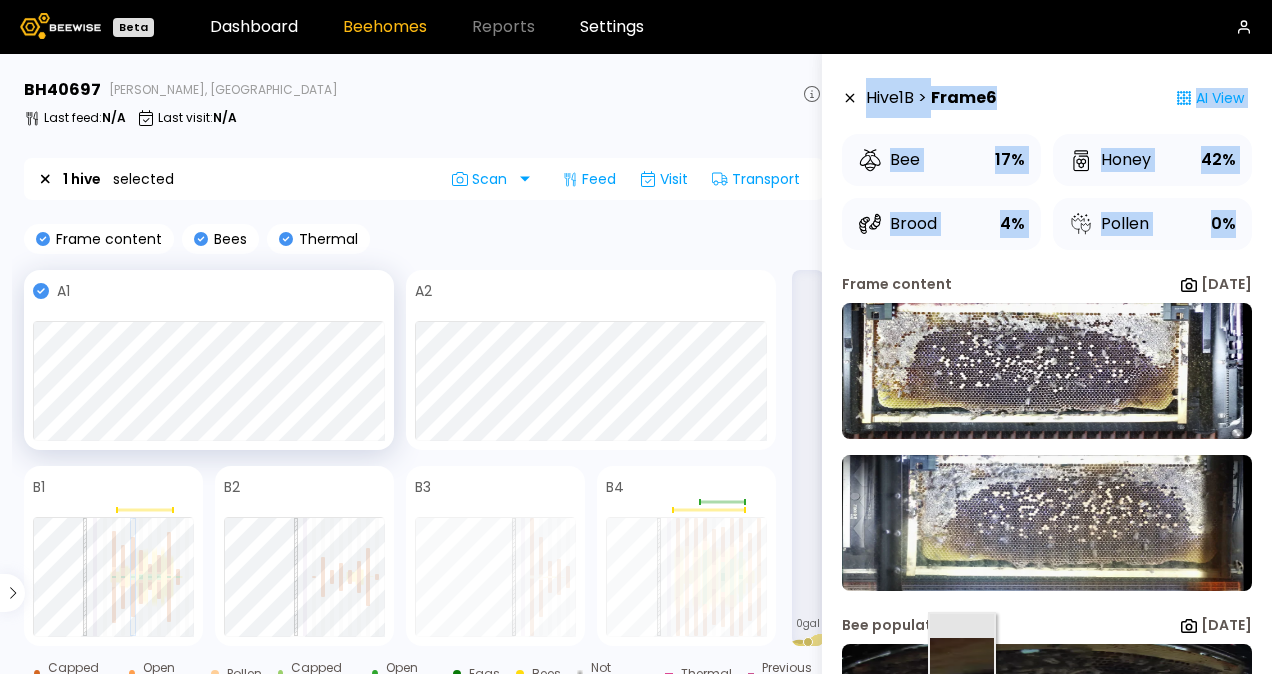click at bounding box center [1047, 712] 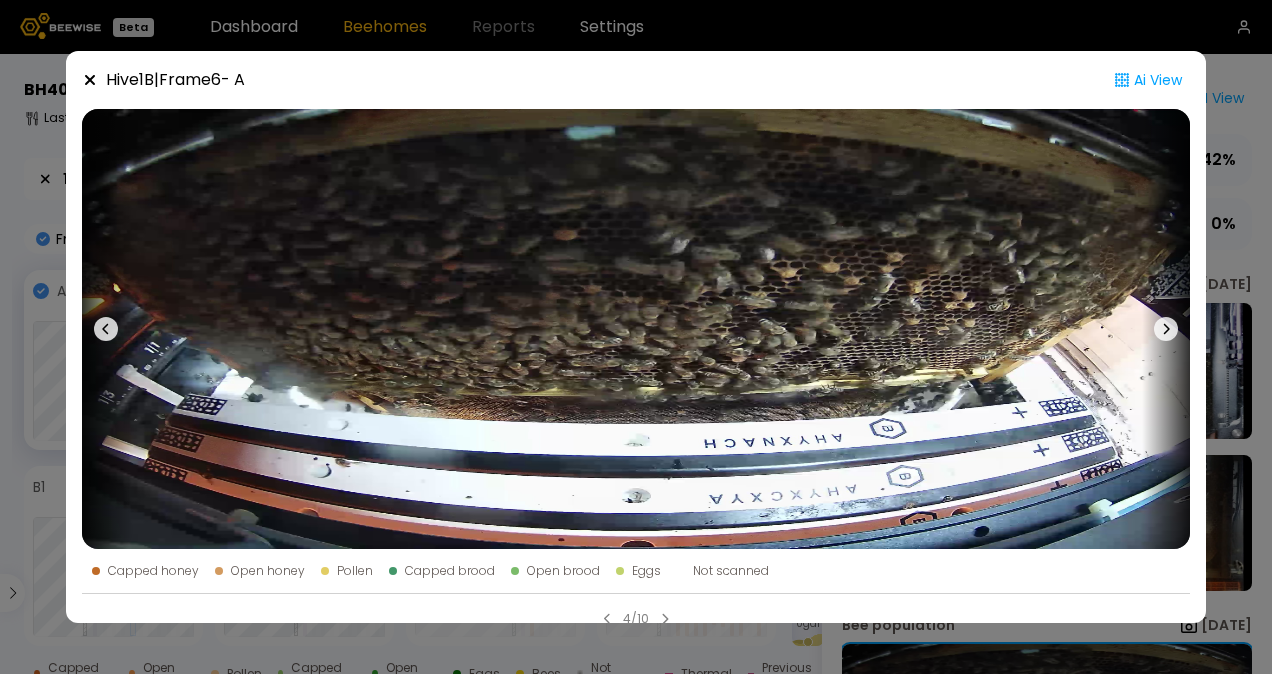 click on "Hive  1 B  |  Frame  6  - A Ai View Capped honey Open honey Pollen Capped brood Open brood Eggs Not scanned 4/10" at bounding box center [636, 337] 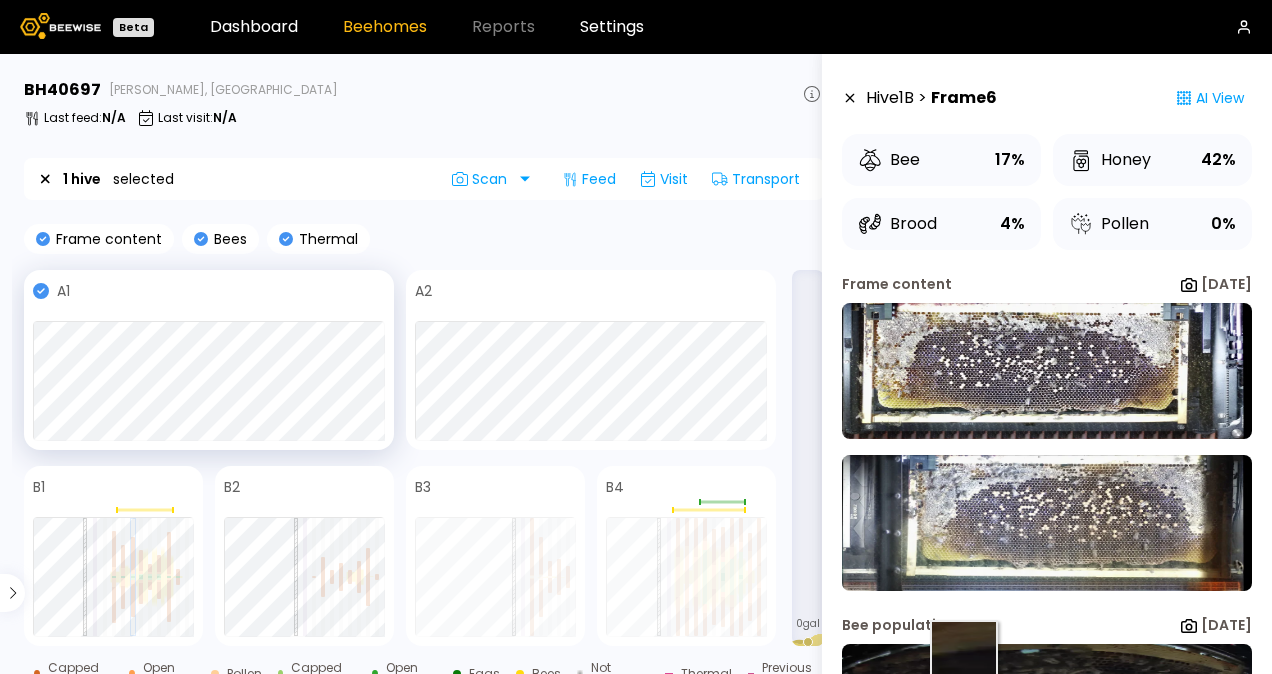 click at bounding box center [1047, 712] 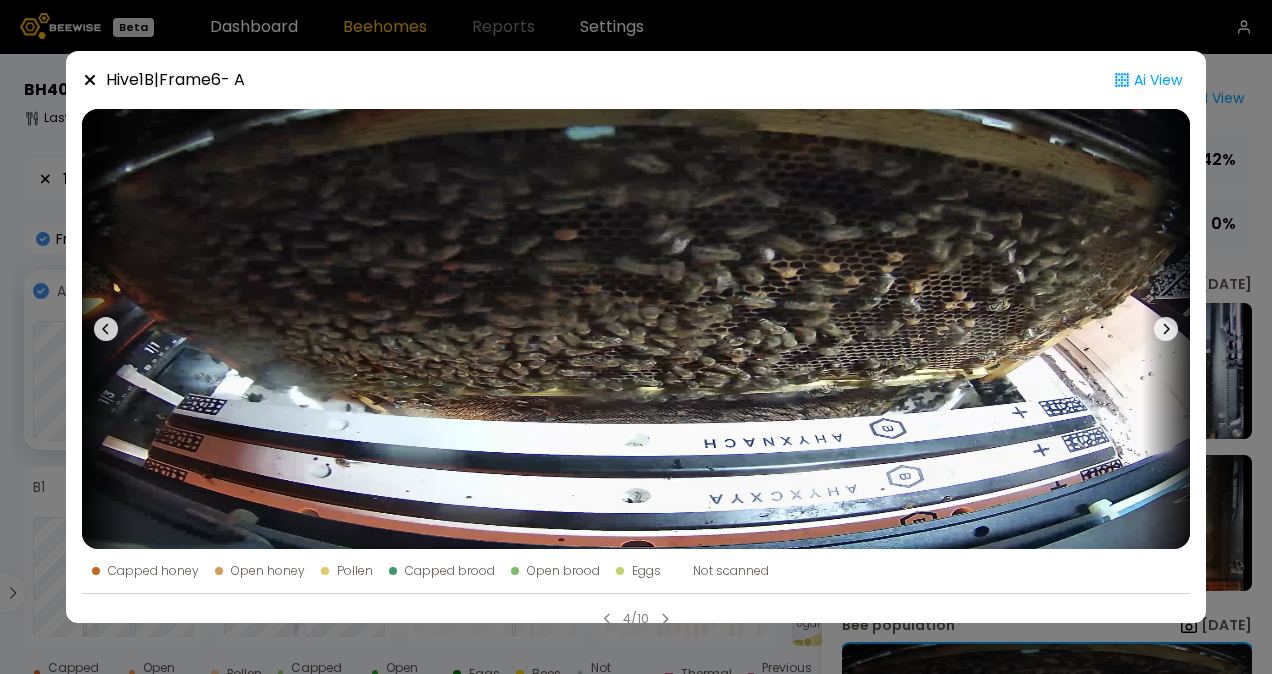 click 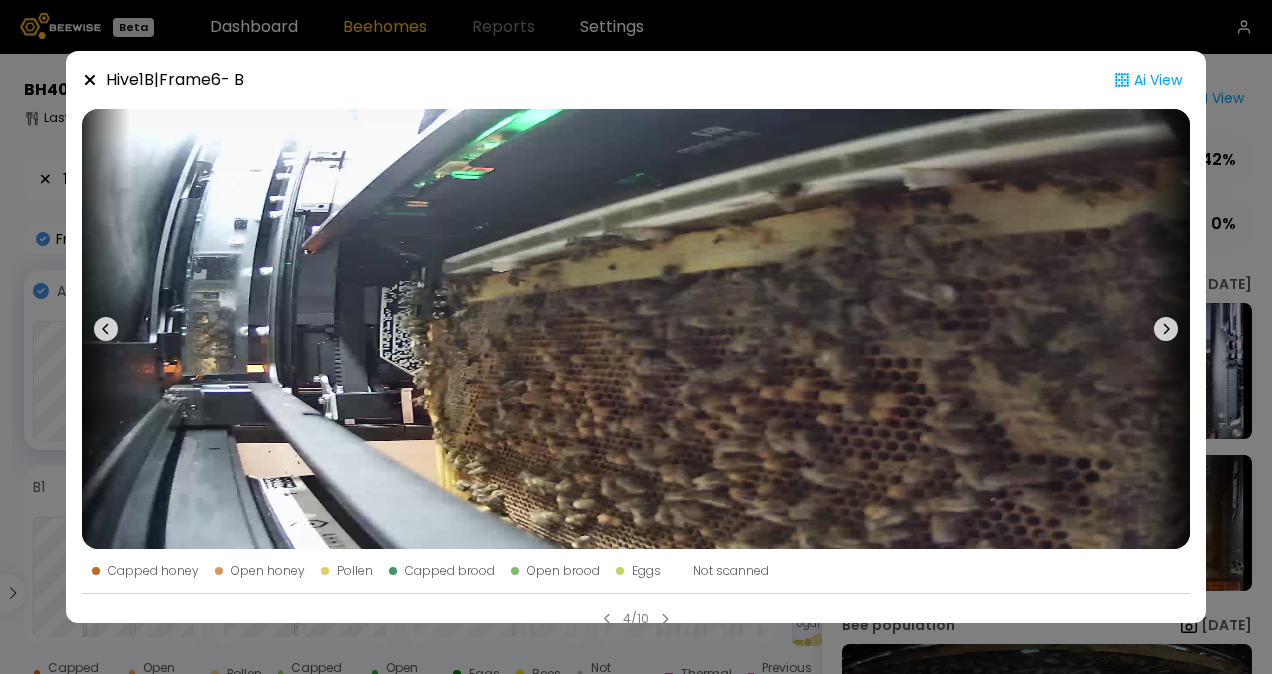 click 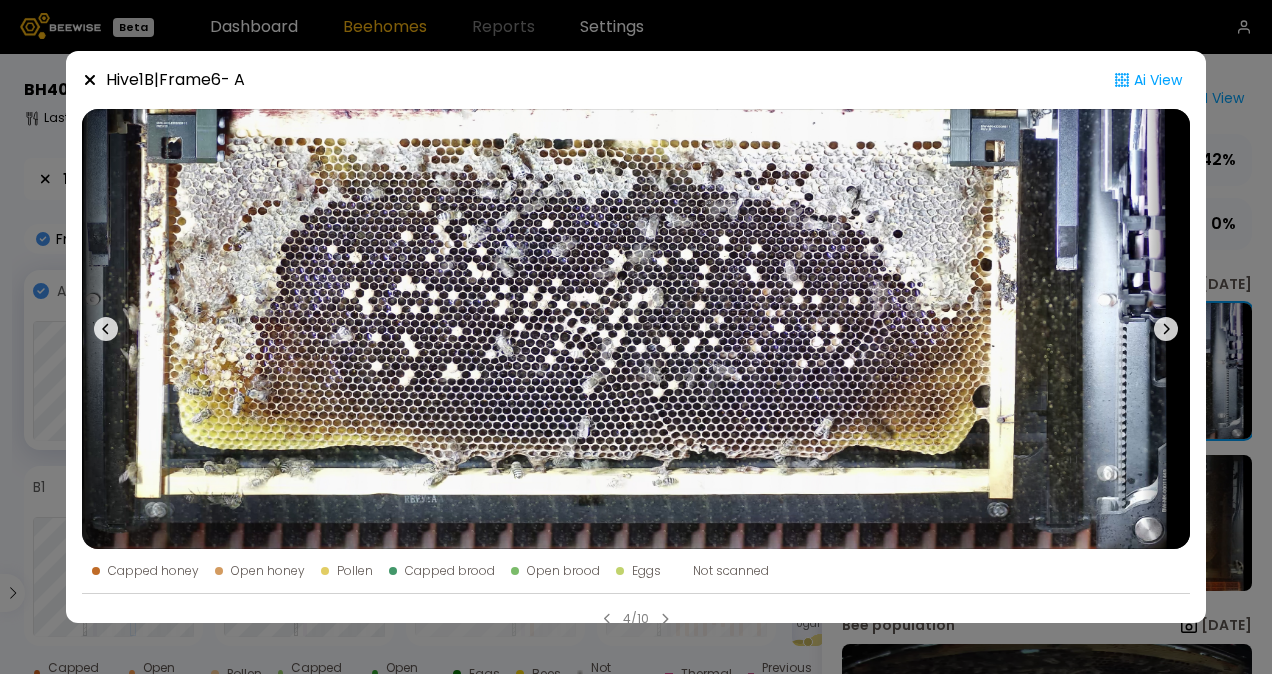 click 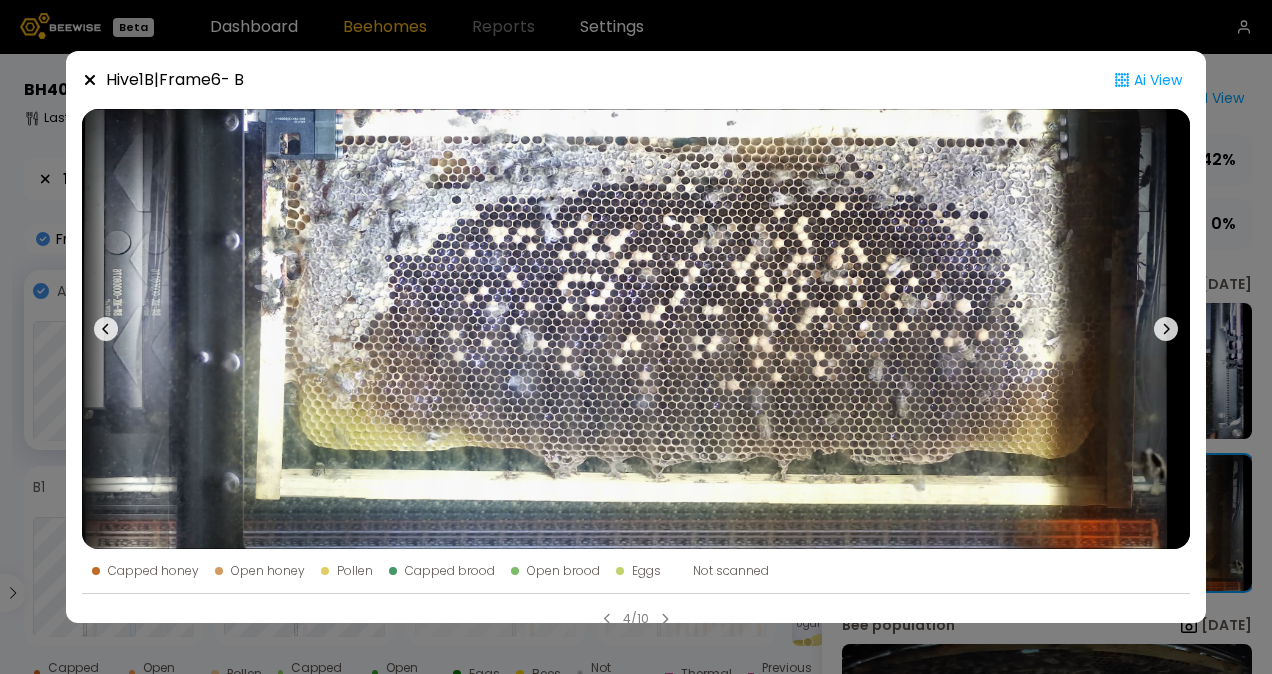 click 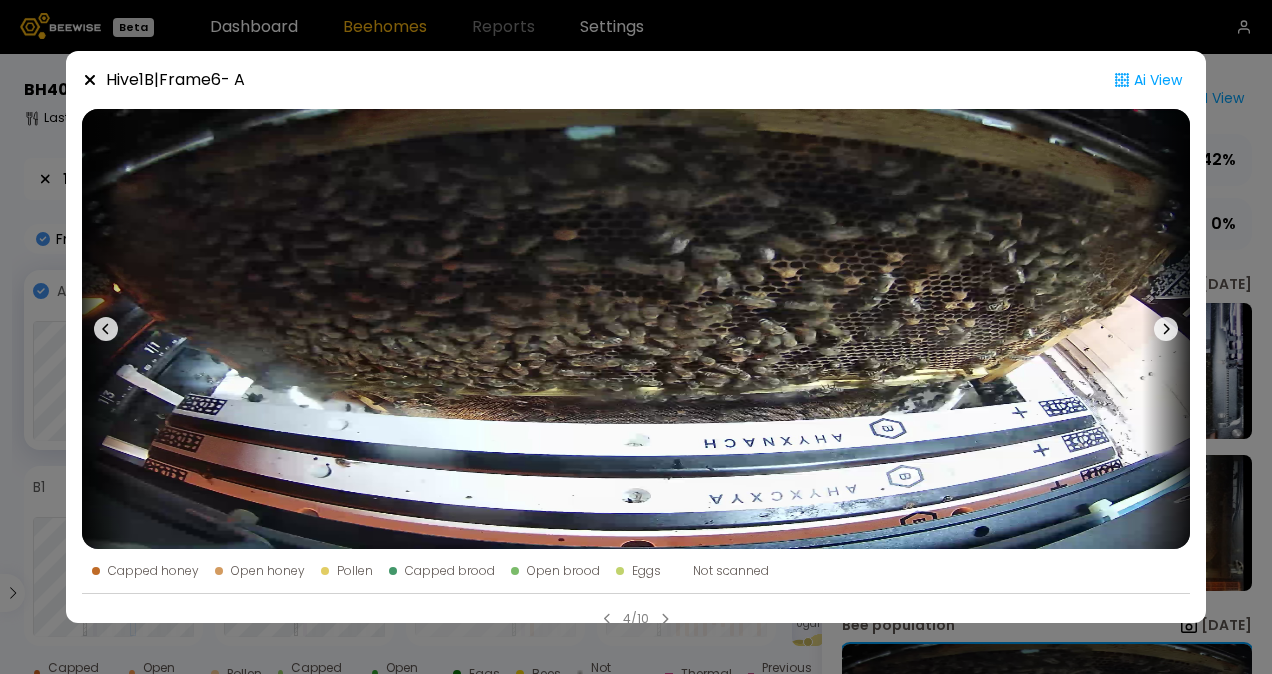 click 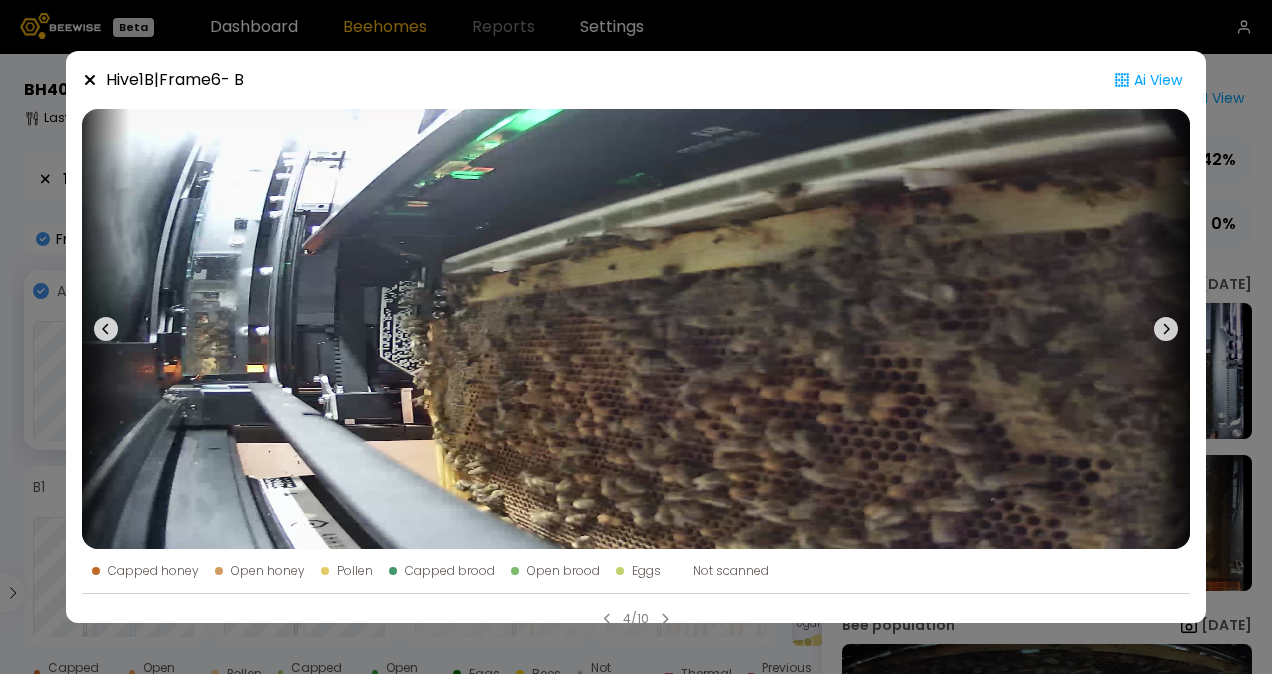 click 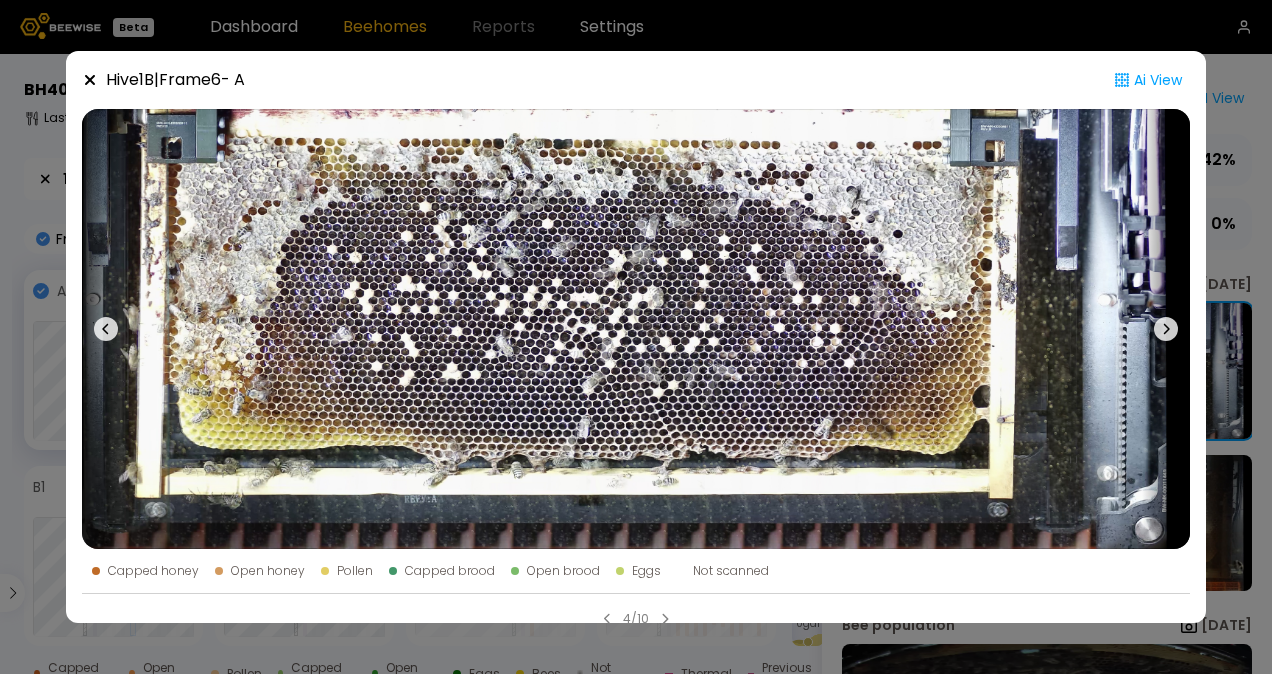 click 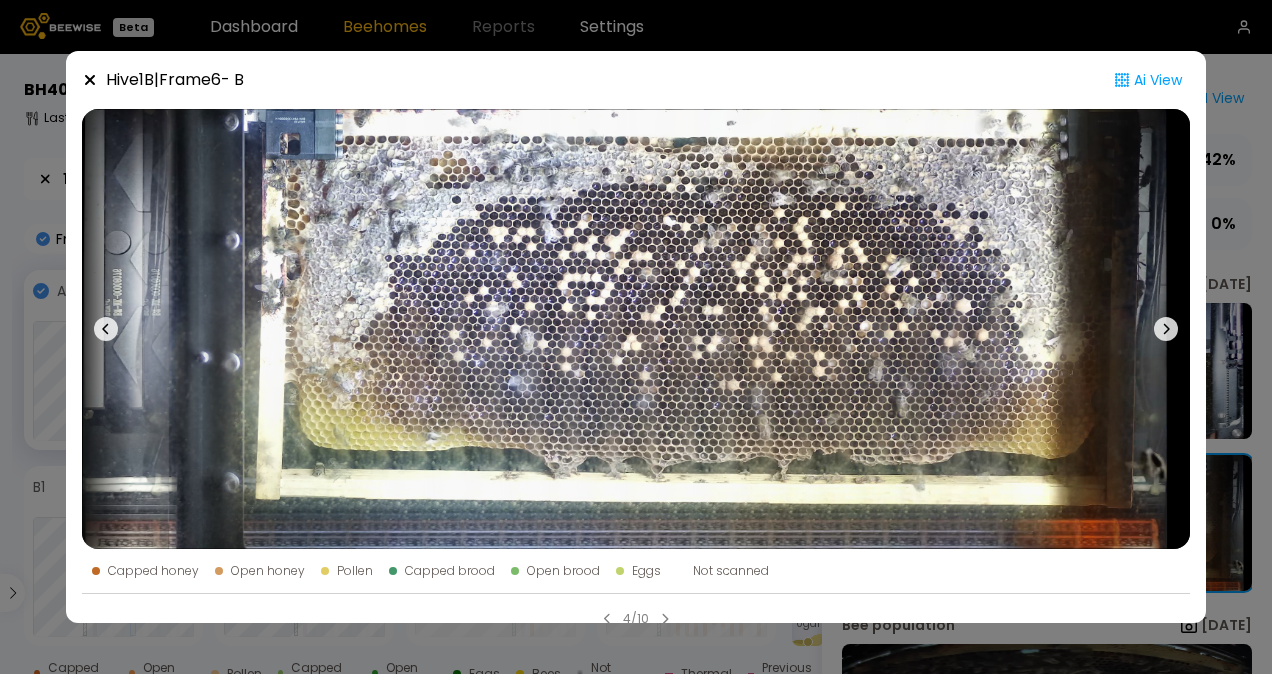 click 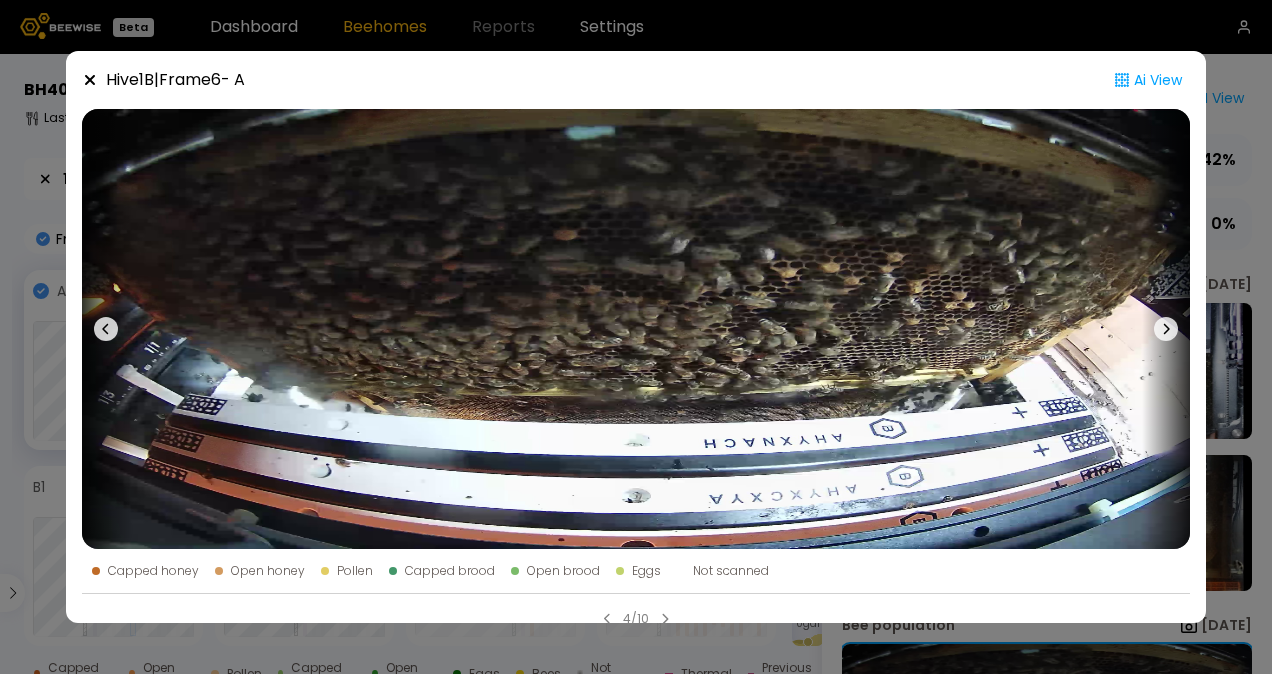 click 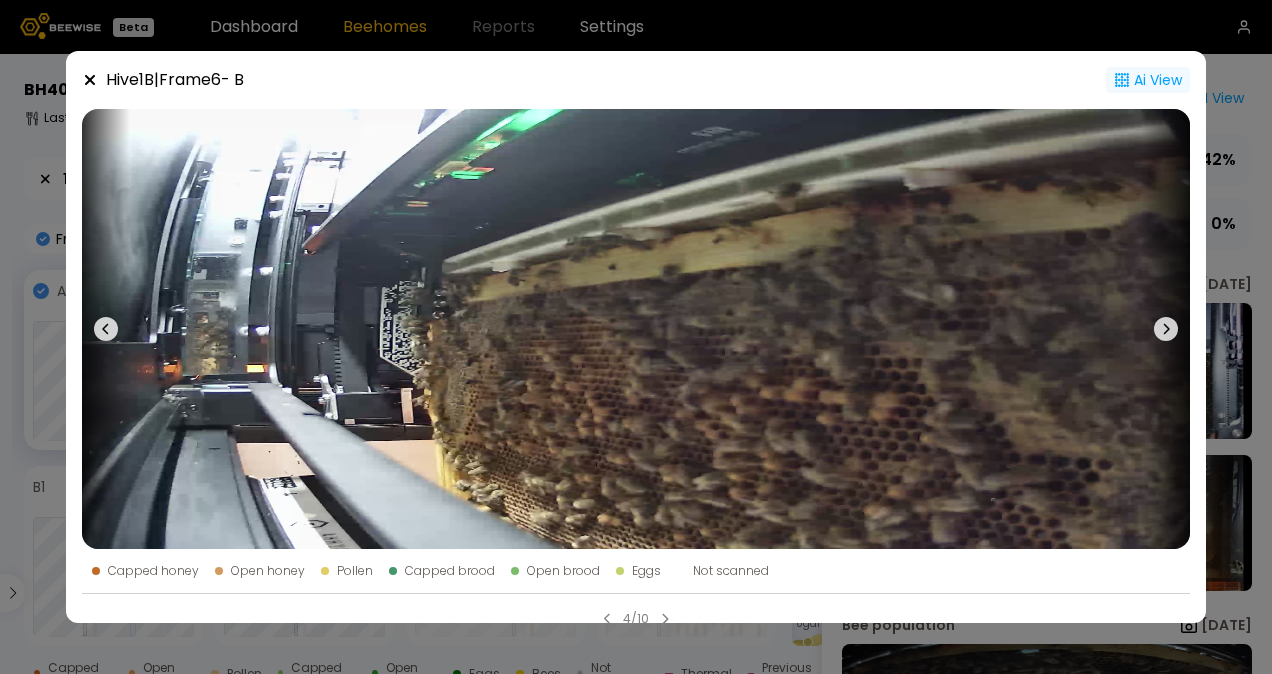 click on "Ai View" at bounding box center (1148, 80) 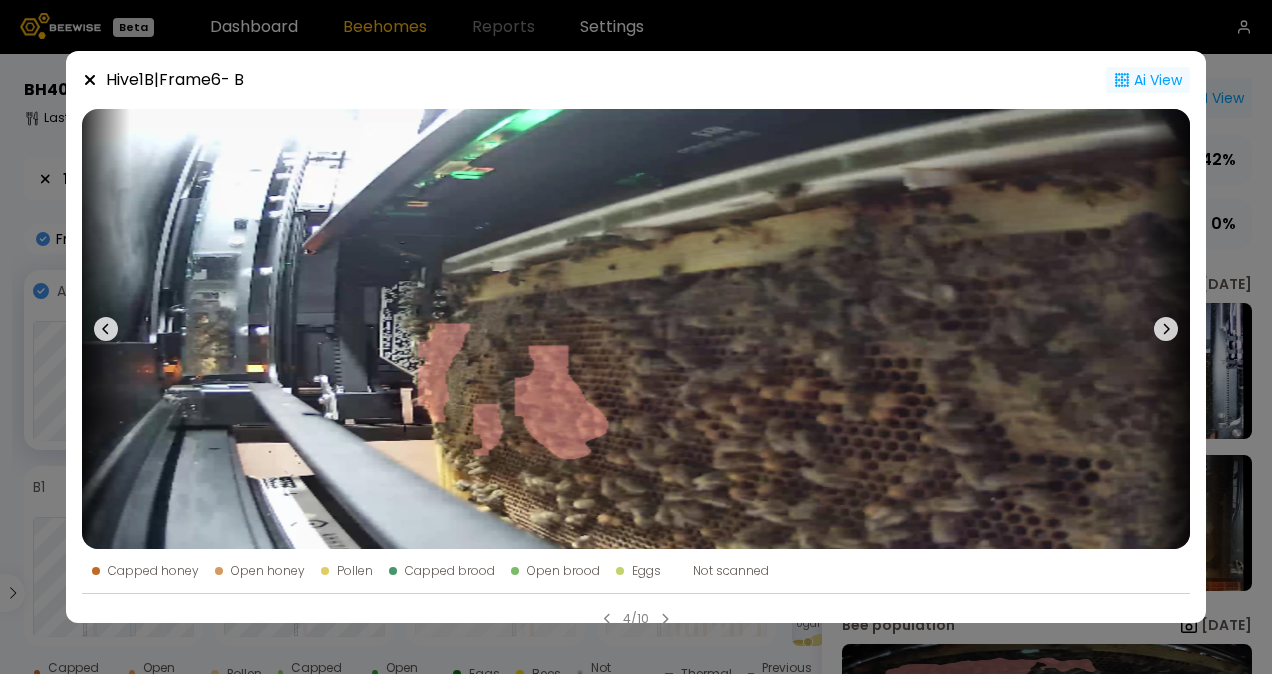 click 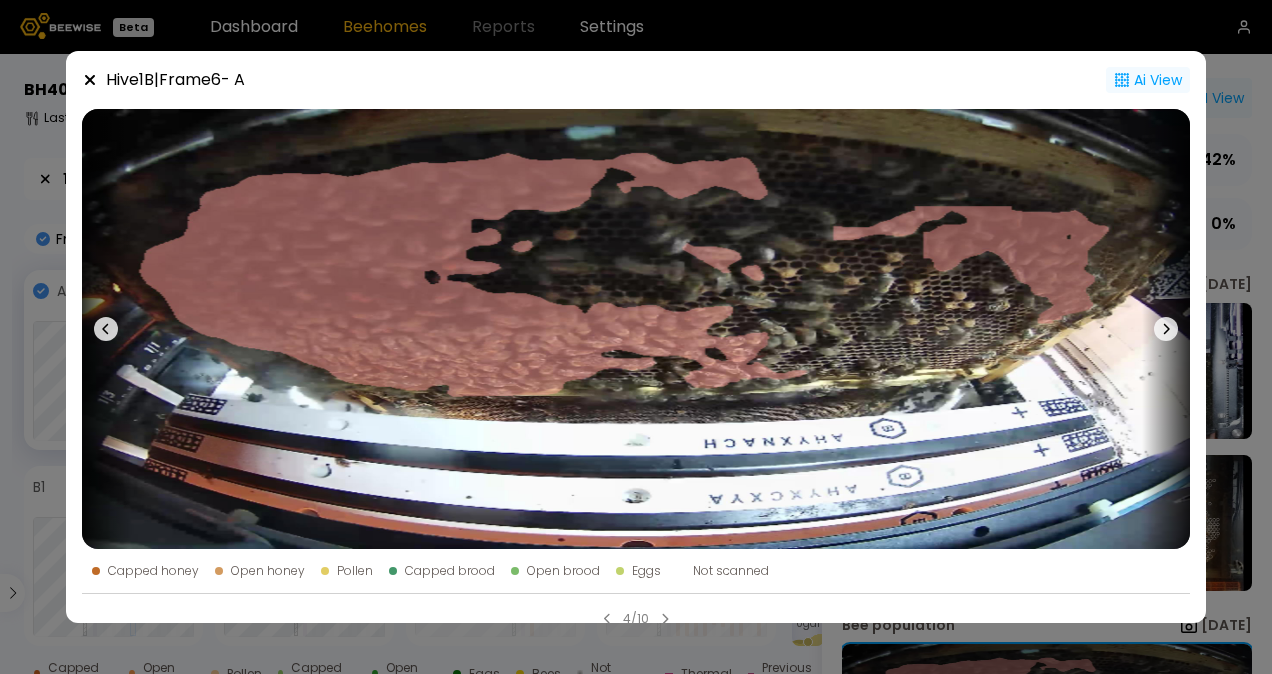 click 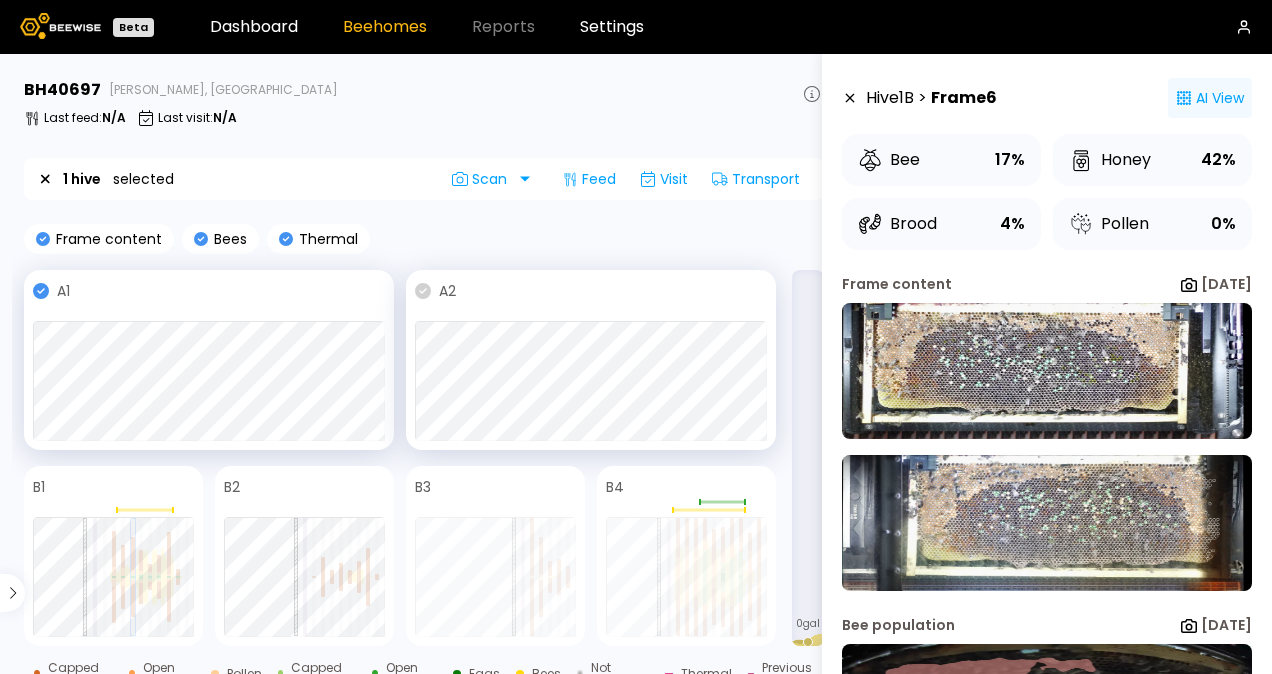 click 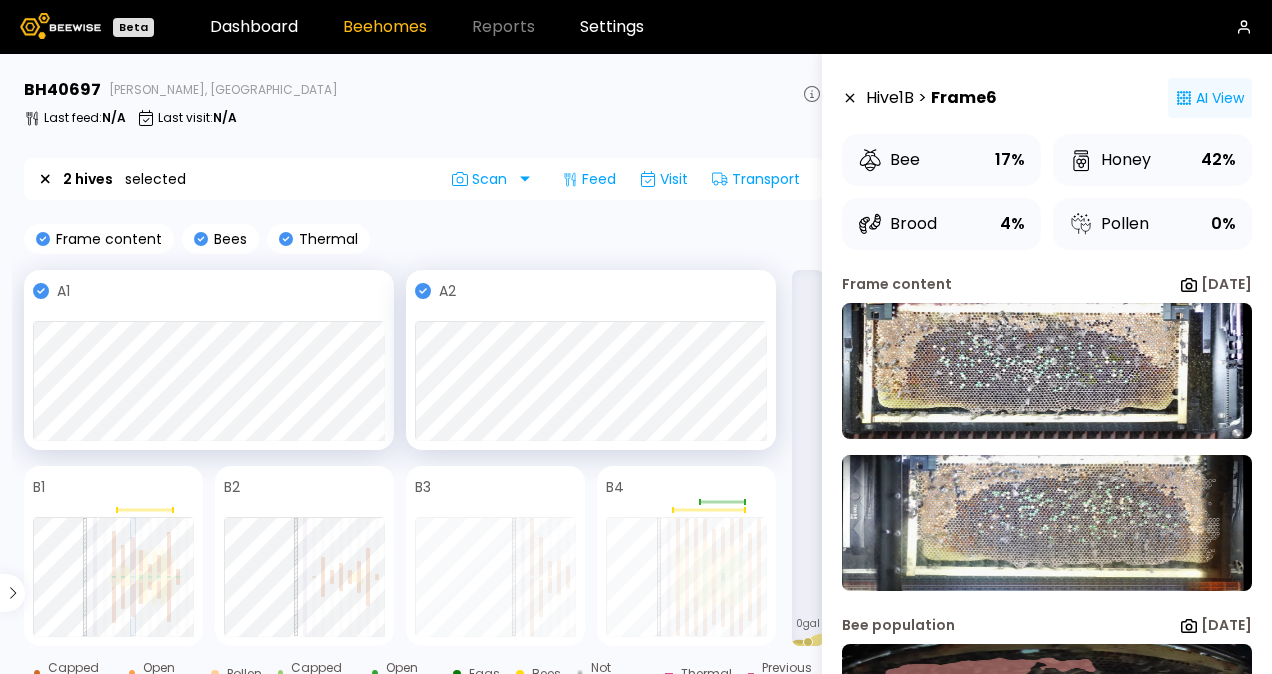 click 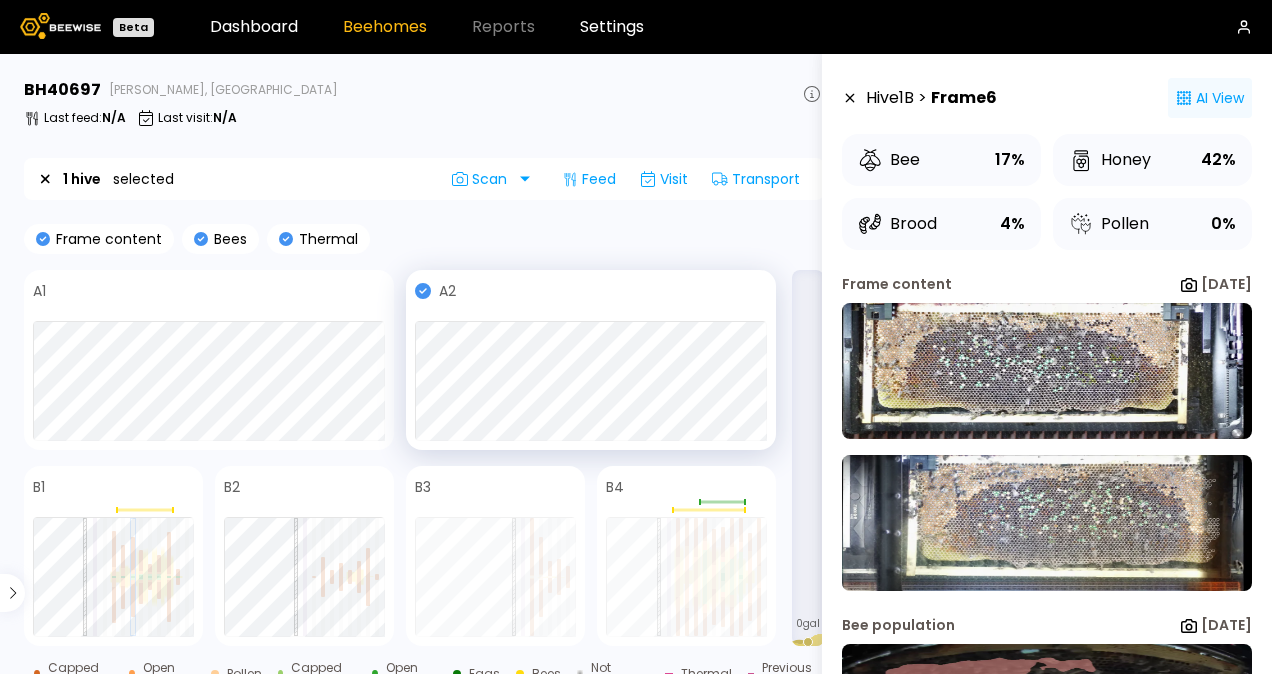 click on "0 gal" at bounding box center [808, 458] 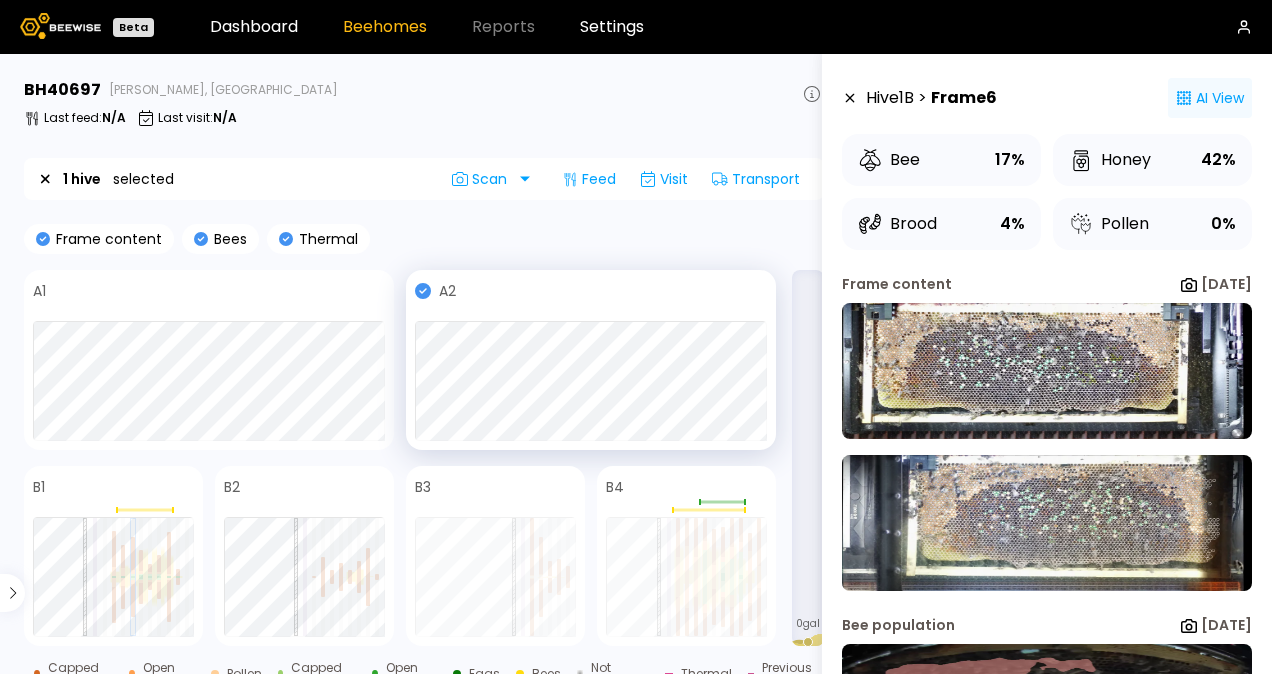 click on "0 gal" at bounding box center (808, 458) 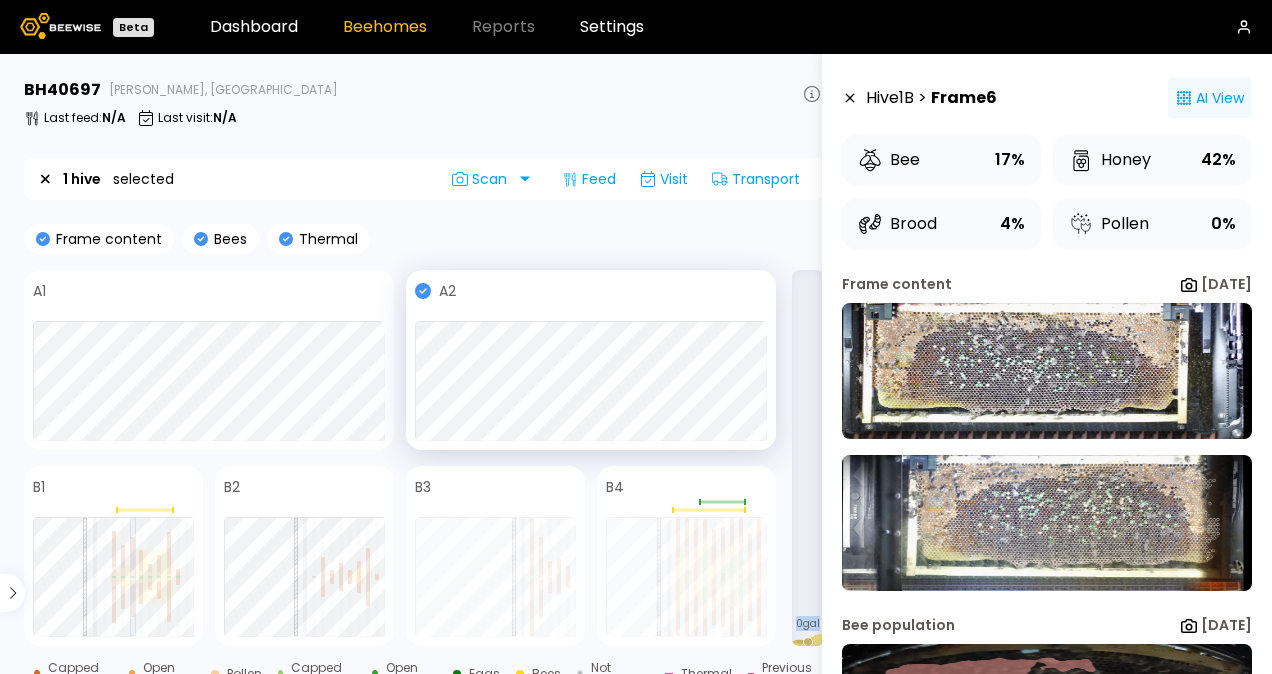 click on "0 gal" at bounding box center (808, 458) 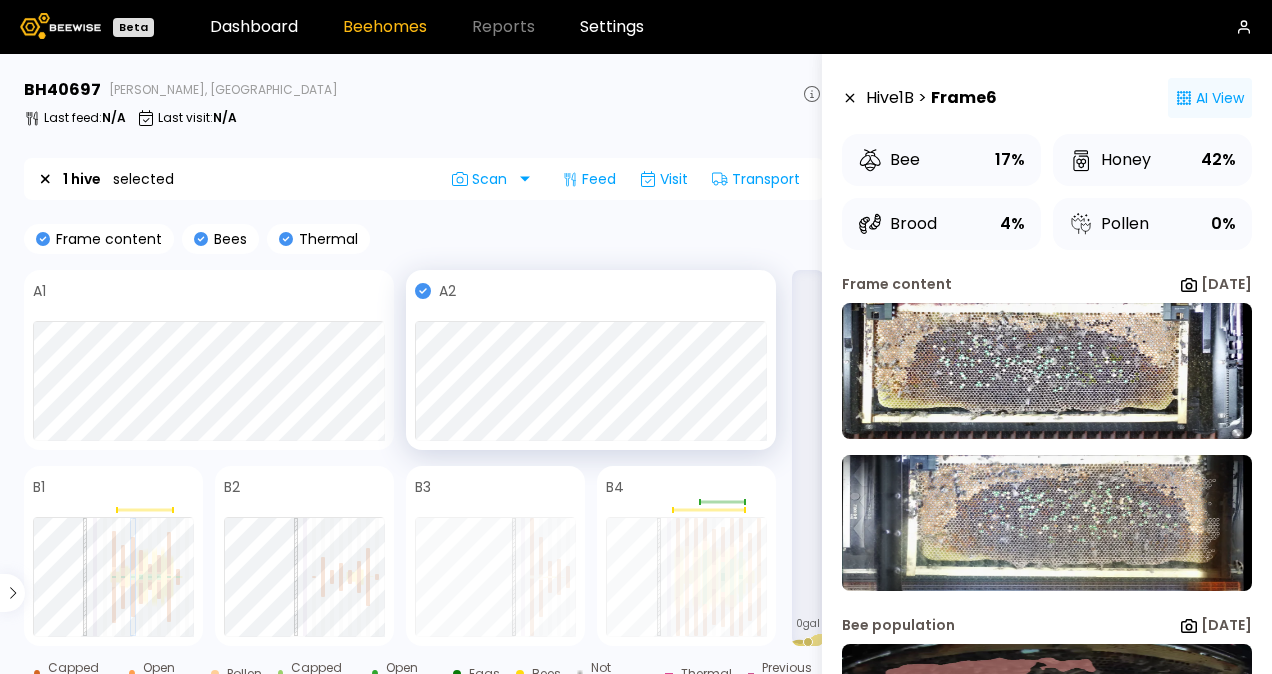 click on "0 gal" at bounding box center [808, 458] 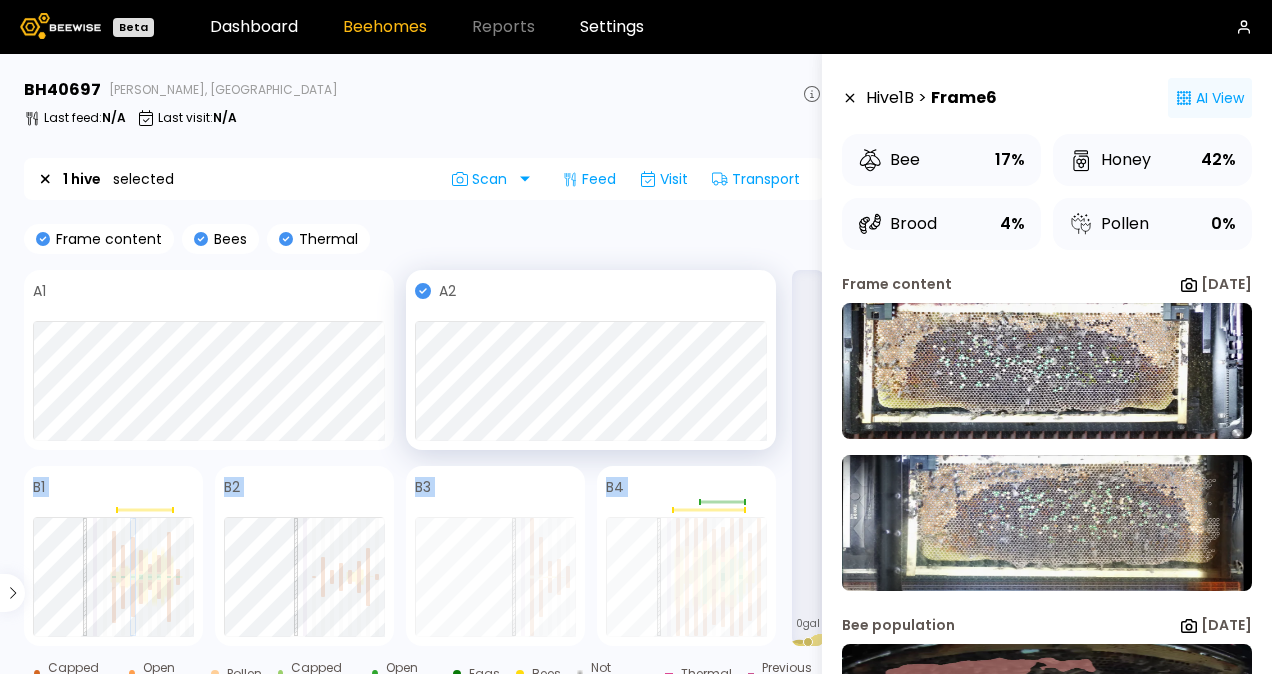 drag, startPoint x: 774, startPoint y: 475, endPoint x: 783, endPoint y: 401, distance: 74.54529 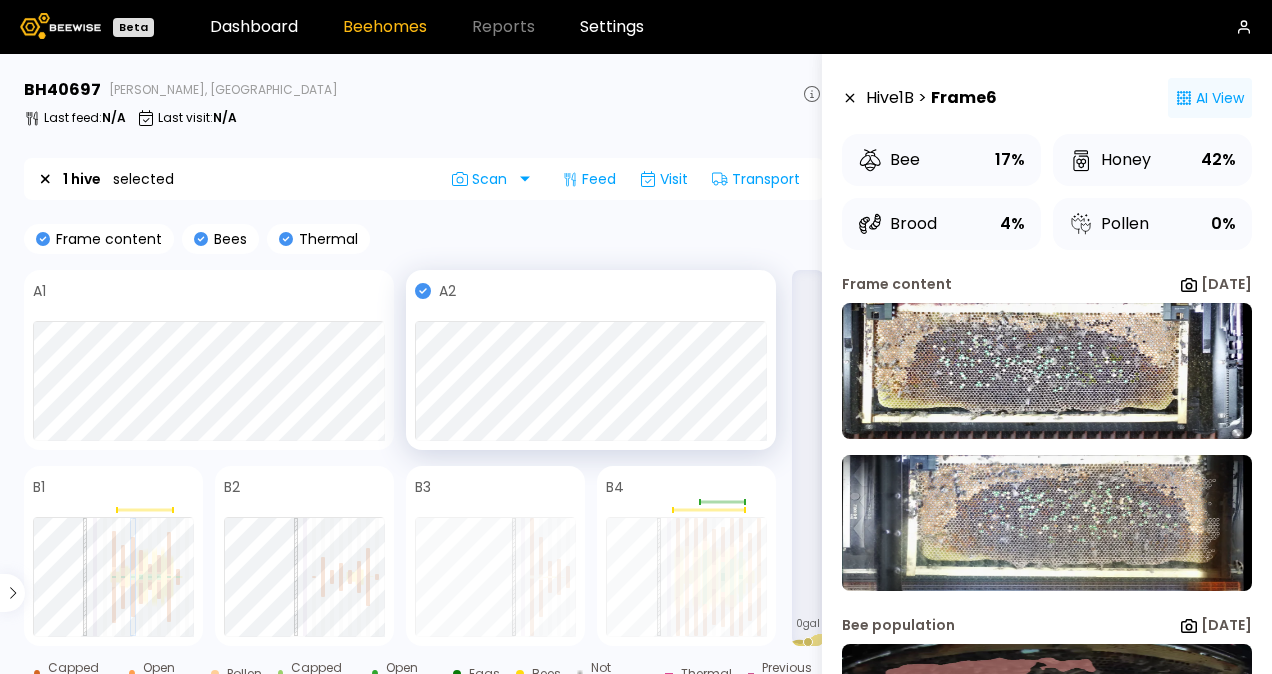 drag, startPoint x: 783, startPoint y: 401, endPoint x: 814, endPoint y: 370, distance: 43.840622 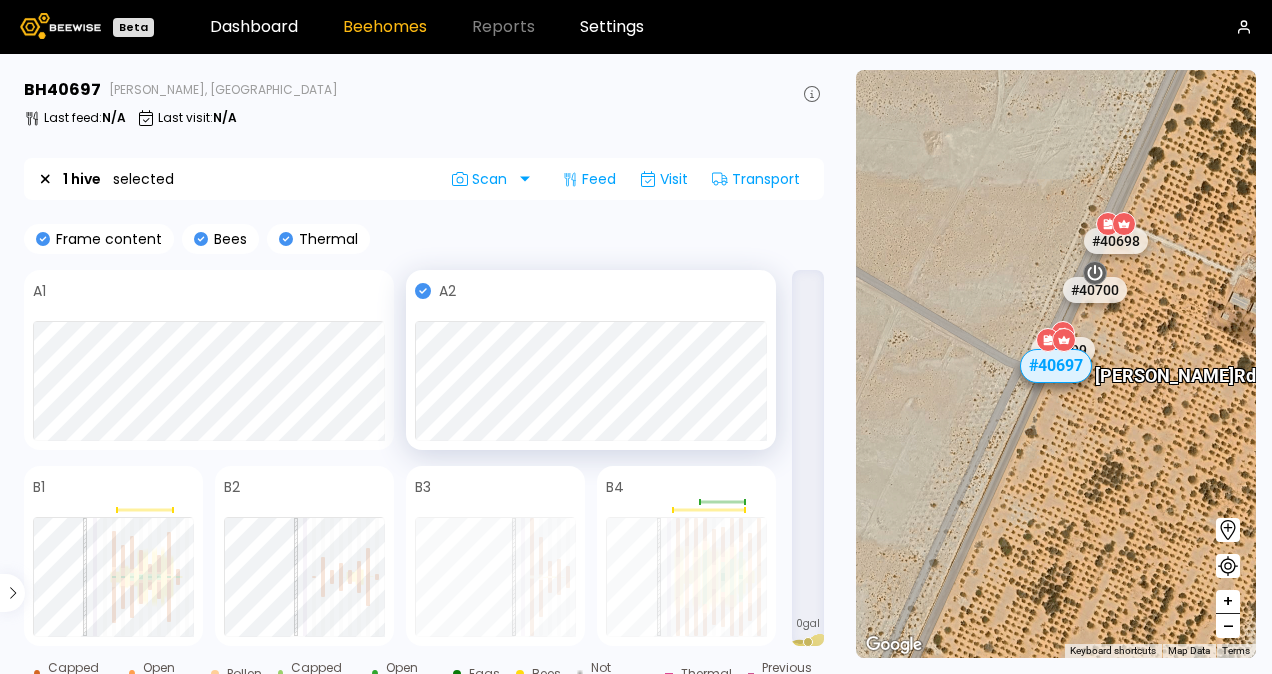 click 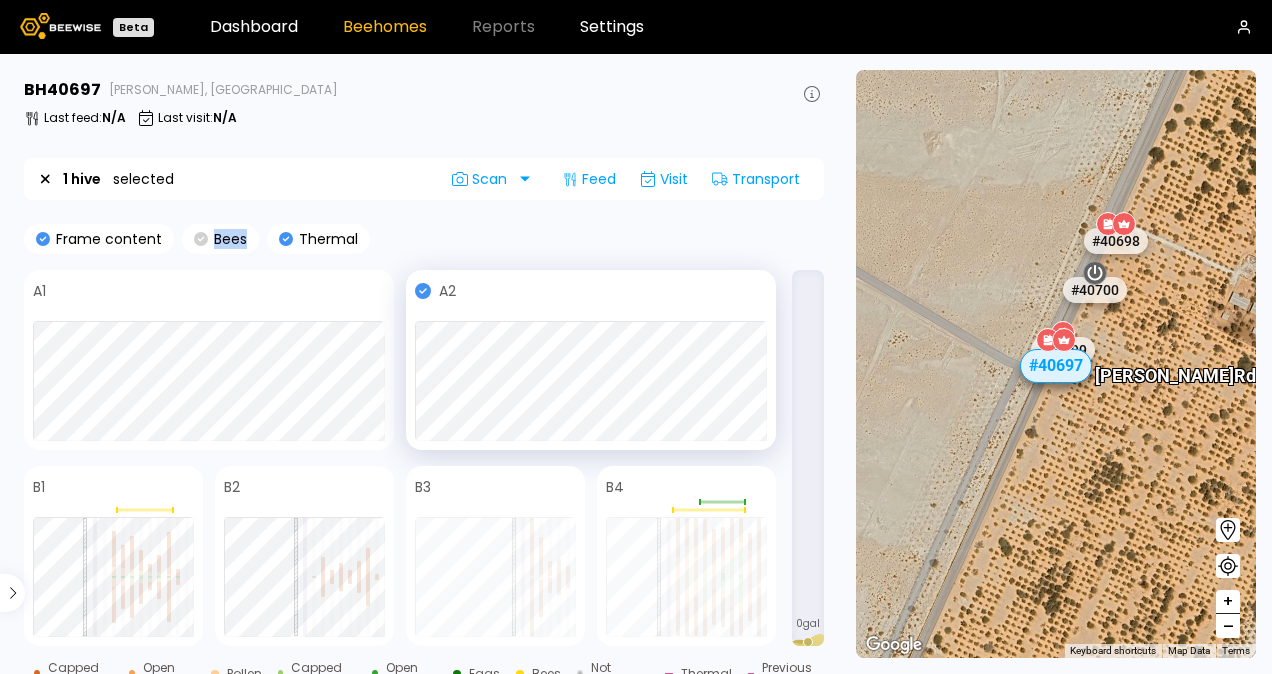 click 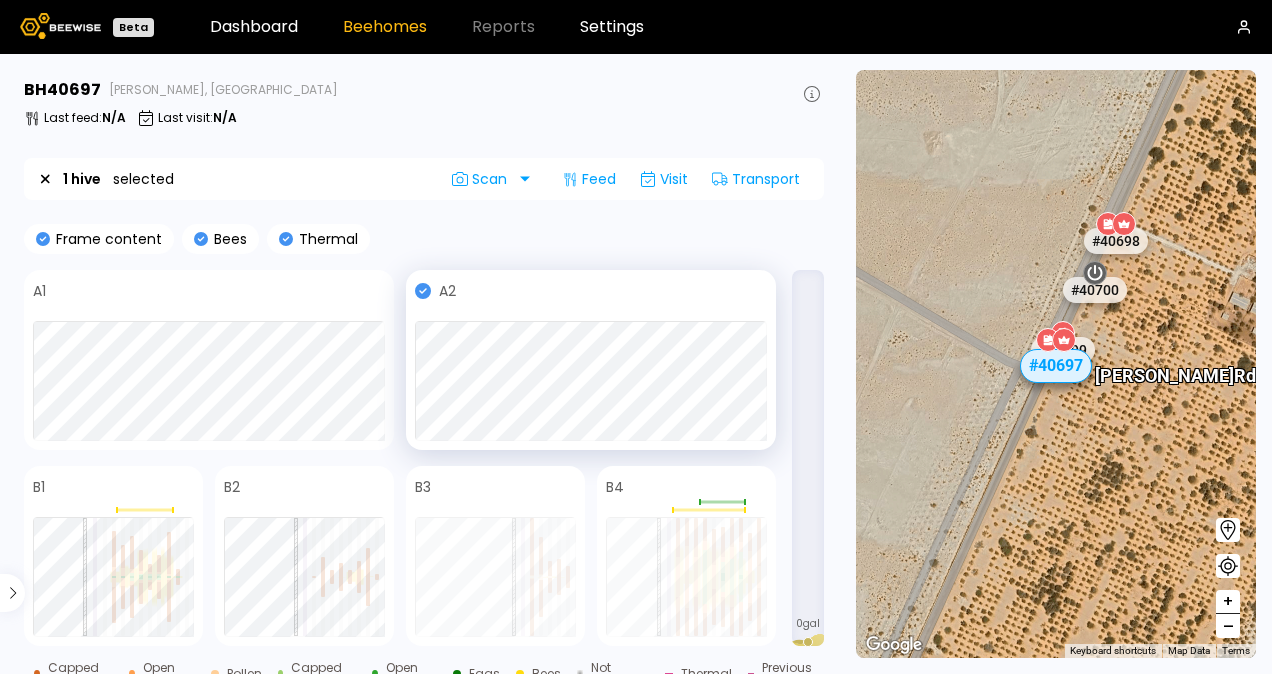click 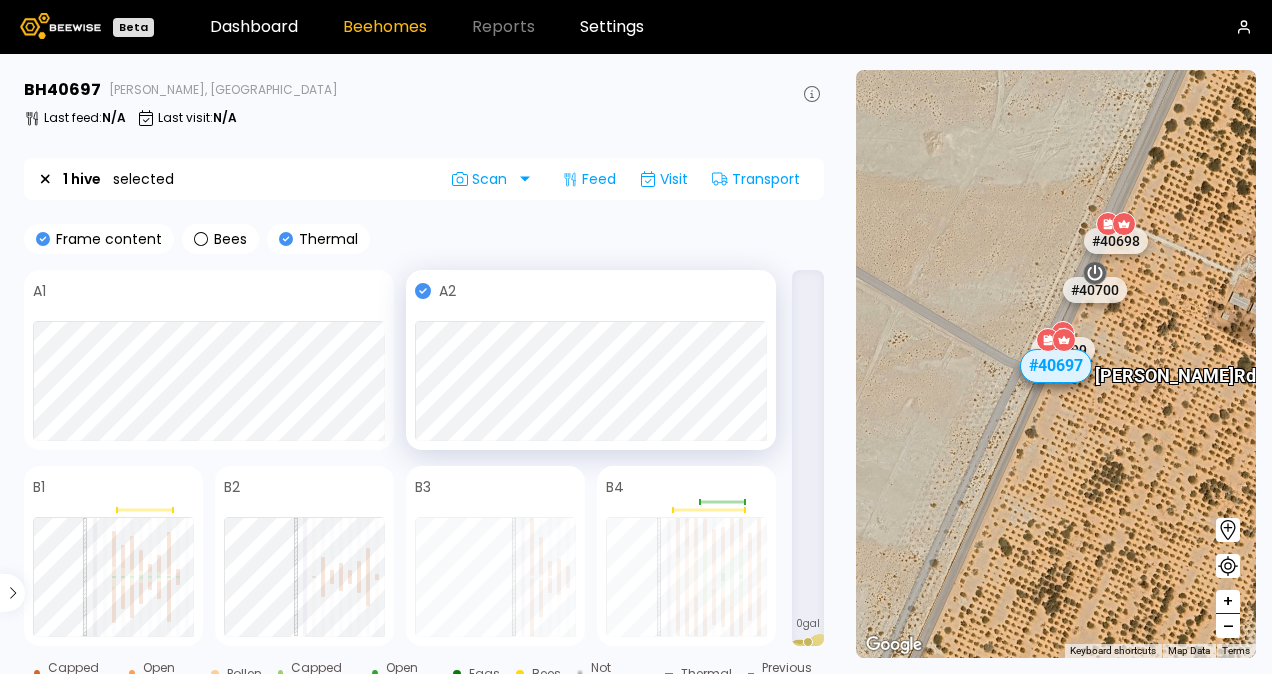 click 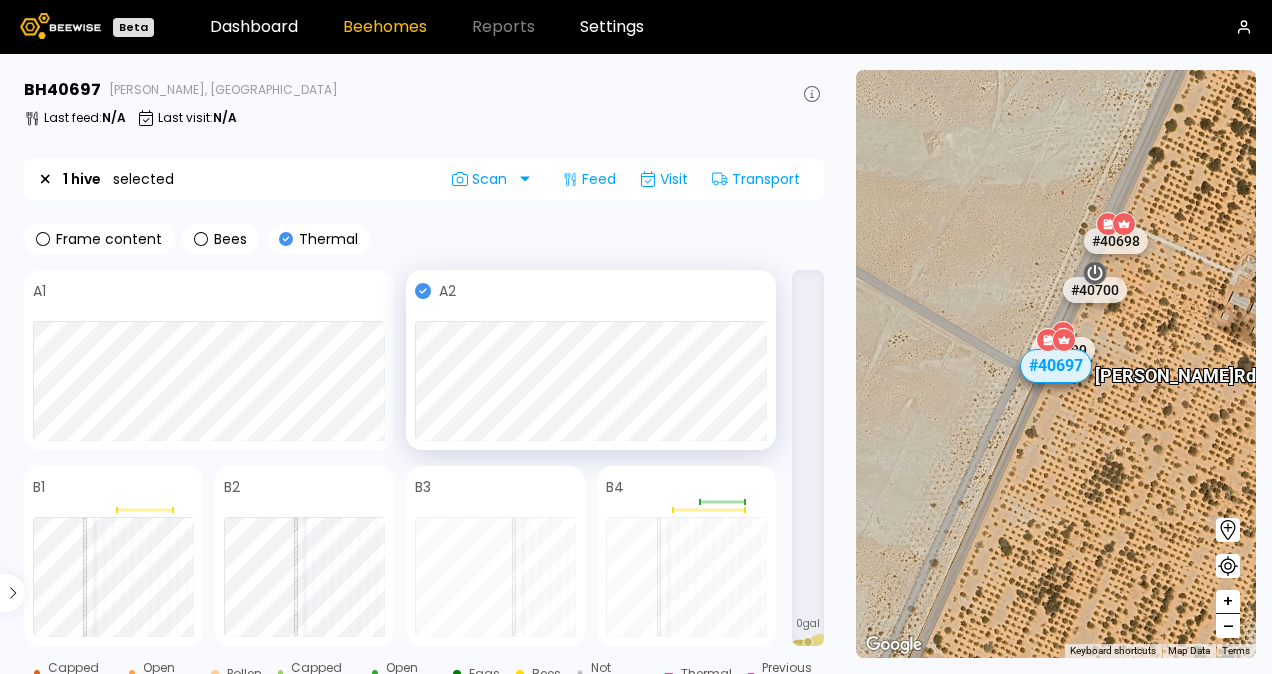 click 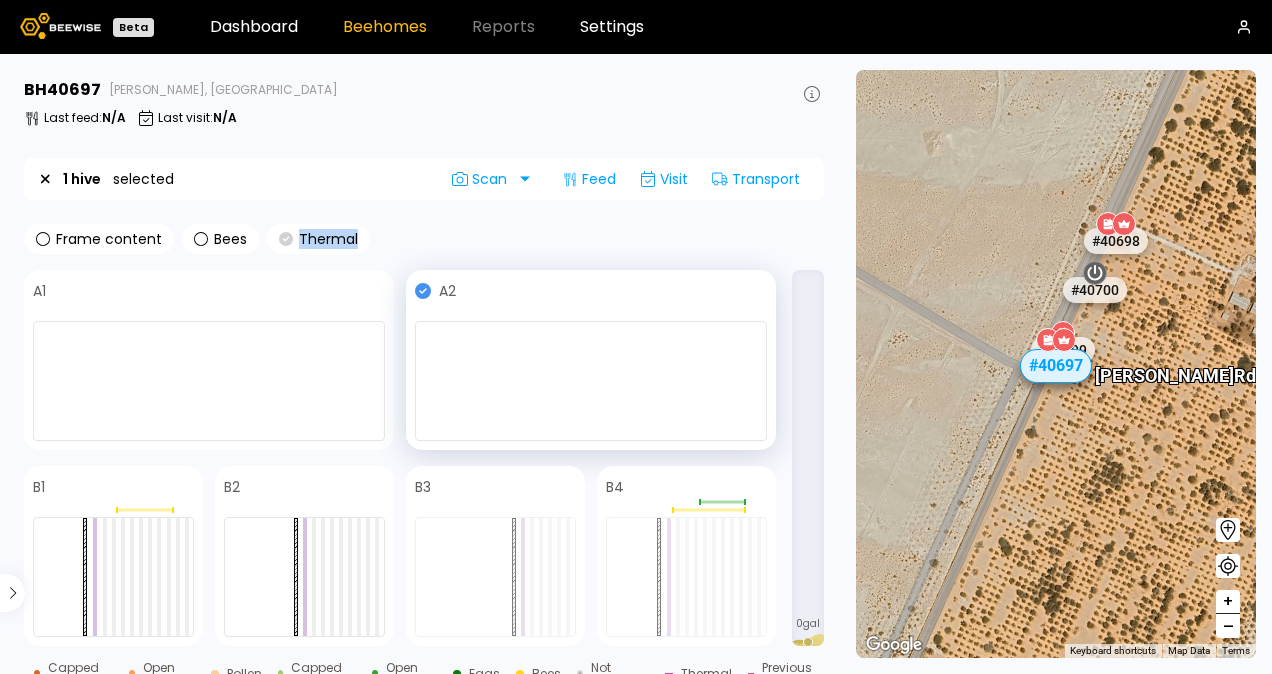 click 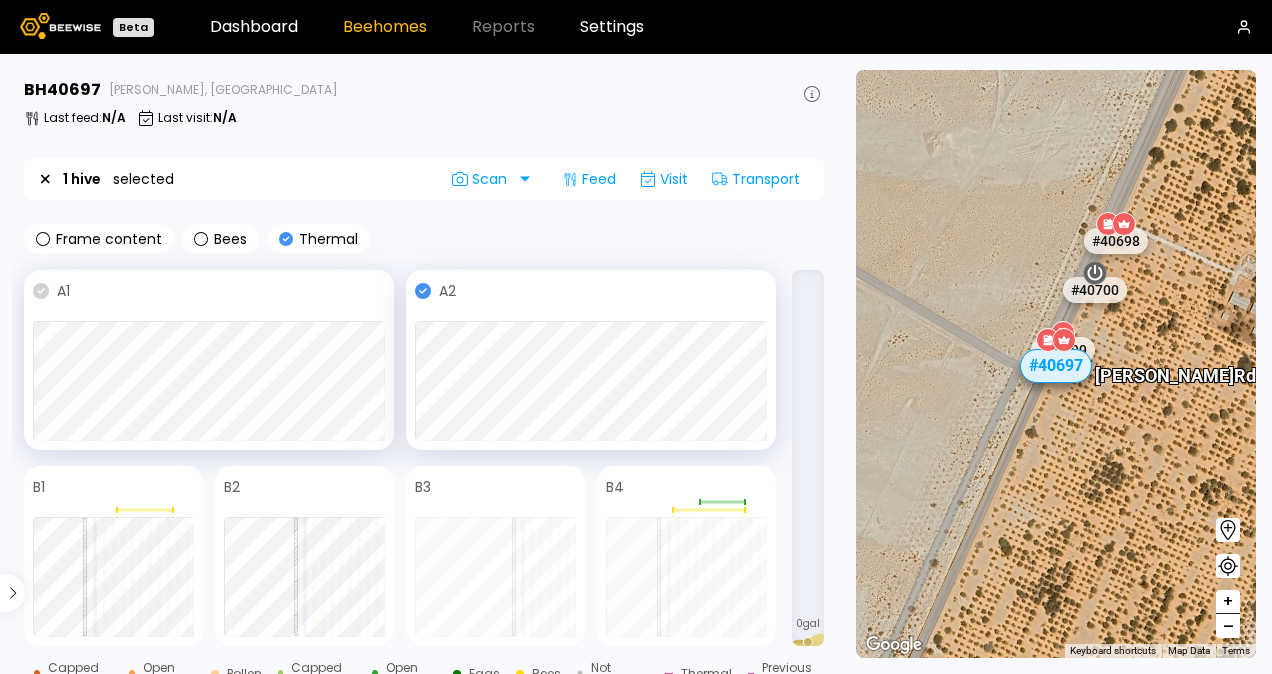 click 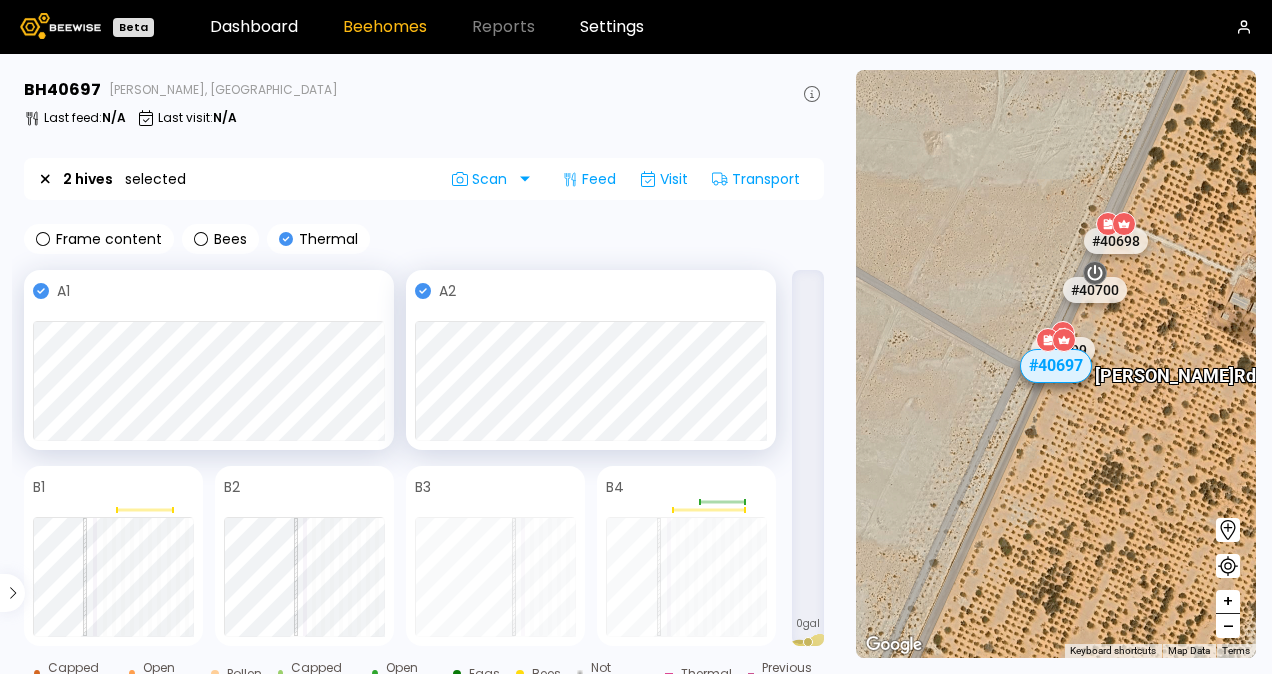 click at bounding box center [209, 381] 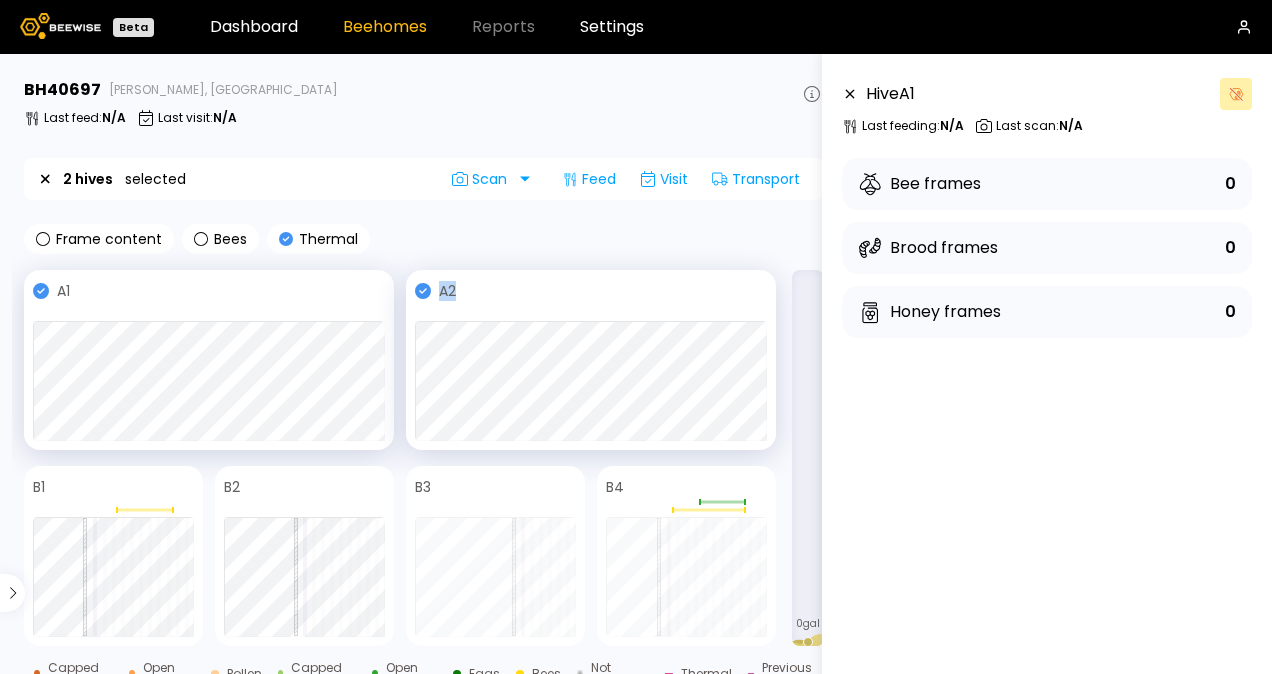 click at bounding box center [209, 381] 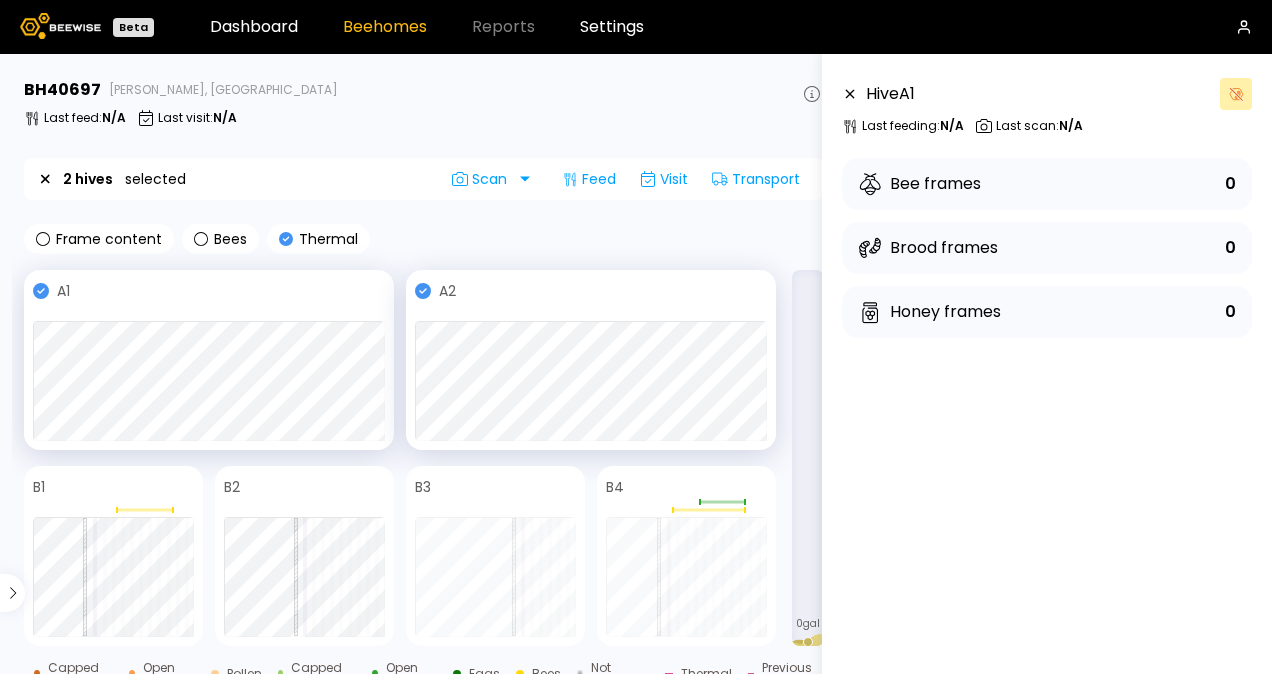 click 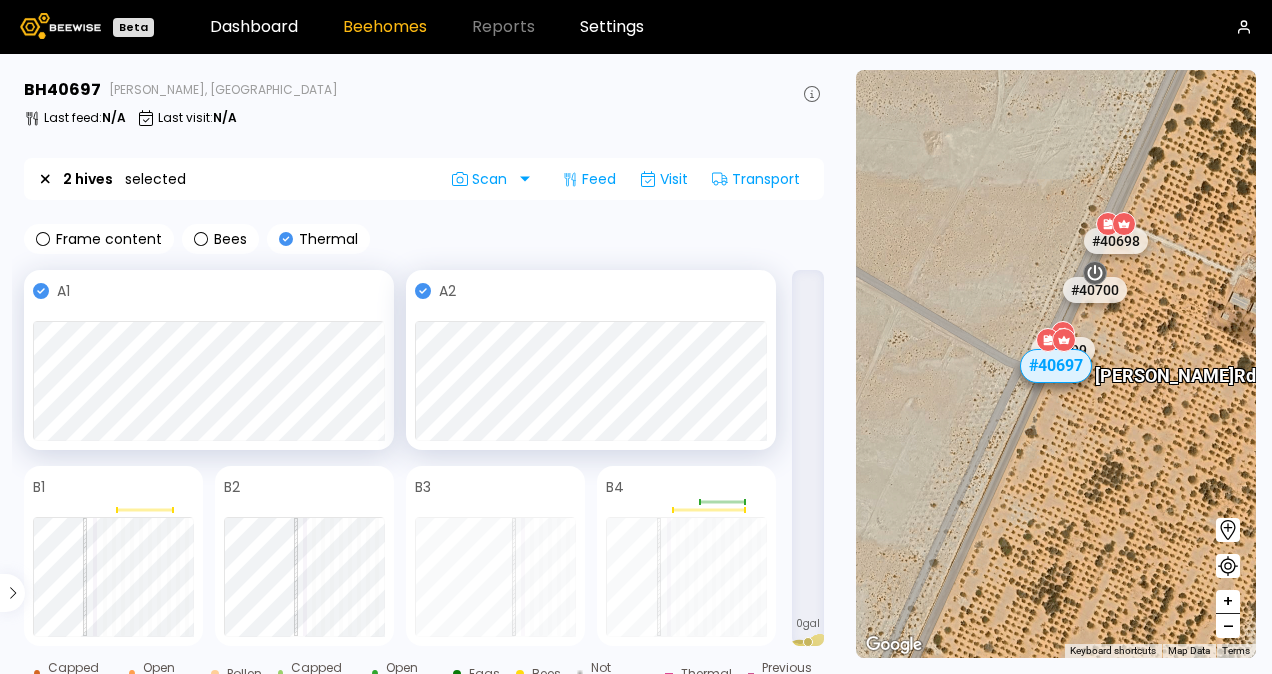 drag, startPoint x: 46, startPoint y: 159, endPoint x: 70, endPoint y: 171, distance: 26.832815 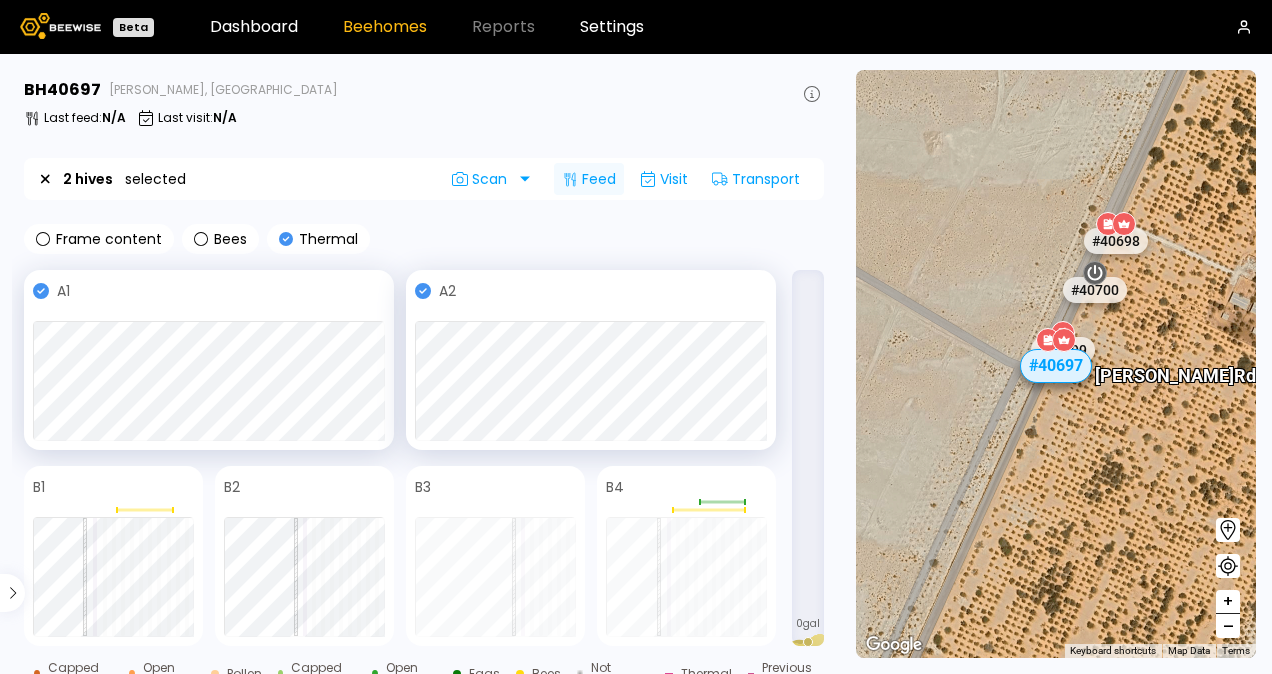 click on "Feed" at bounding box center (589, 179) 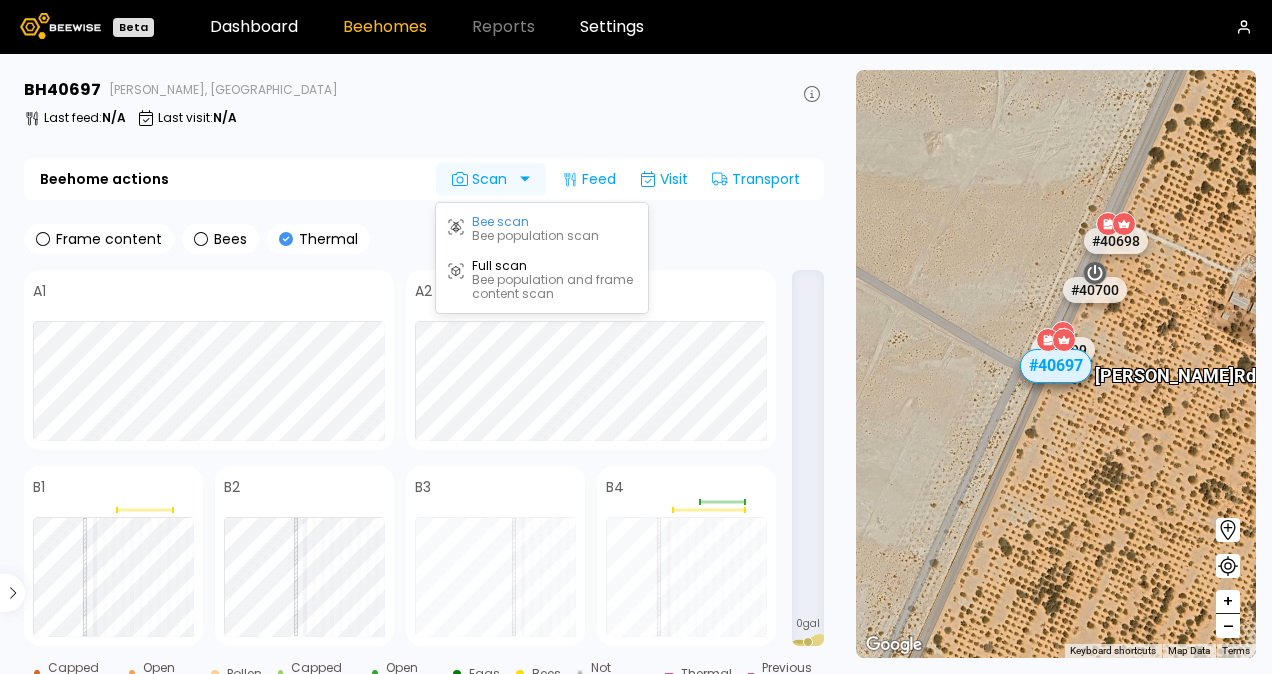 click at bounding box center [538, 179] 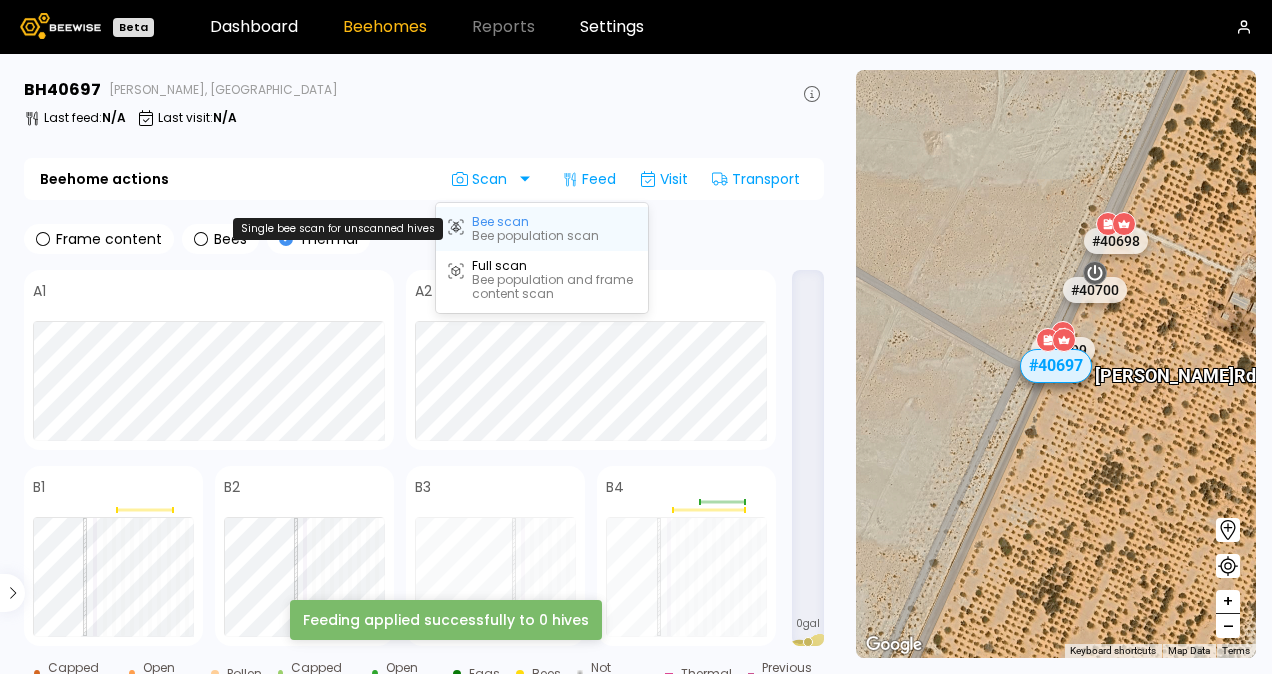 click on "Bee scan" at bounding box center (500, 222) 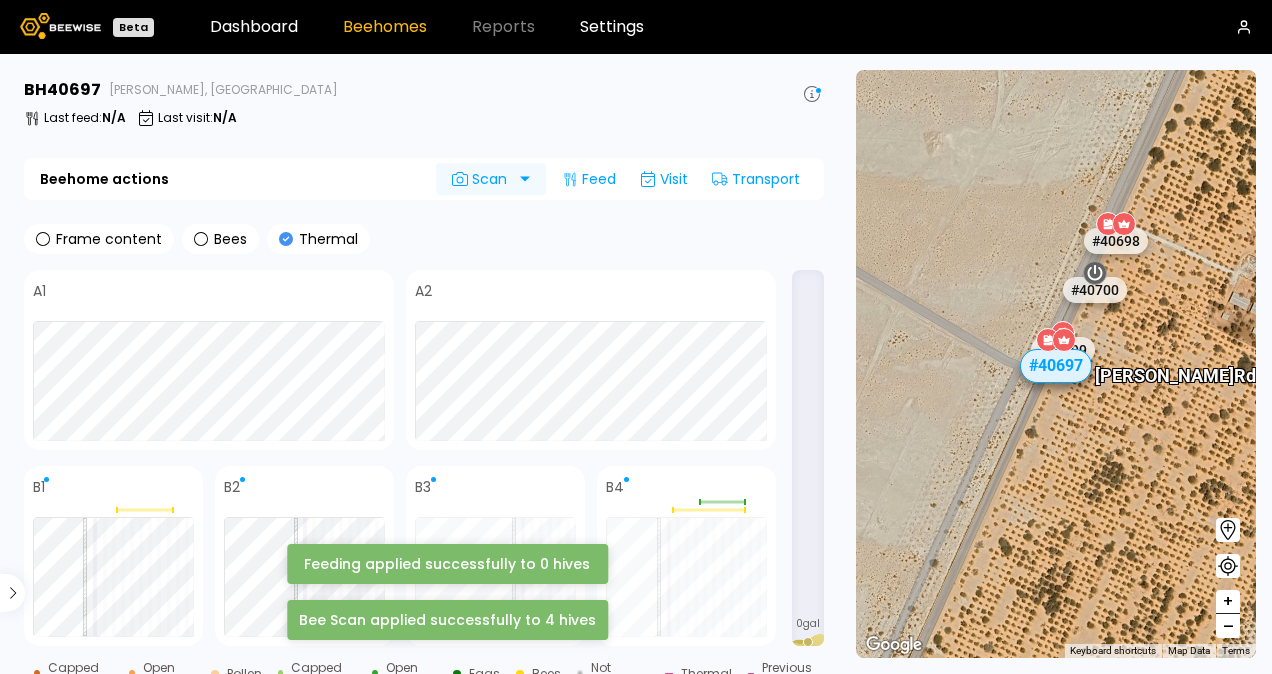 click at bounding box center [538, 179] 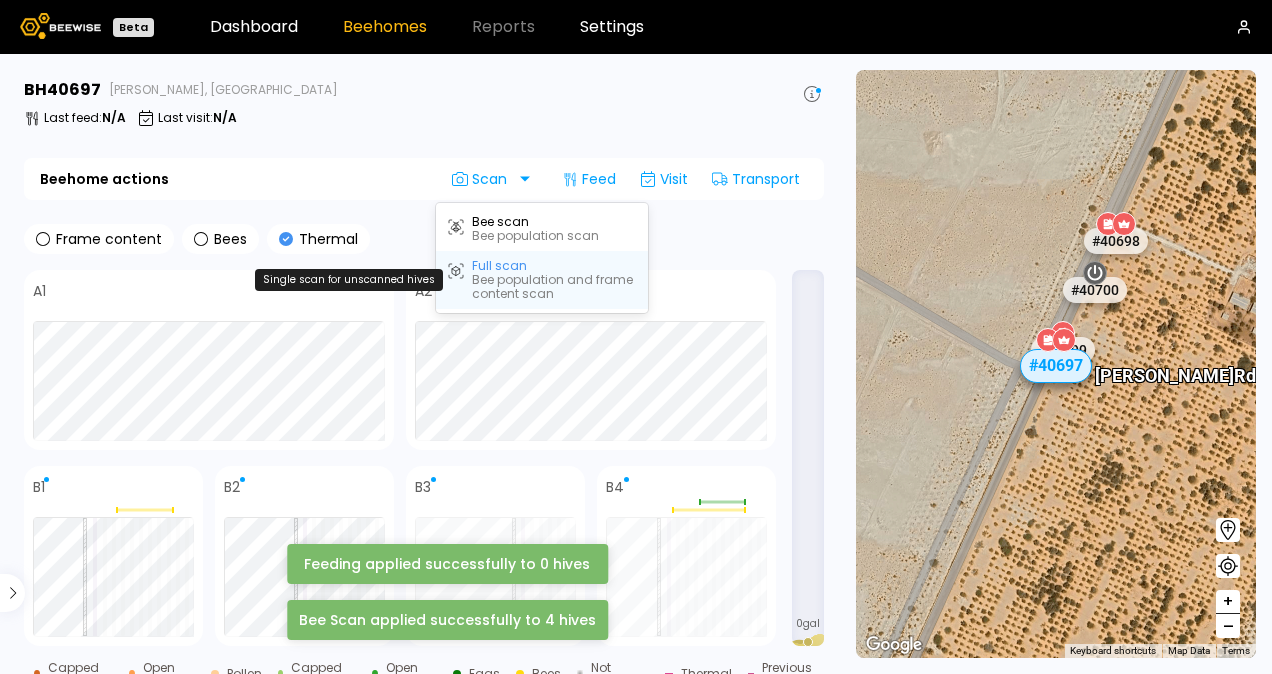 click on "Full scan" at bounding box center (499, 266) 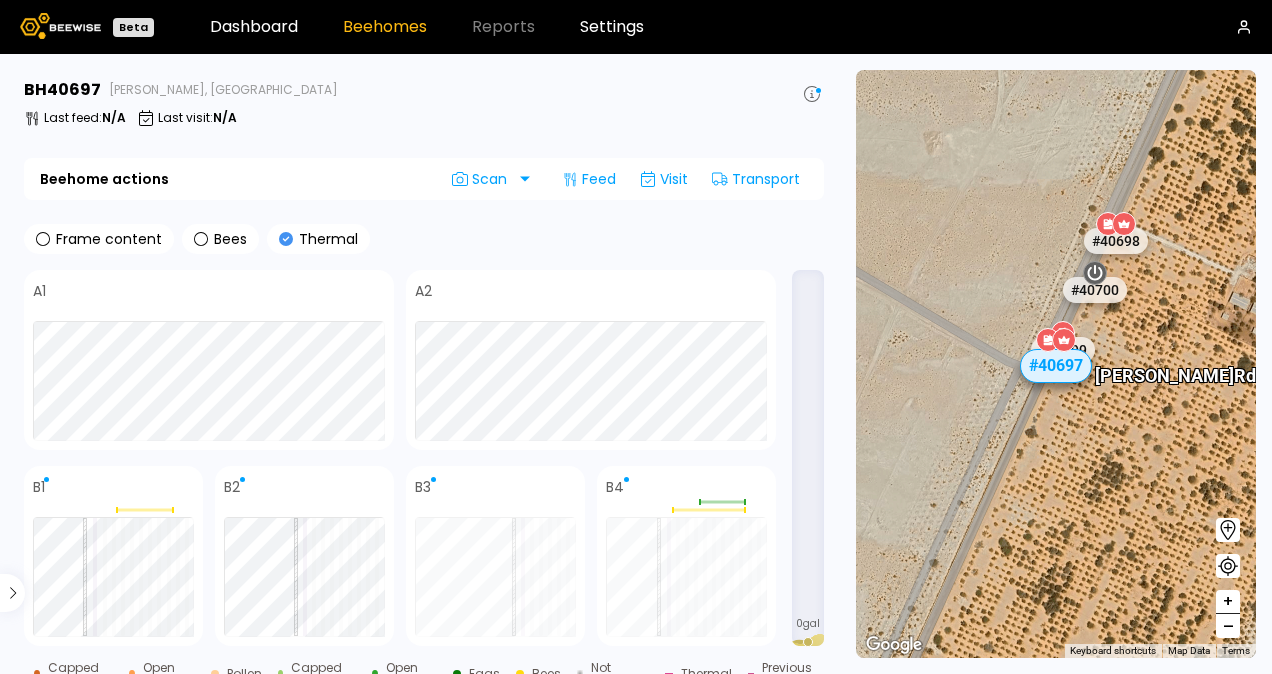 drag, startPoint x: 799, startPoint y: 352, endPoint x: 802, endPoint y: 394, distance: 42.107006 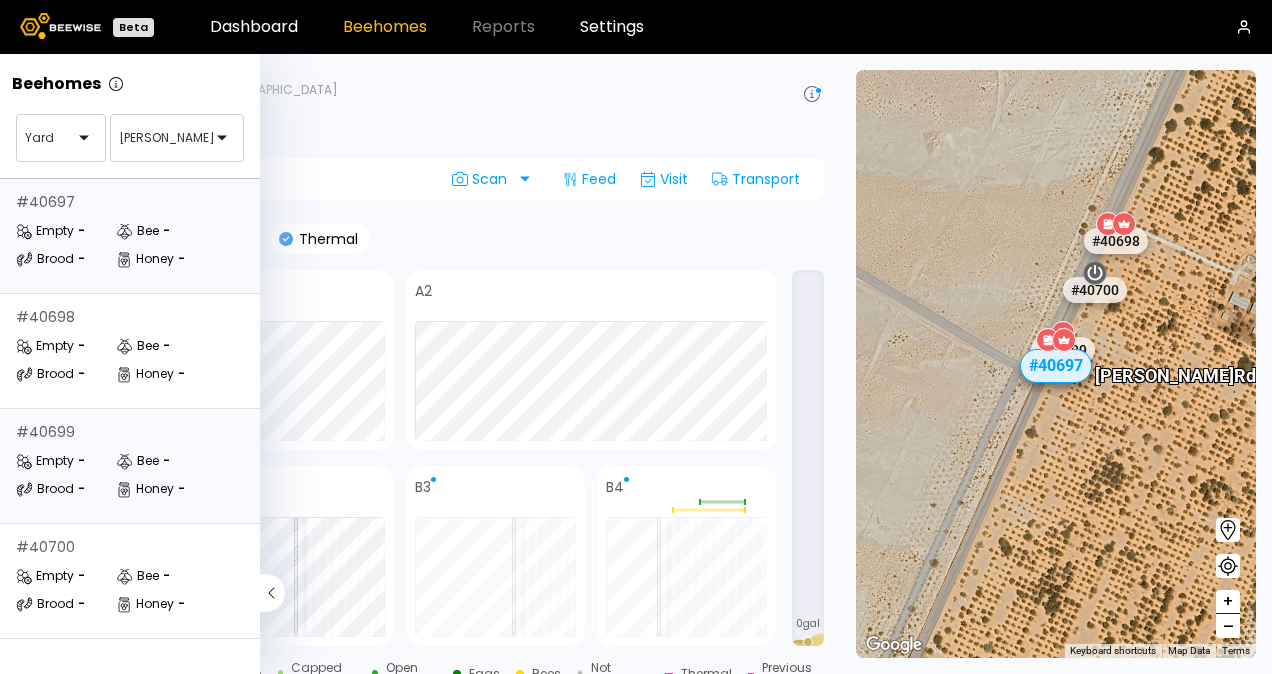 click on "Bee" at bounding box center (137, 461) 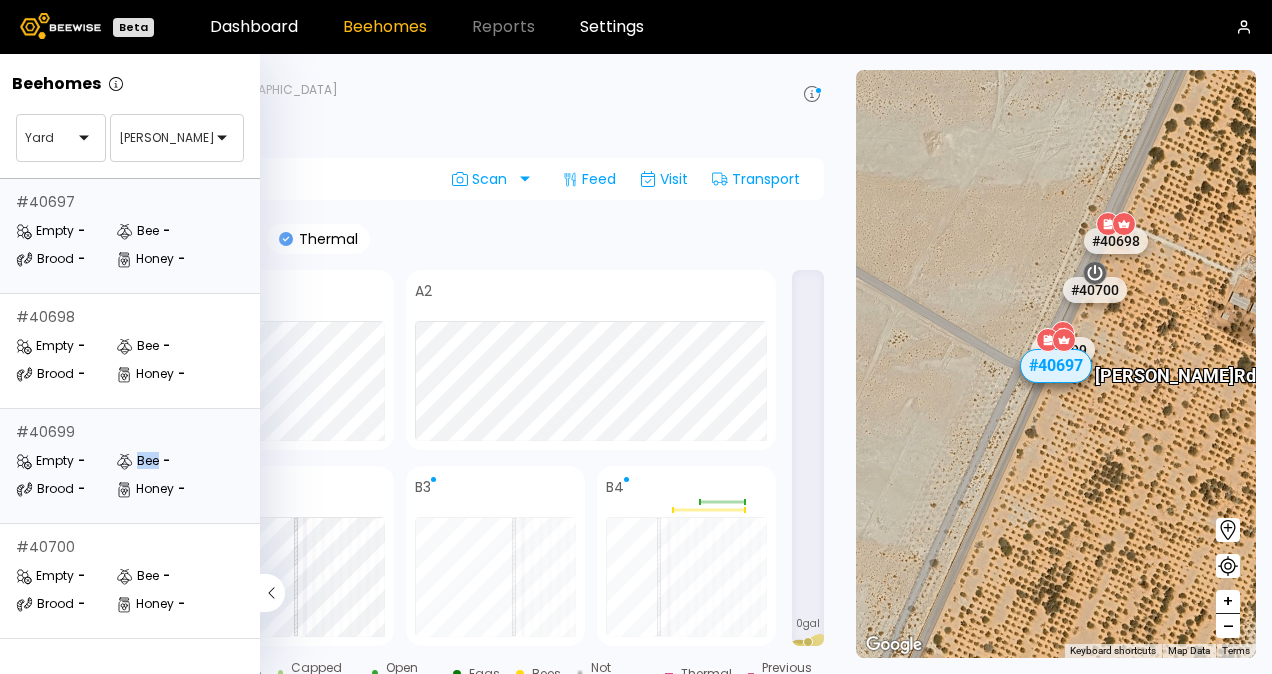 click on "Bee" at bounding box center (137, 461) 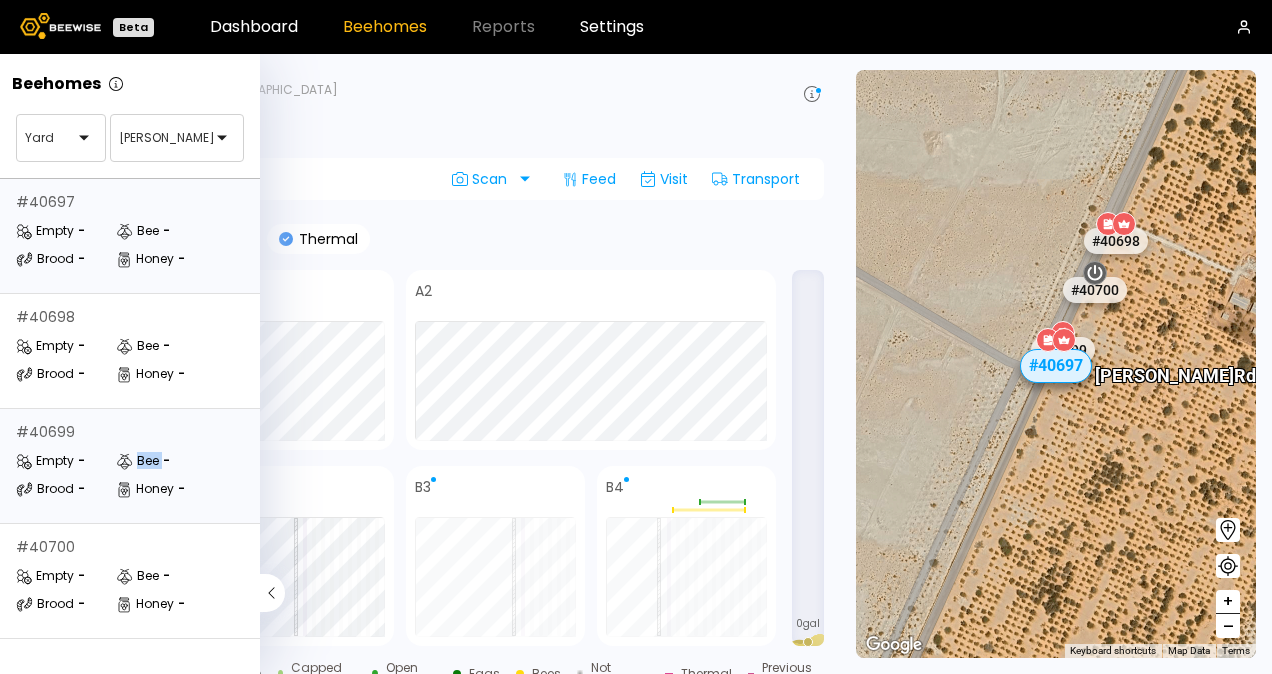 click on "Bee" at bounding box center [137, 461] 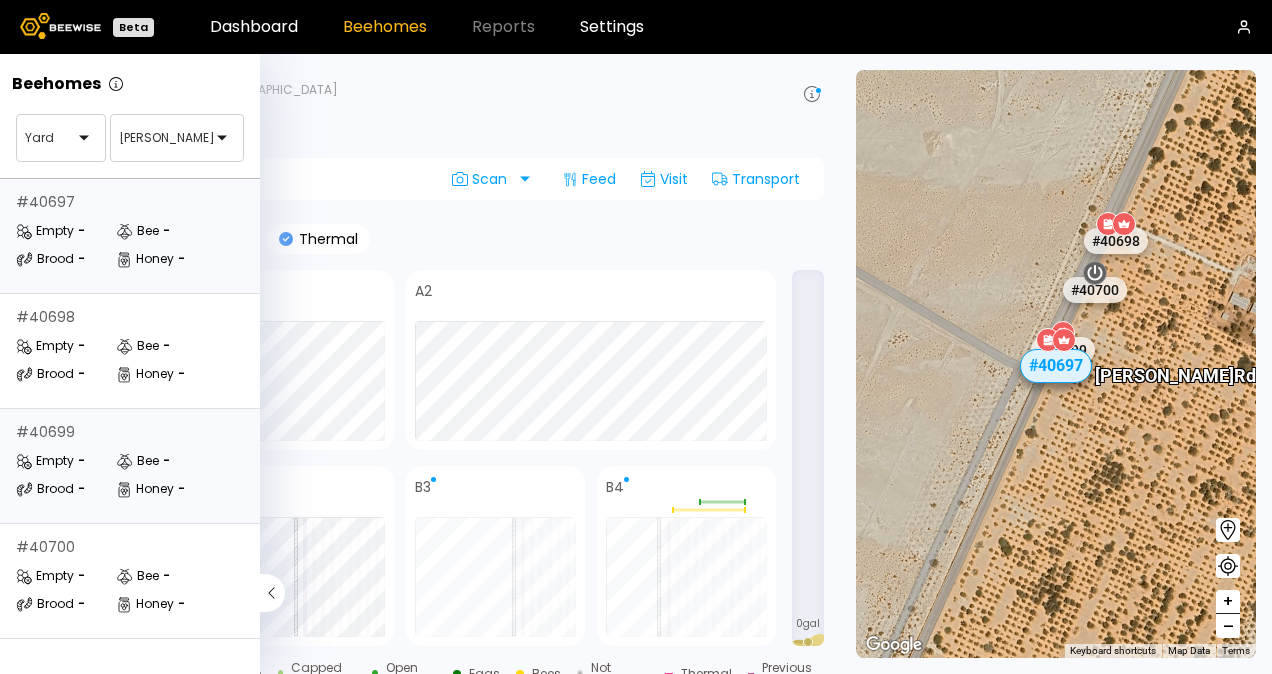 drag, startPoint x: 148, startPoint y: 464, endPoint x: 135, endPoint y: 463, distance: 13.038404 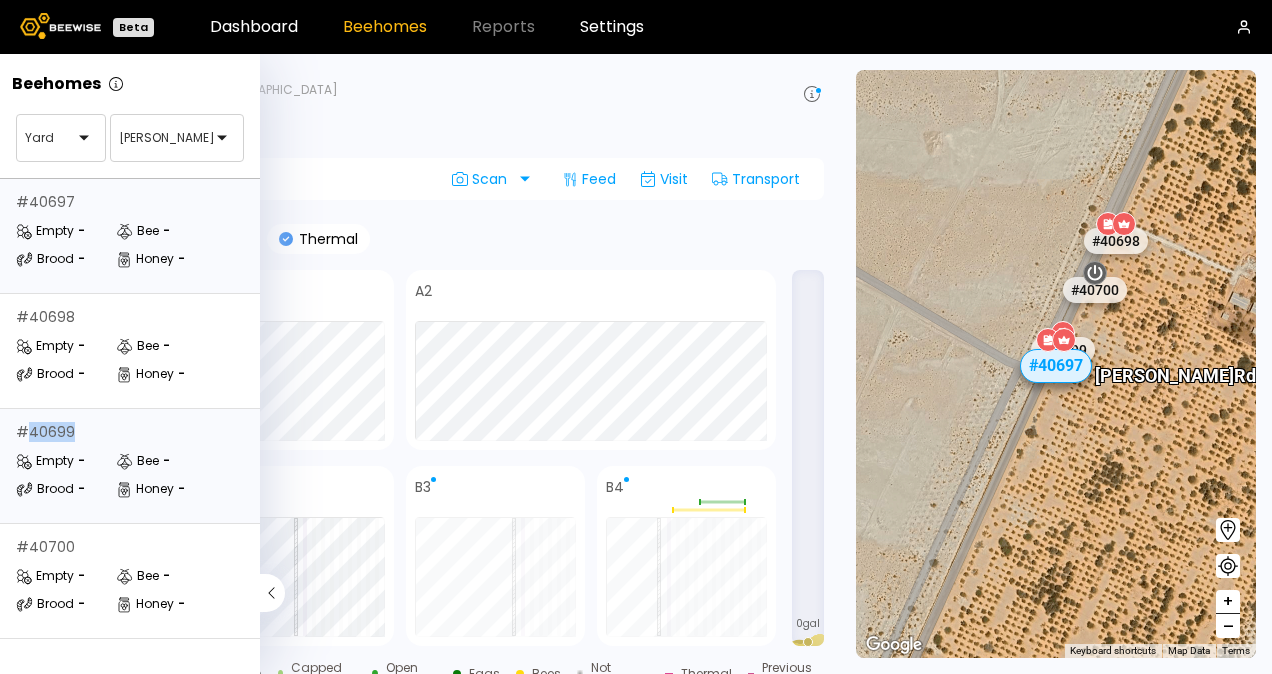 click on "# 40699" at bounding box center [45, 432] 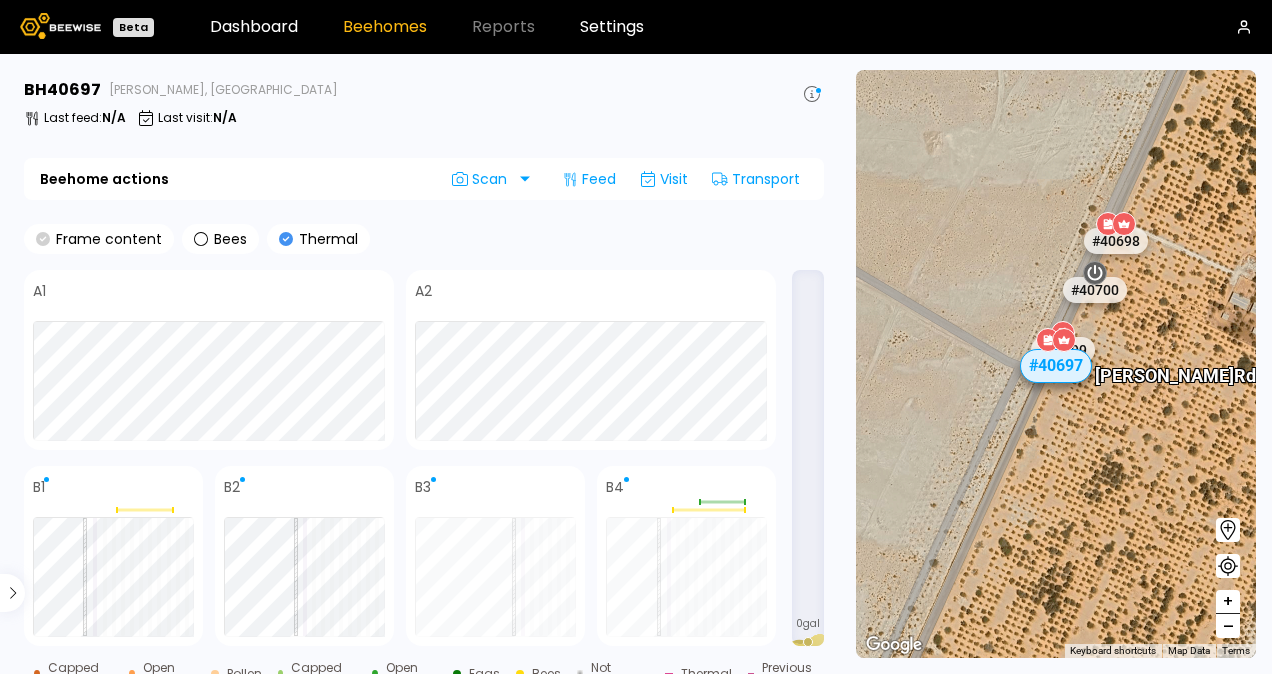 click 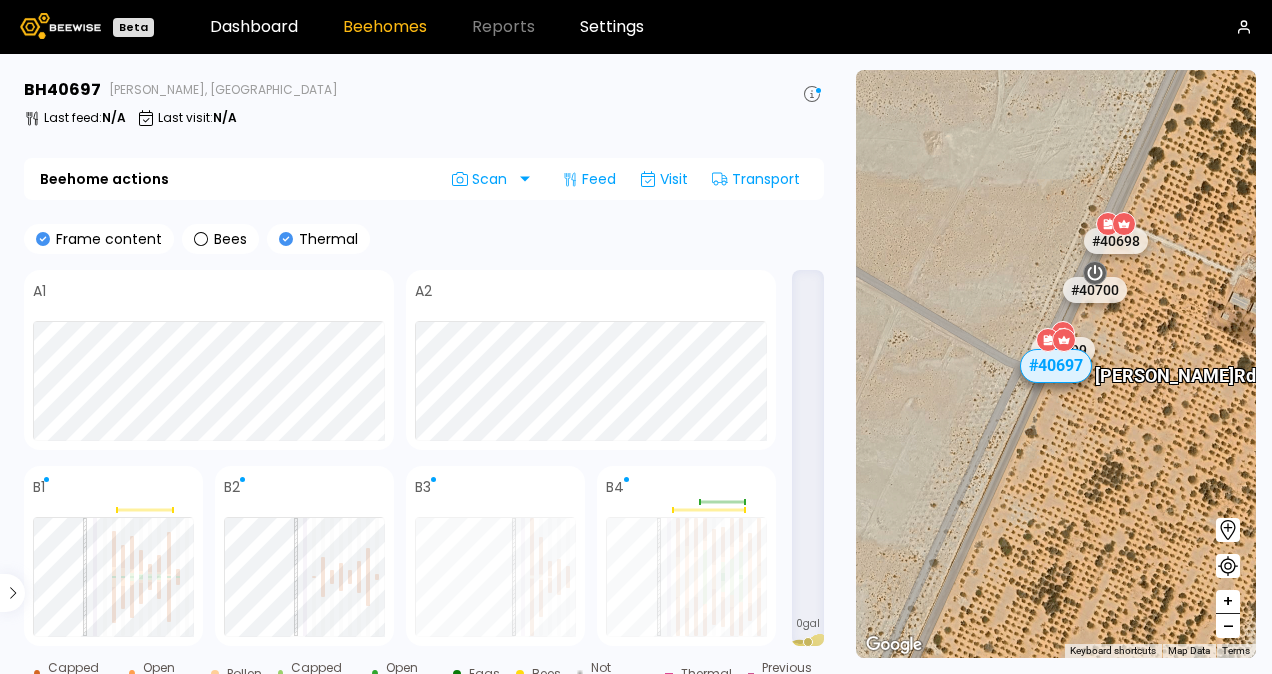 click on "BH  [STREET_ADDRESS][PERSON_NAME] Last feed :  N/A   Last visit :  N/A   Beehome actions Scan Feed Visit Transport Frame content Bees Thermal A1   A2   B1   B2   B3   B4   0 gal Capped honey Open honey Pollen Capped brood Open brood Eggs Bees Not scanned Thermal Previous thermal [DATE] [DATE]  /  4" at bounding box center (426, 364) 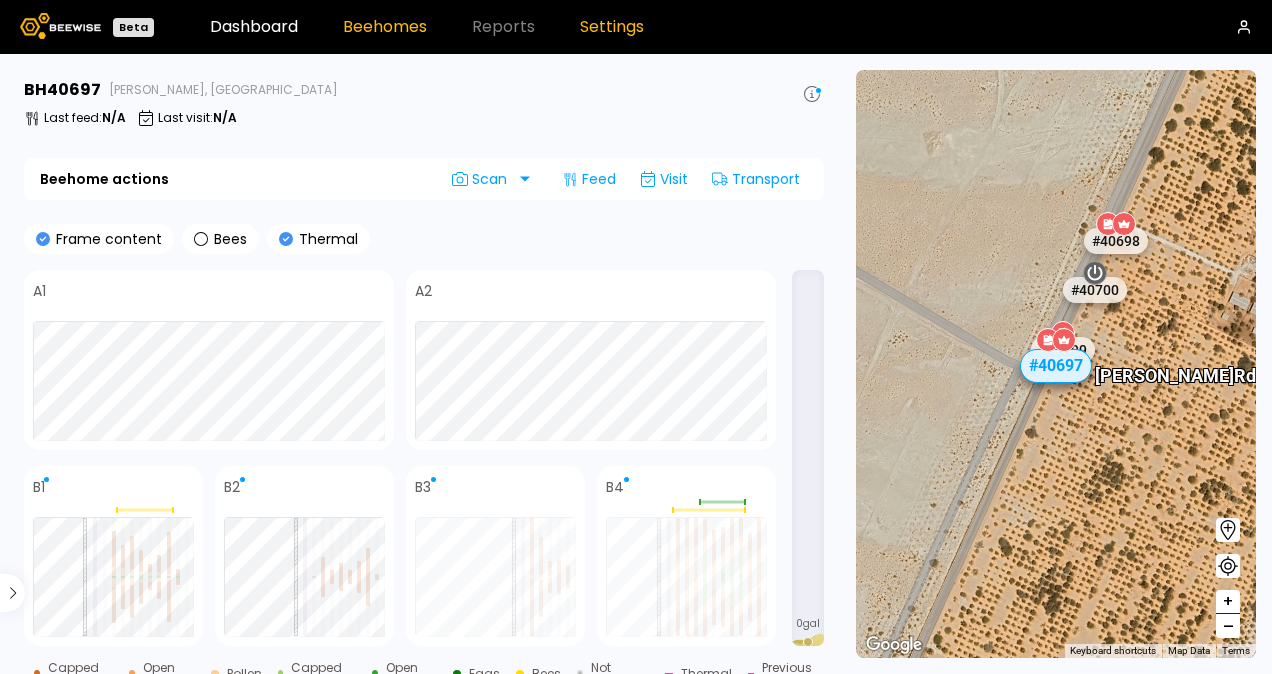 click on "Settings" at bounding box center (612, 27) 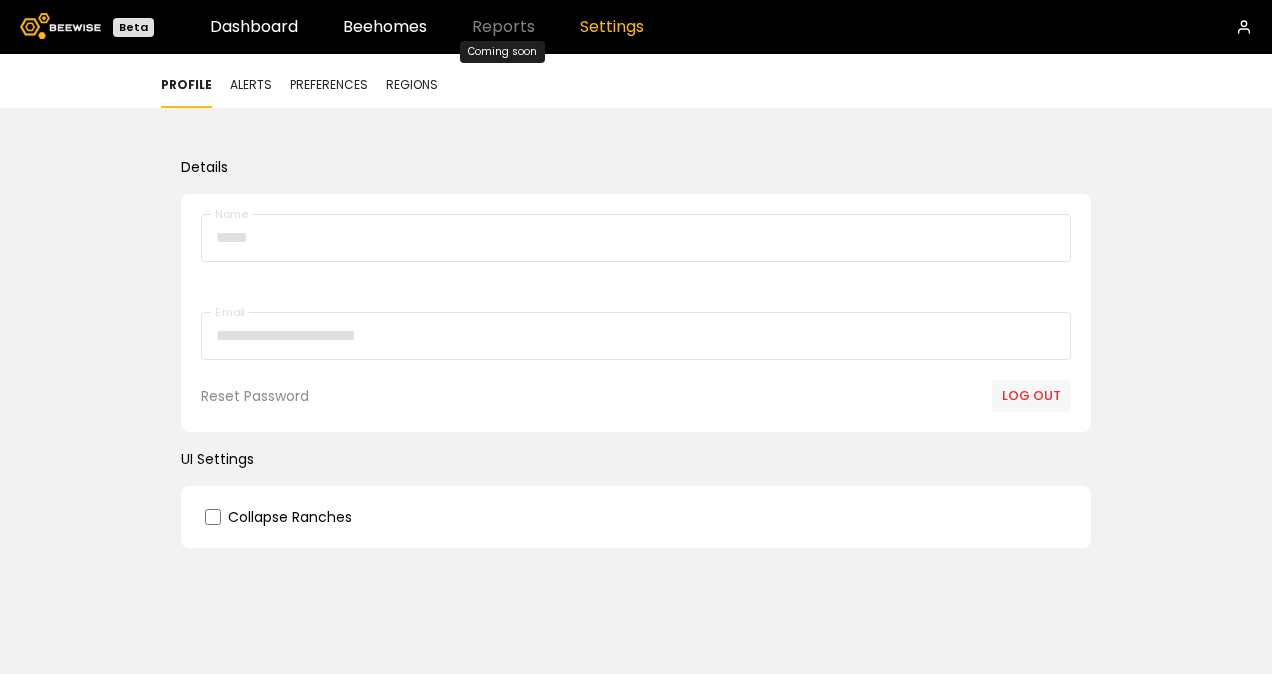 click on "Reports" at bounding box center [503, 27] 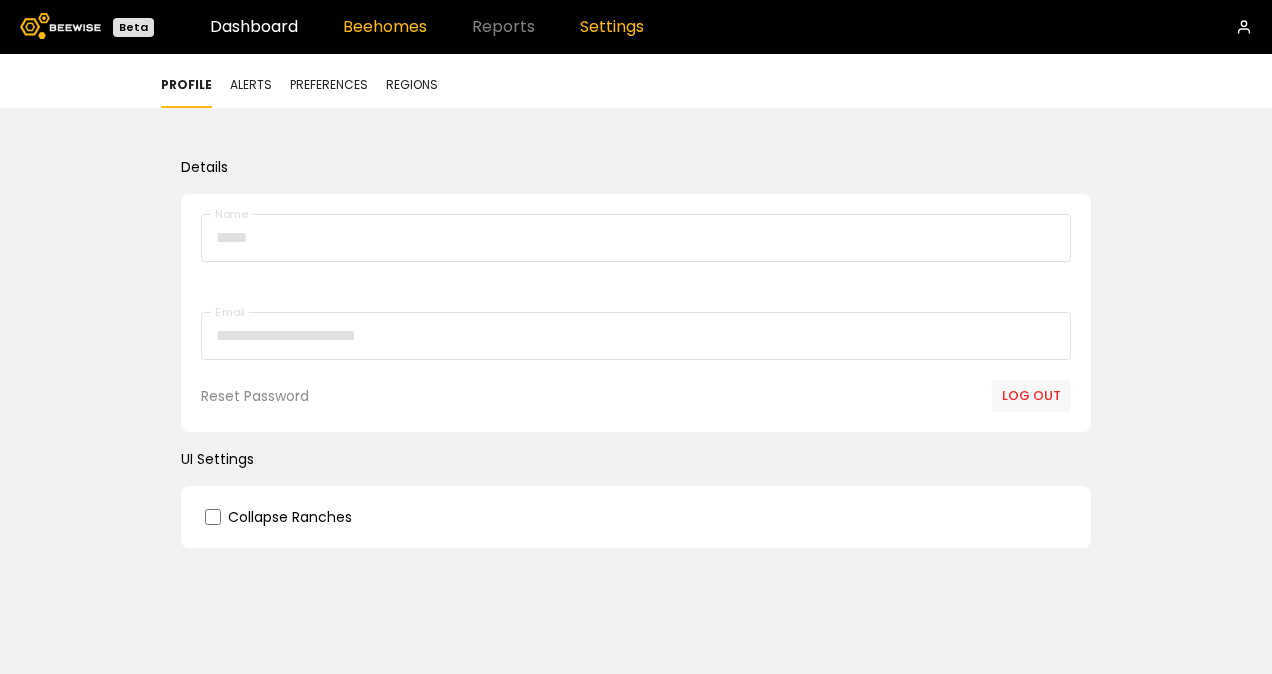 click on "Beehomes" at bounding box center [385, 27] 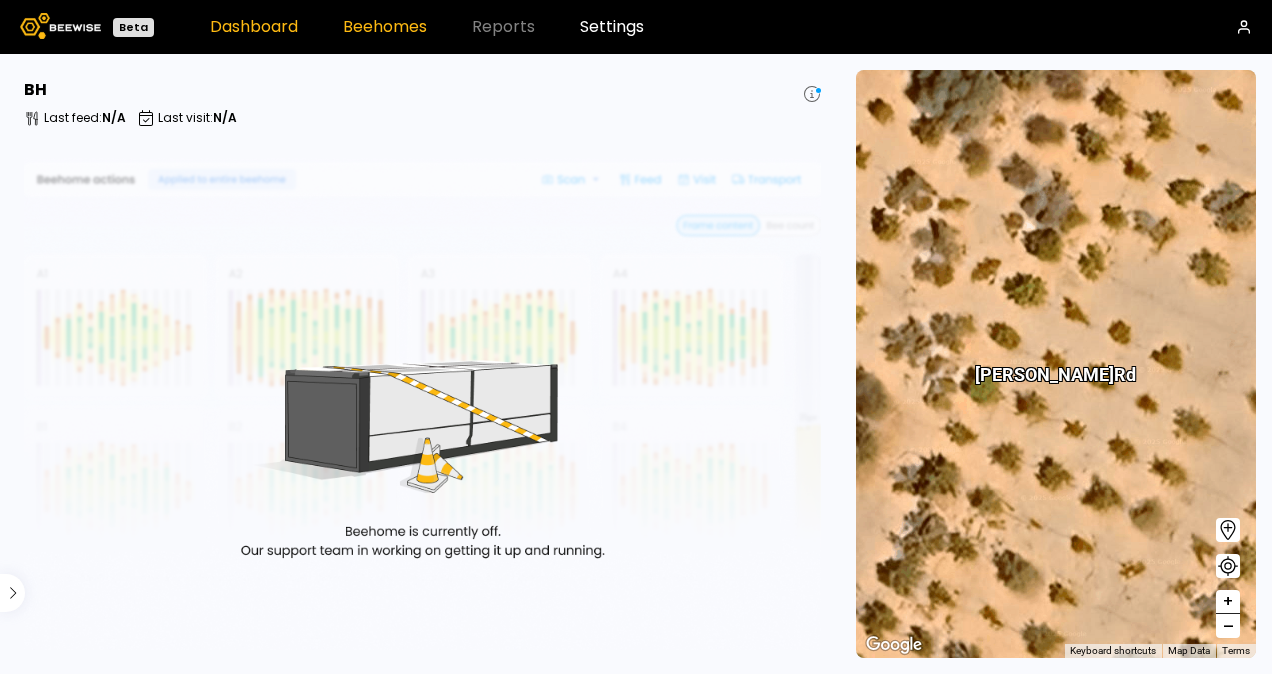 click on "Dashboard" at bounding box center (254, 27) 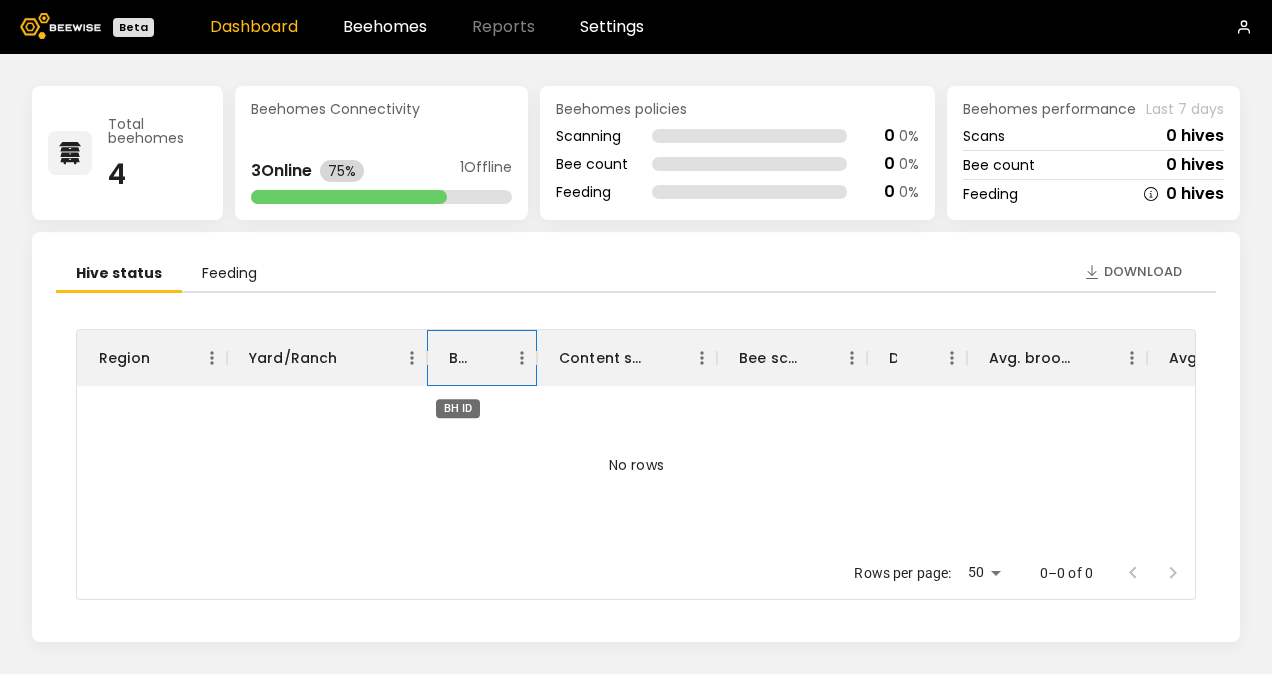 click on "BH ID" at bounding box center [458, 358] 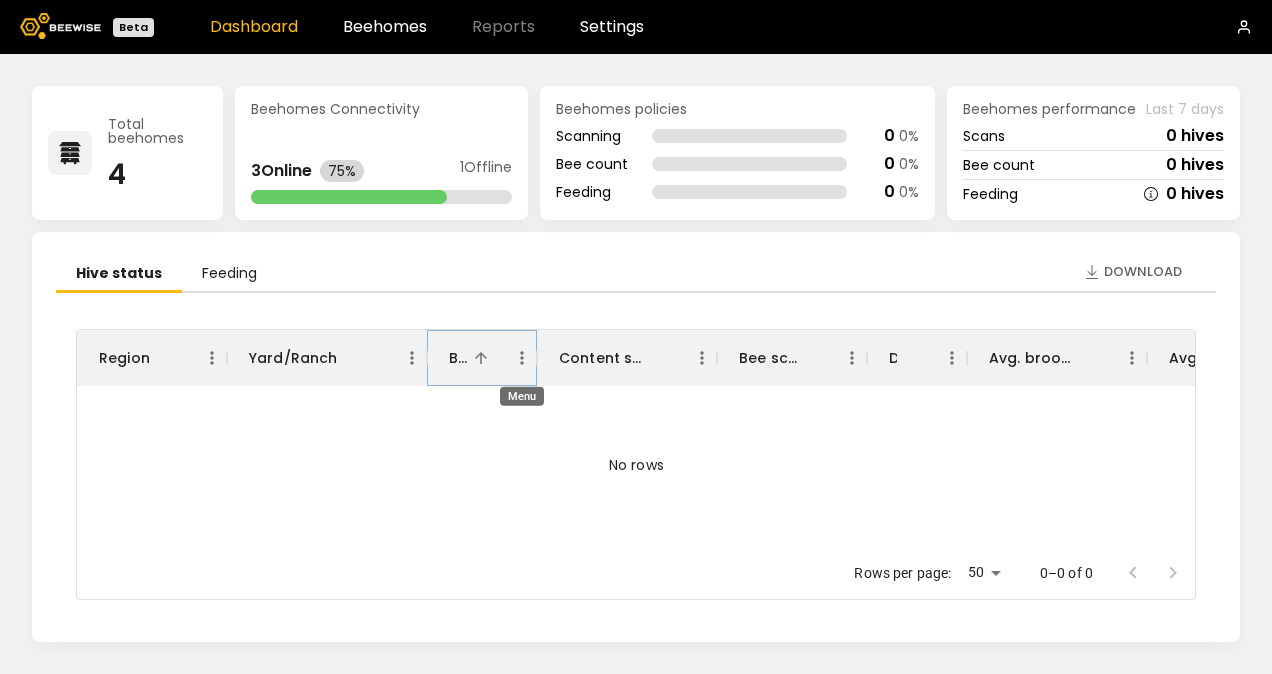 click 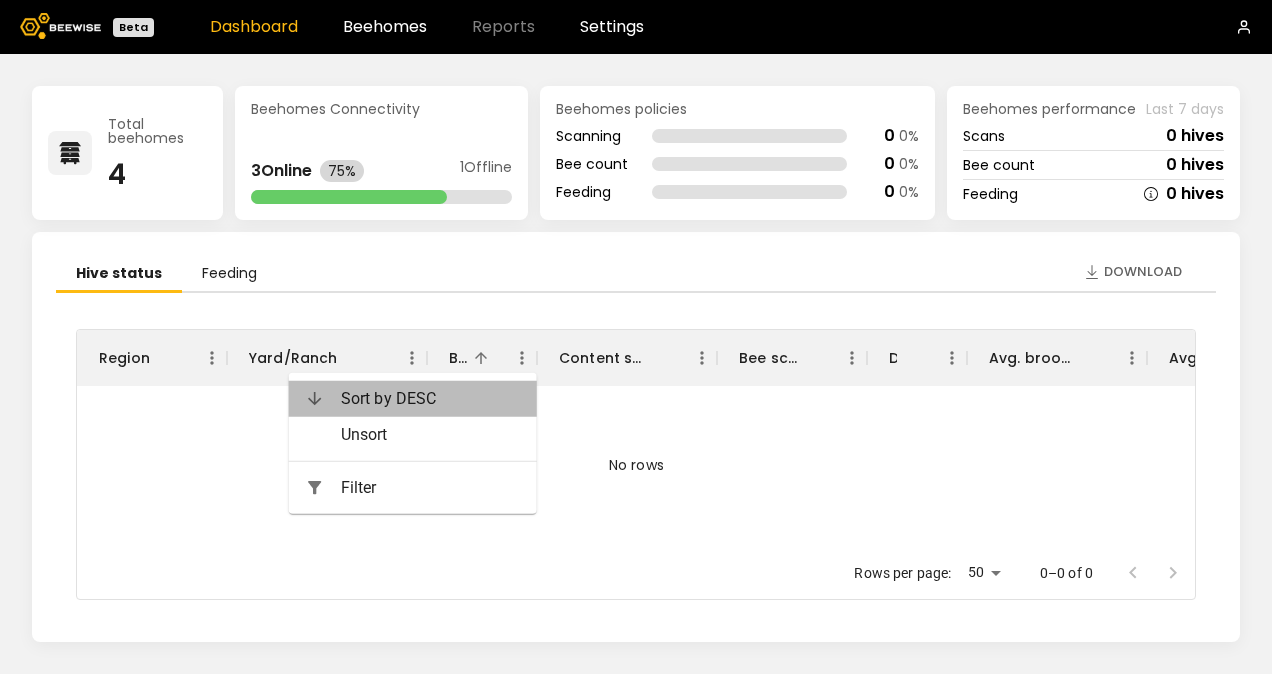 click on "Sort by DESC" at bounding box center (431, 399) 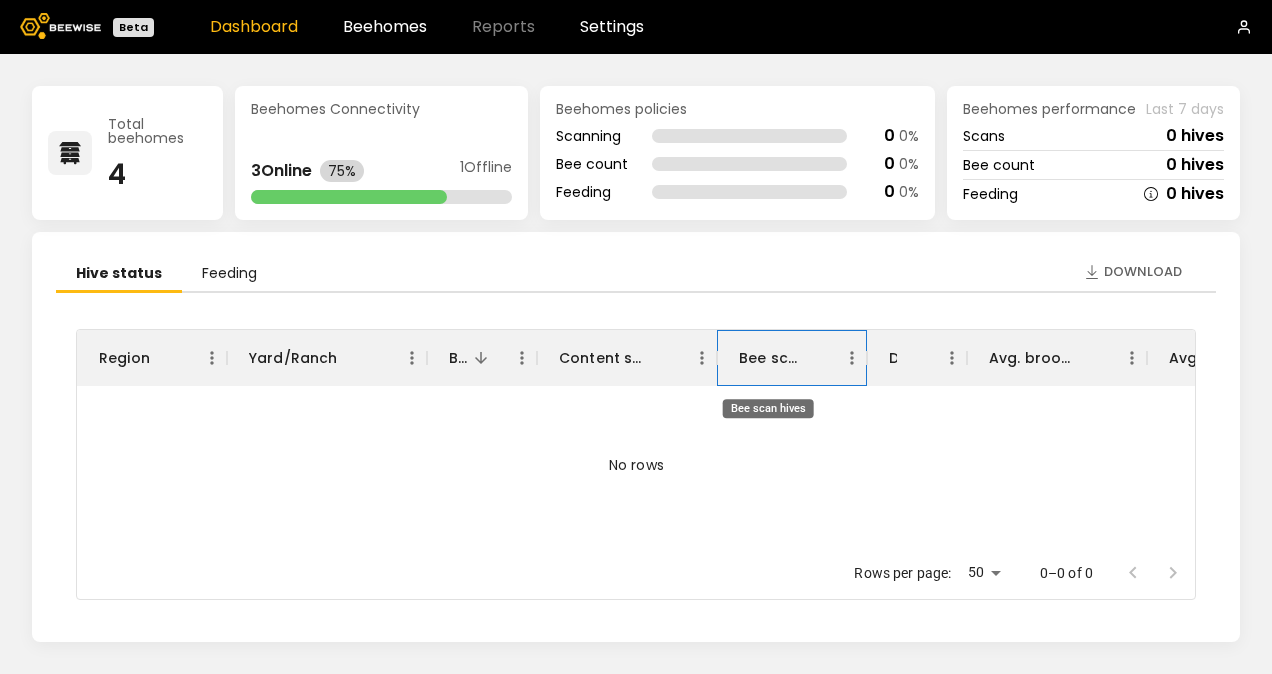 click on "Bee scan hives" at bounding box center [768, 358] 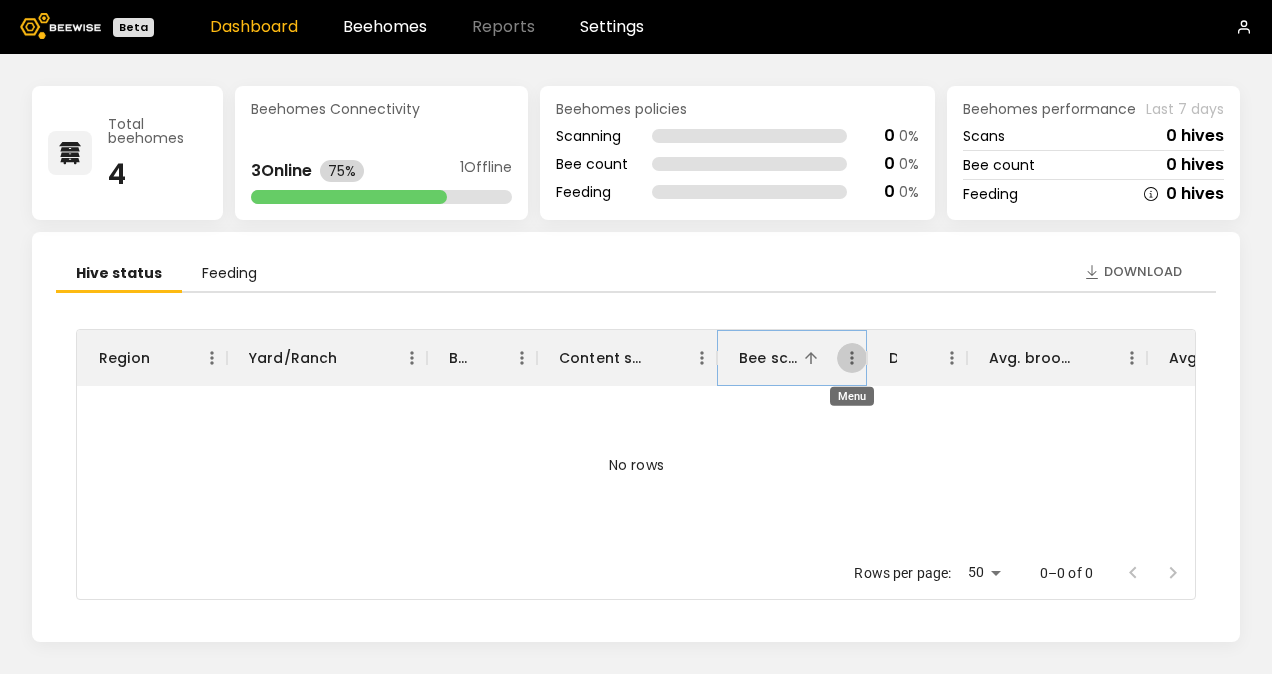 click 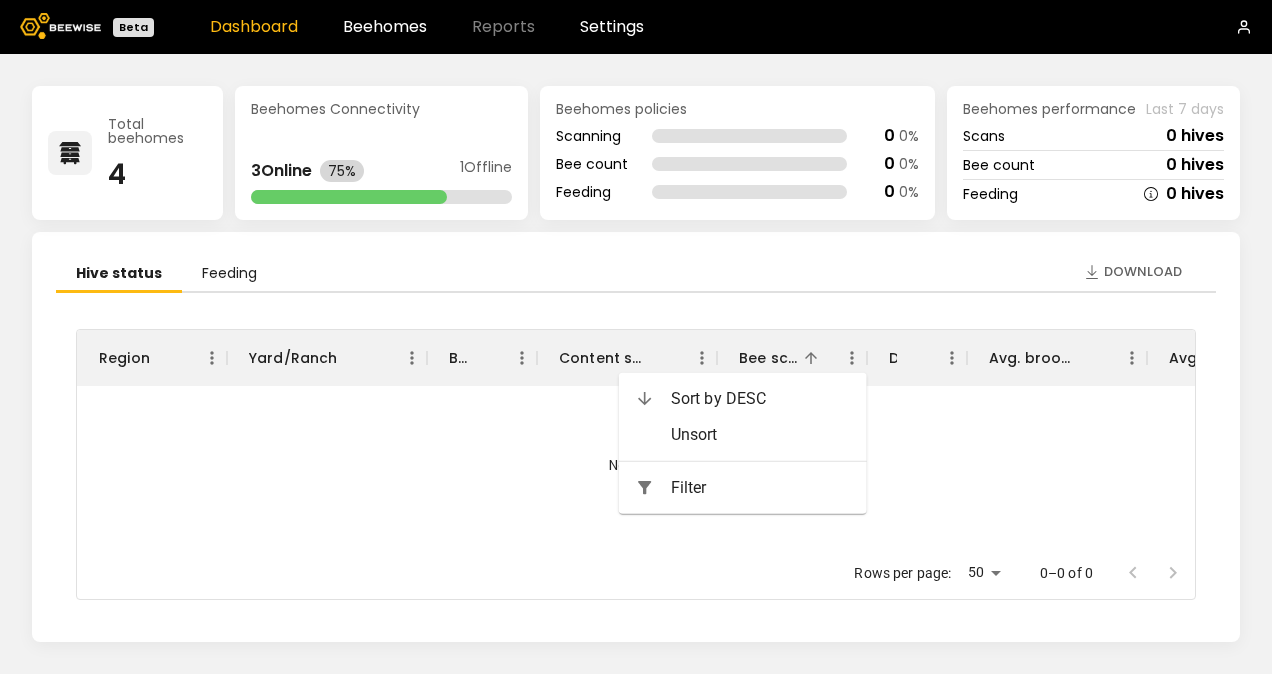 click on "Sort by DESC" at bounding box center (761, 399) 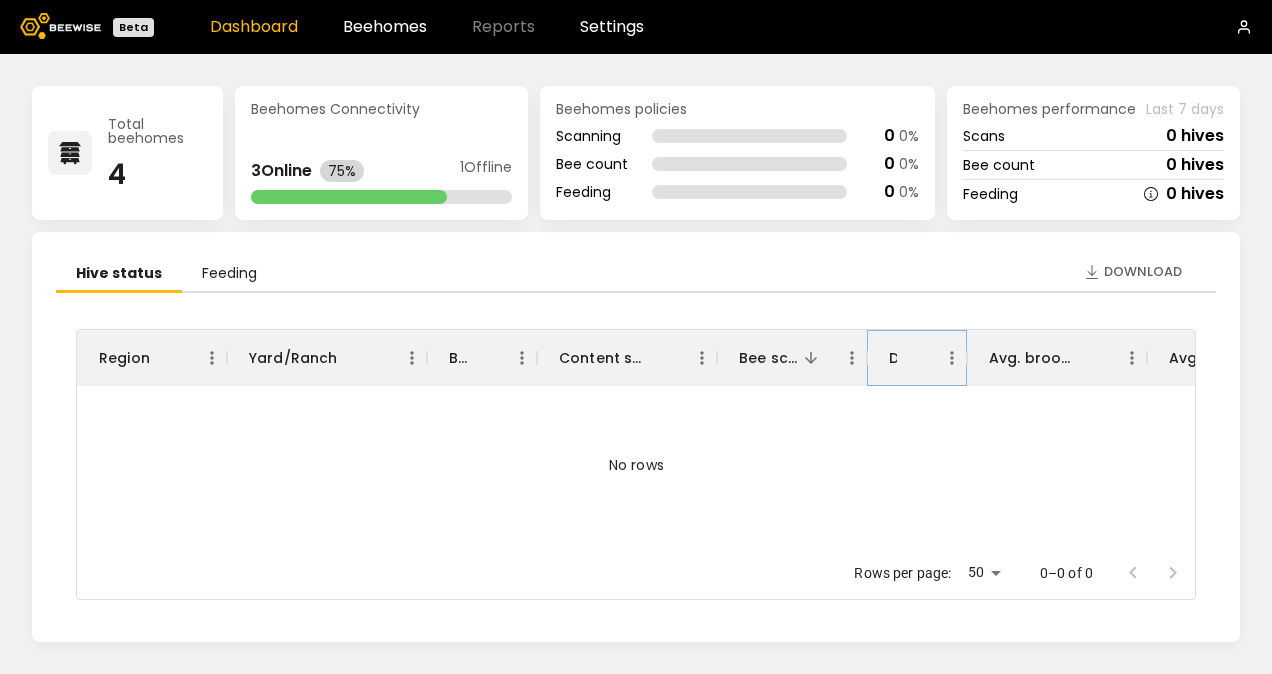 click 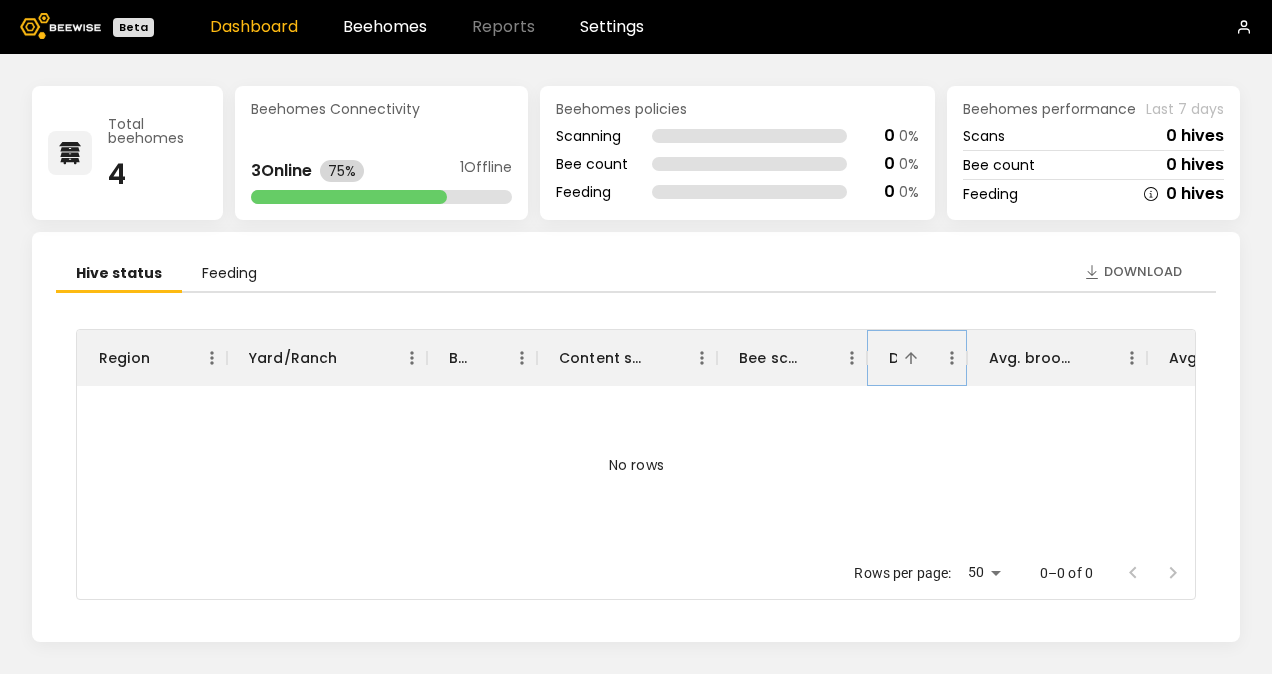 click 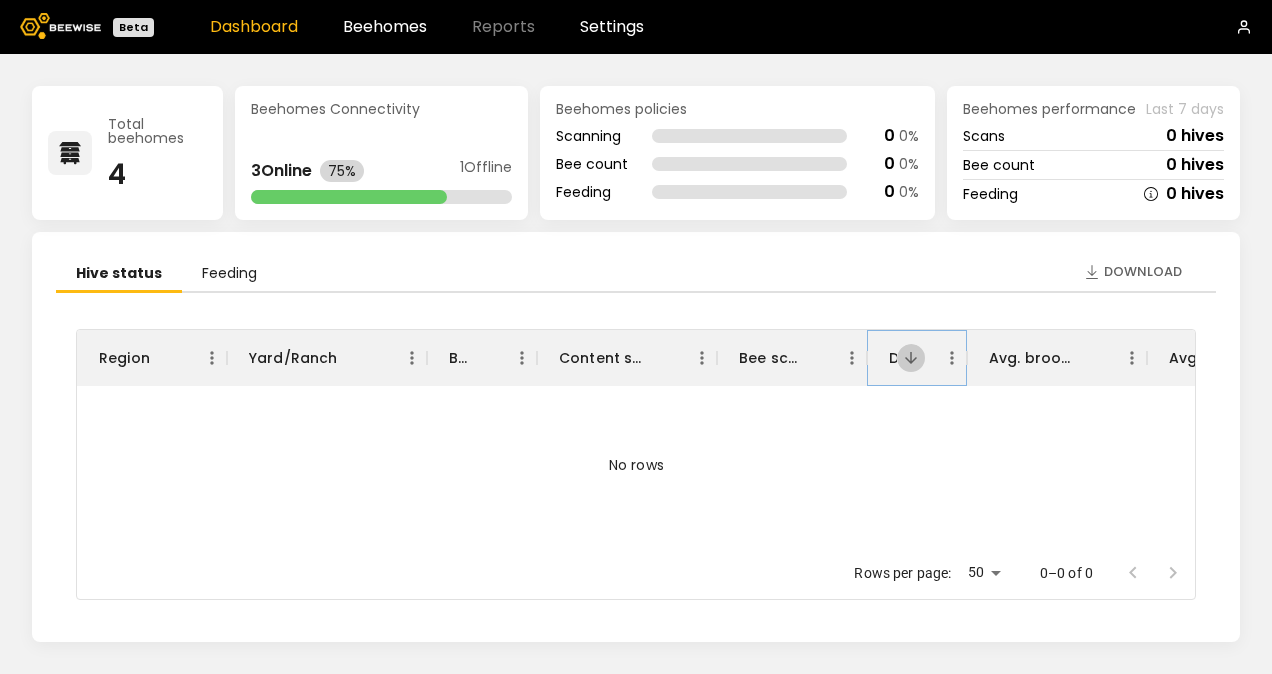 click at bounding box center (911, 358) 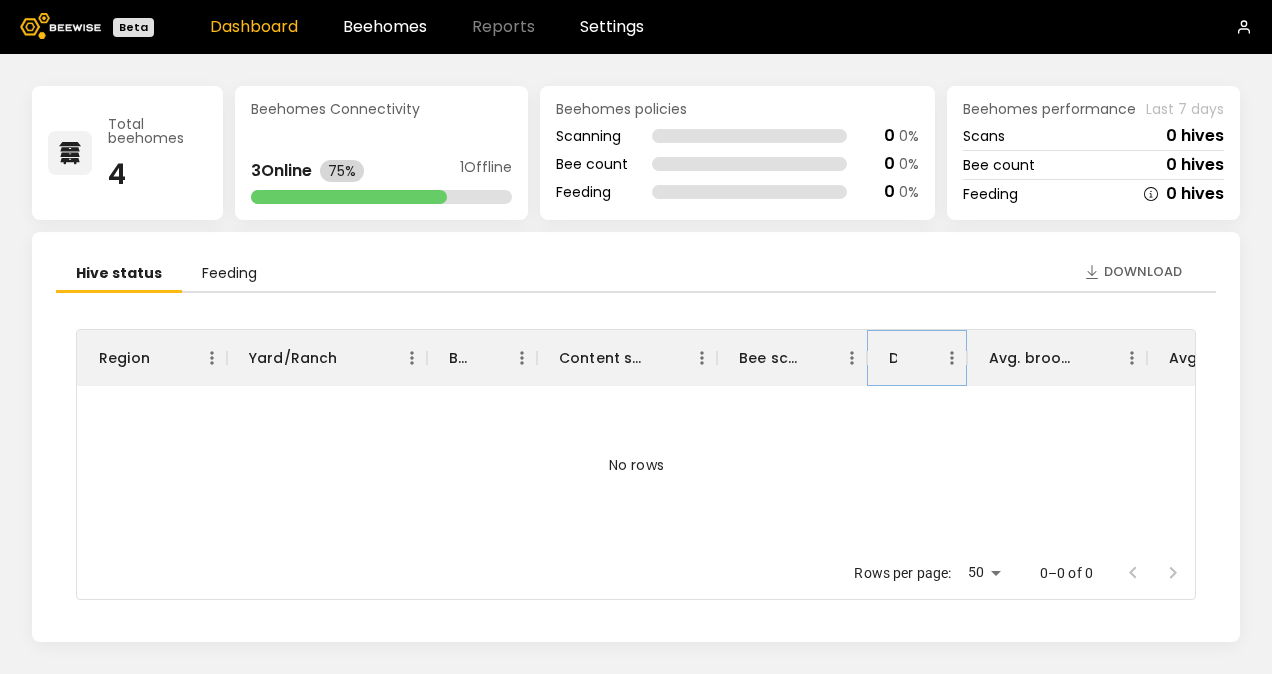 click at bounding box center (911, 358) 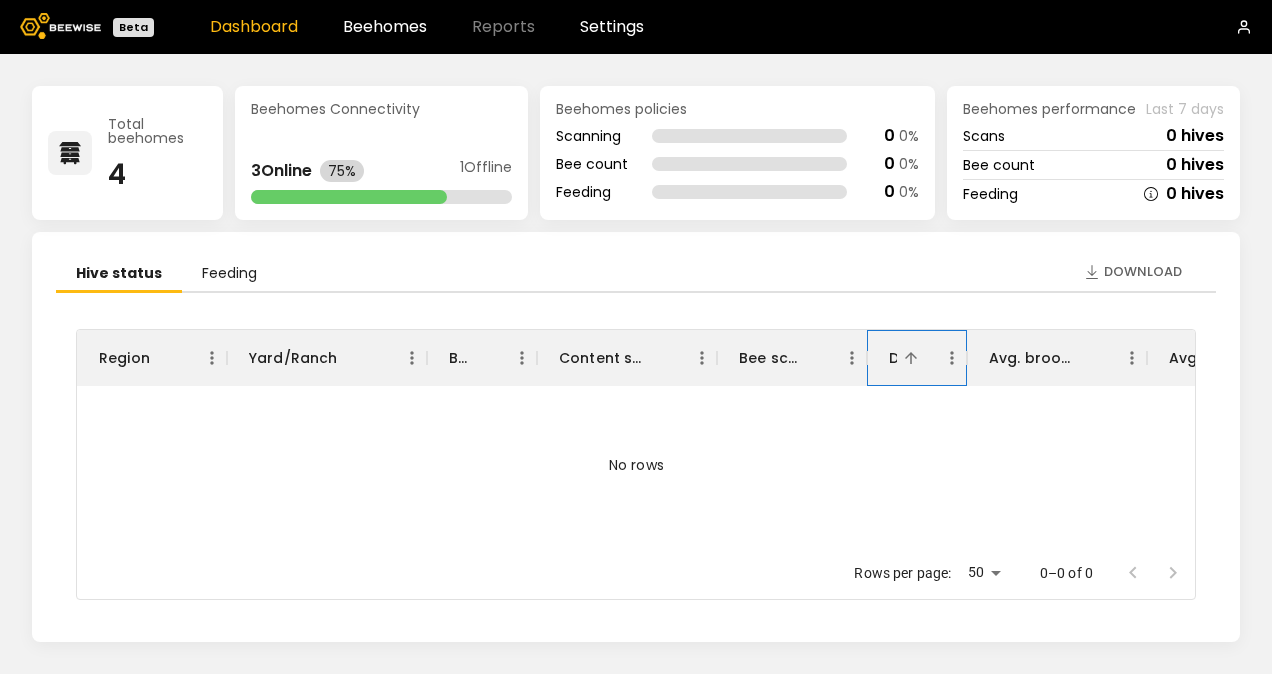click on "Dead hives" at bounding box center (917, 358) 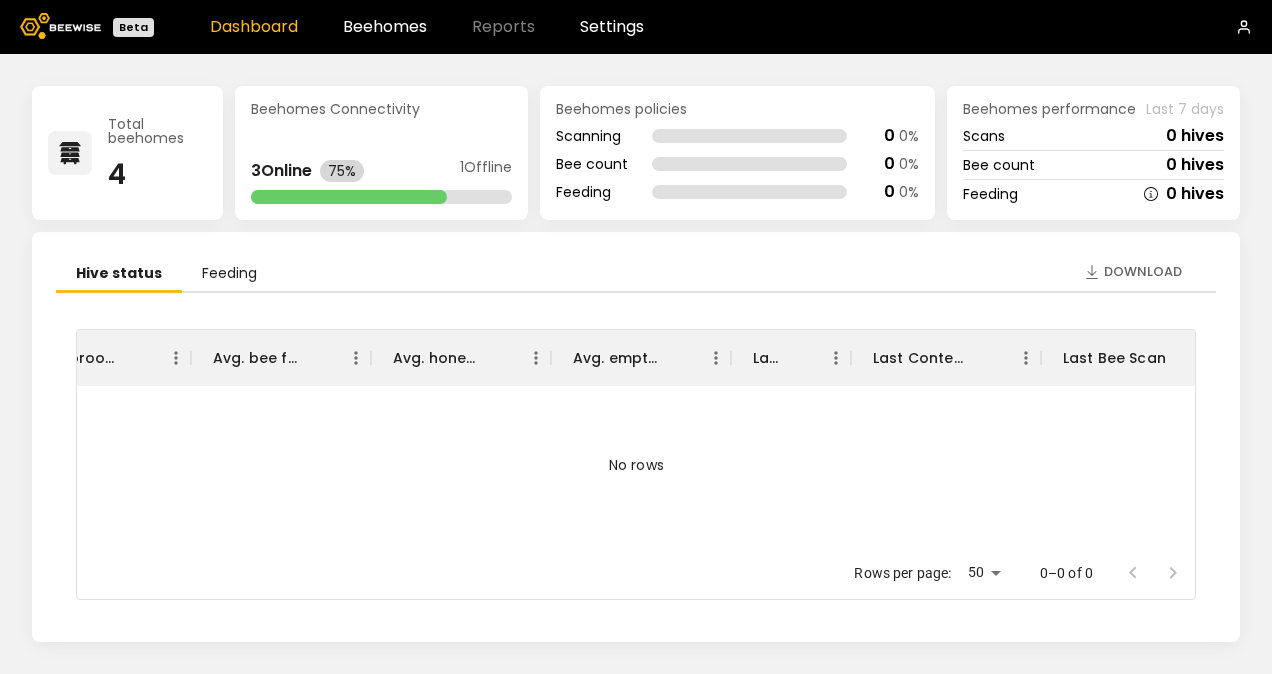 scroll, scrollTop: 0, scrollLeft: 1005, axis: horizontal 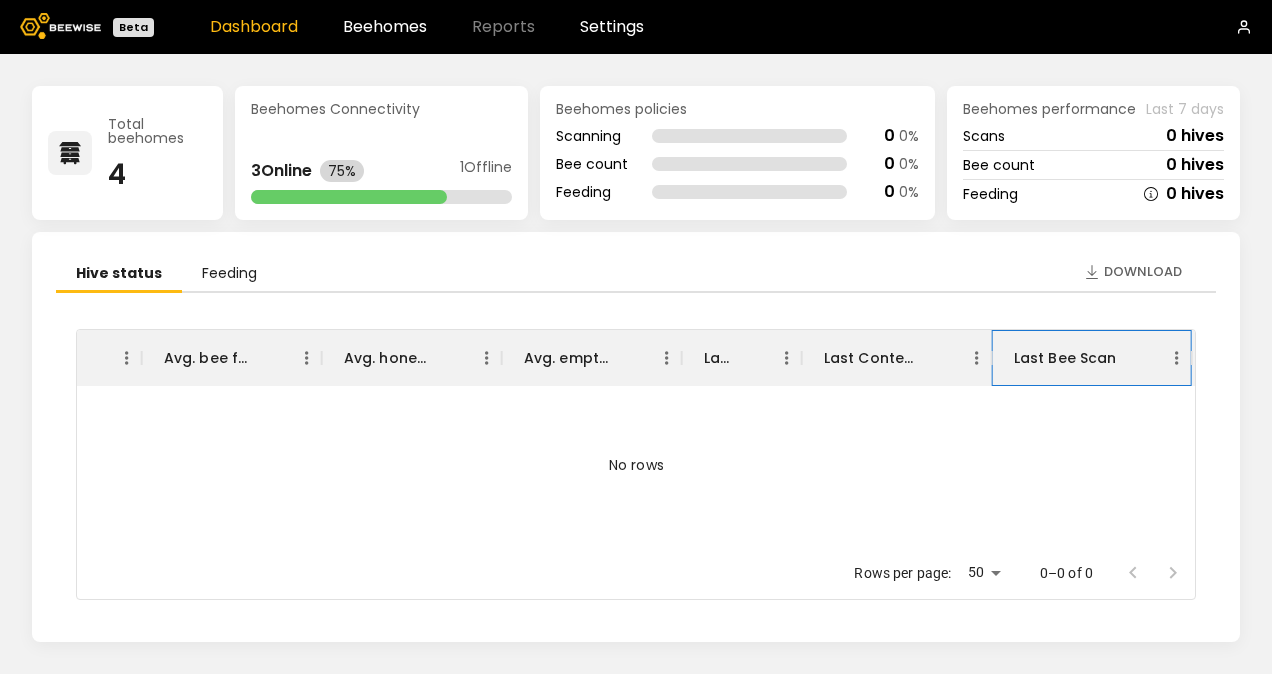 click on "Last Bee Scan" at bounding box center [1065, 358] 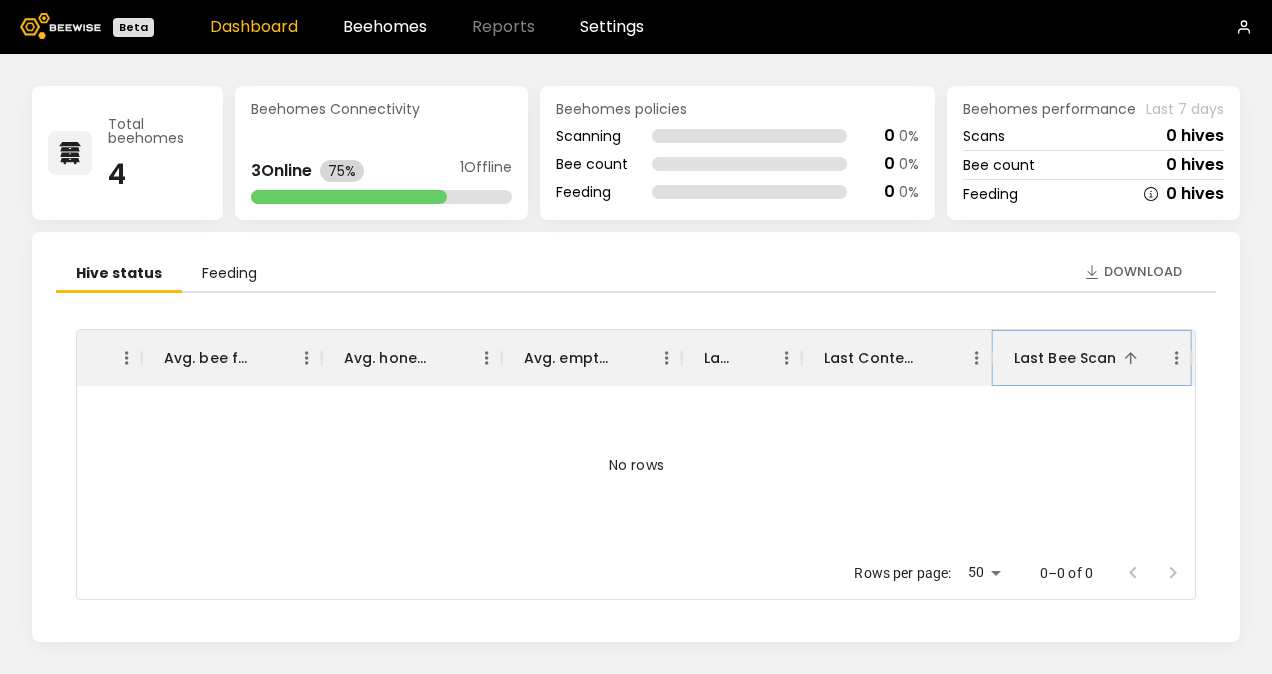 click 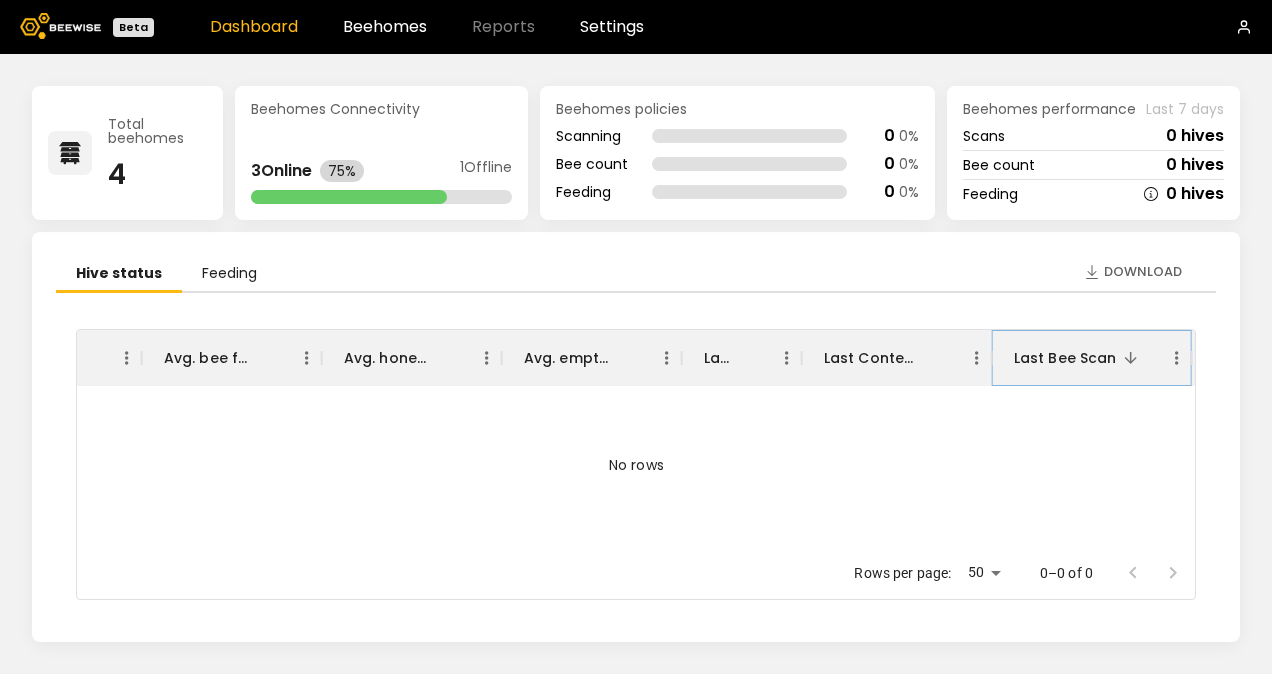 click 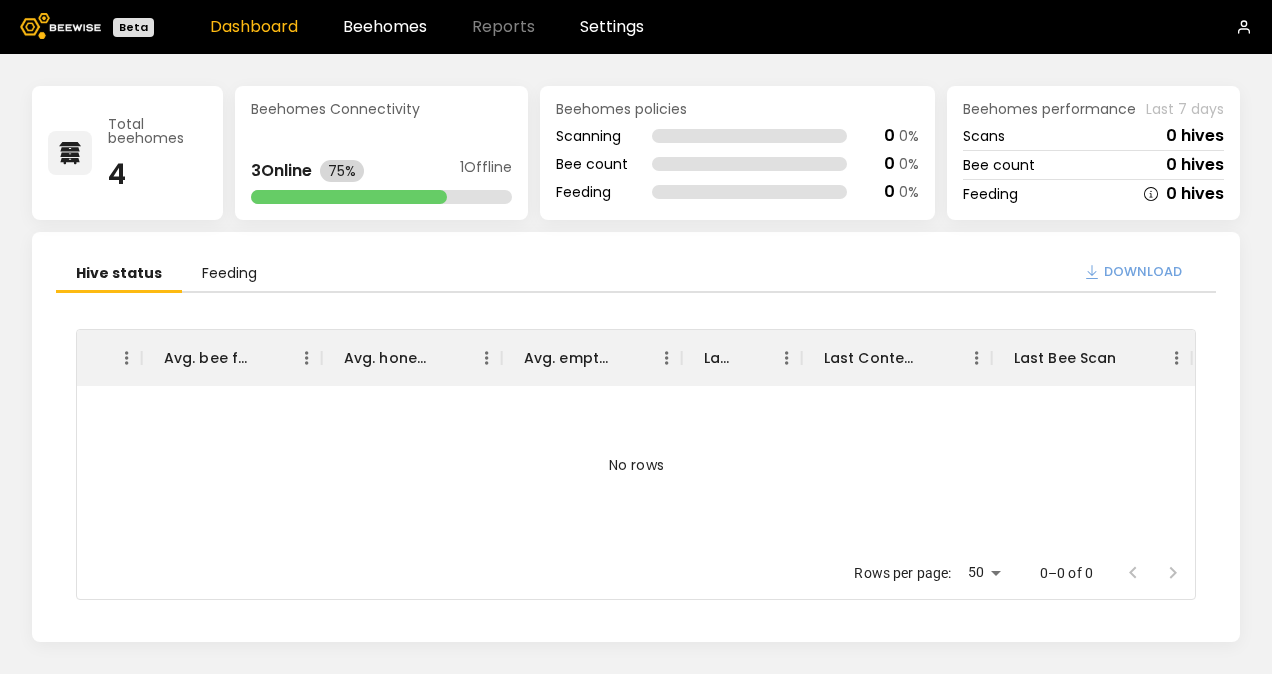 click 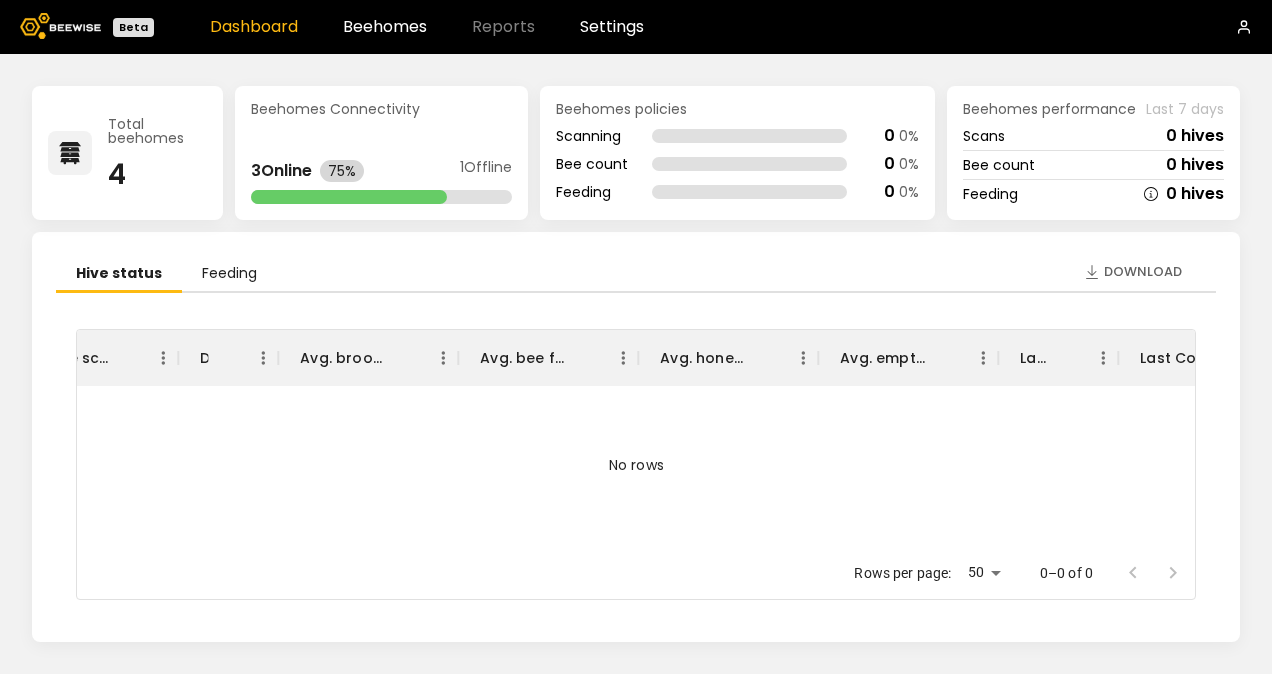 scroll, scrollTop: 0, scrollLeft: 0, axis: both 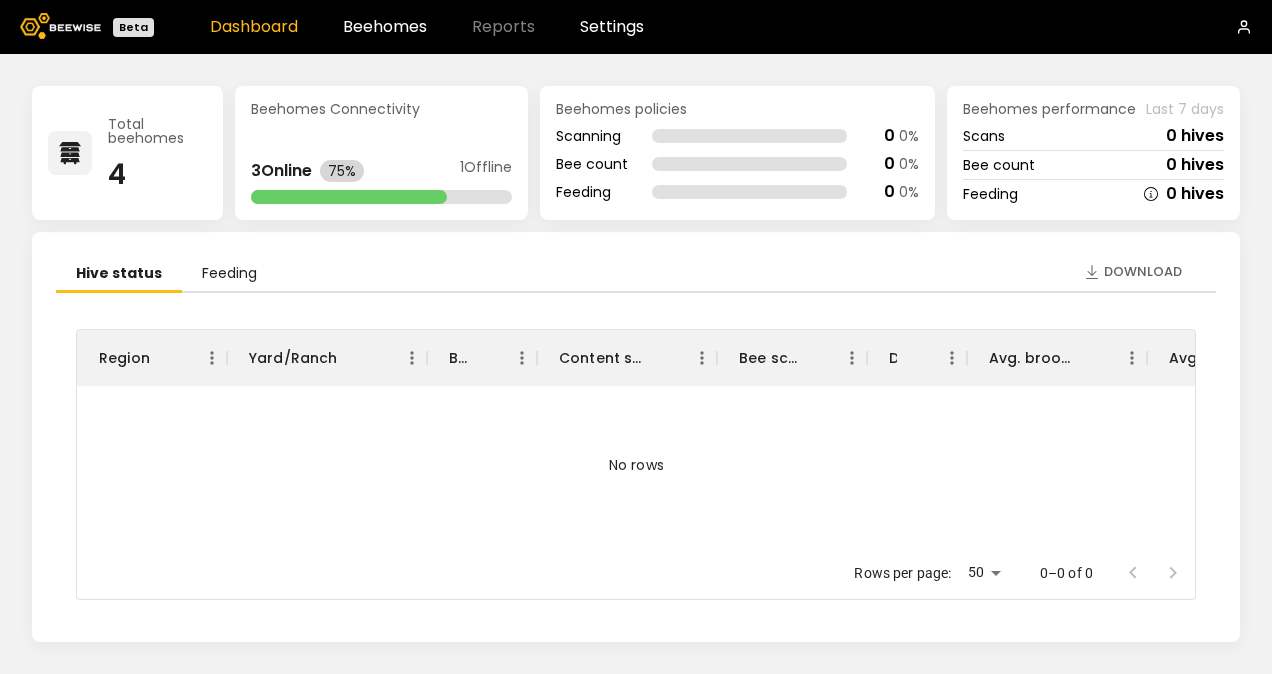 click on "Dashboard" at bounding box center [254, 27] 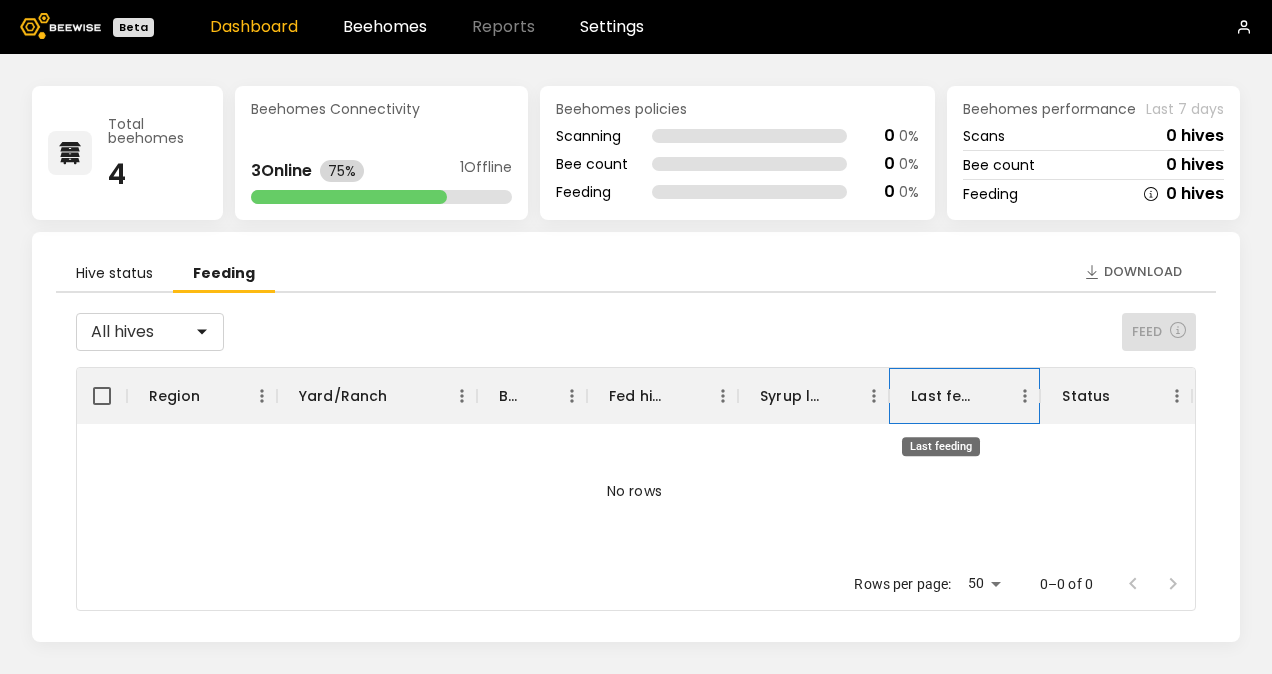 click on "Last feeding" at bounding box center (940, 396) 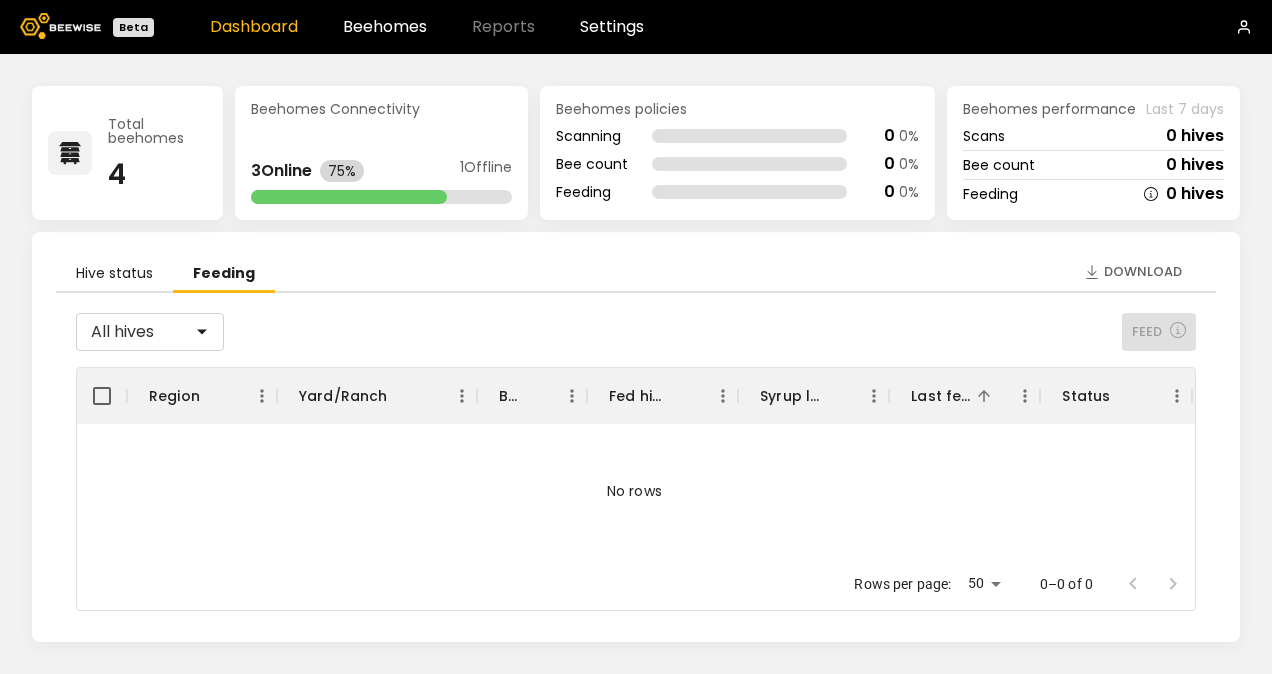 click on "Hive status" at bounding box center [114, 274] 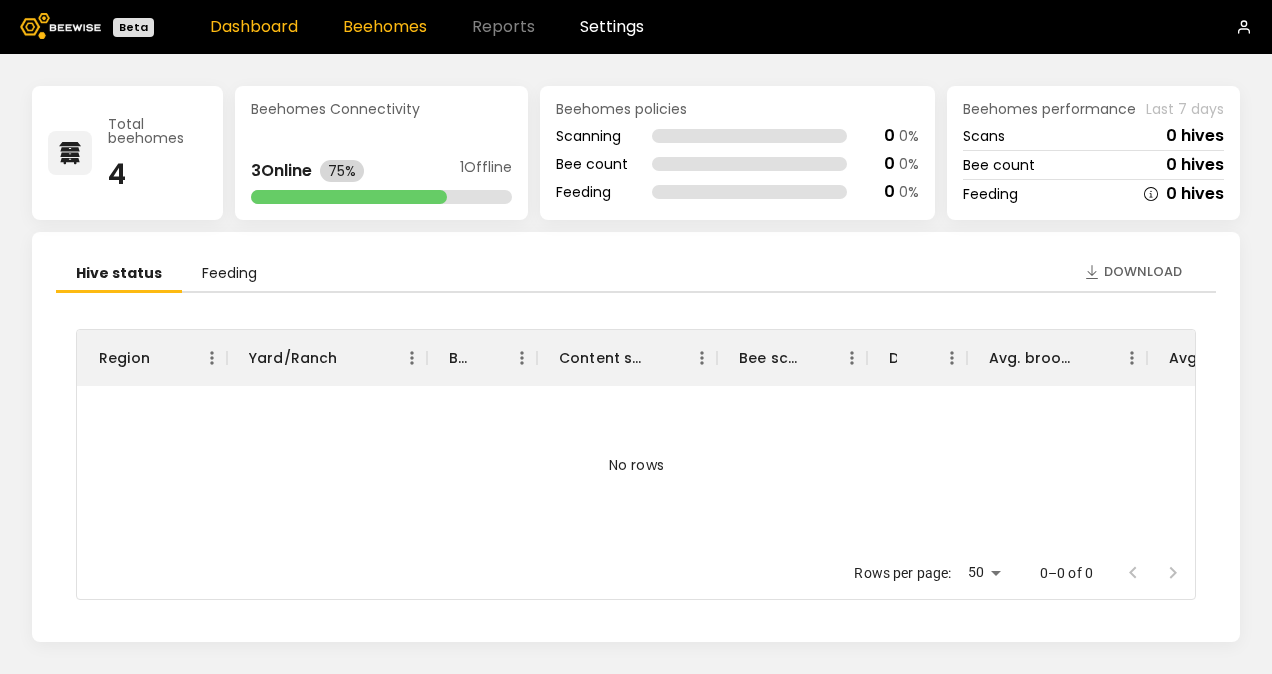click on "Beehomes" at bounding box center (385, 27) 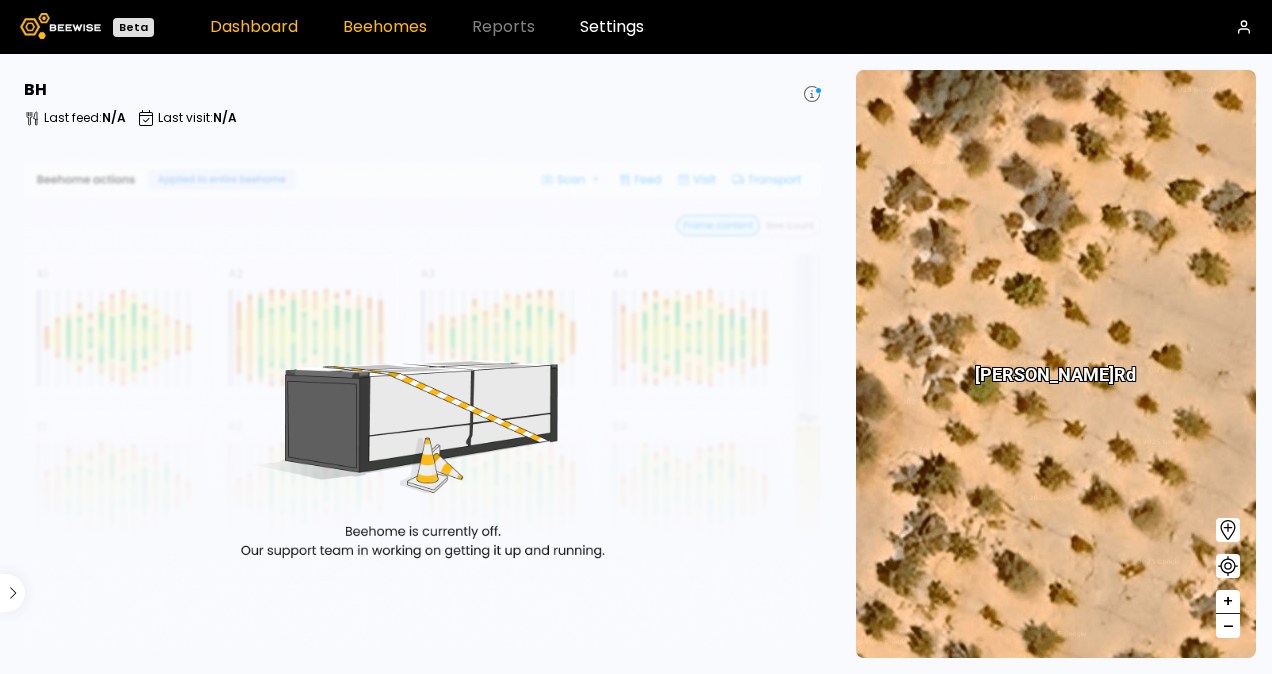 click on "Dashboard" at bounding box center (254, 27) 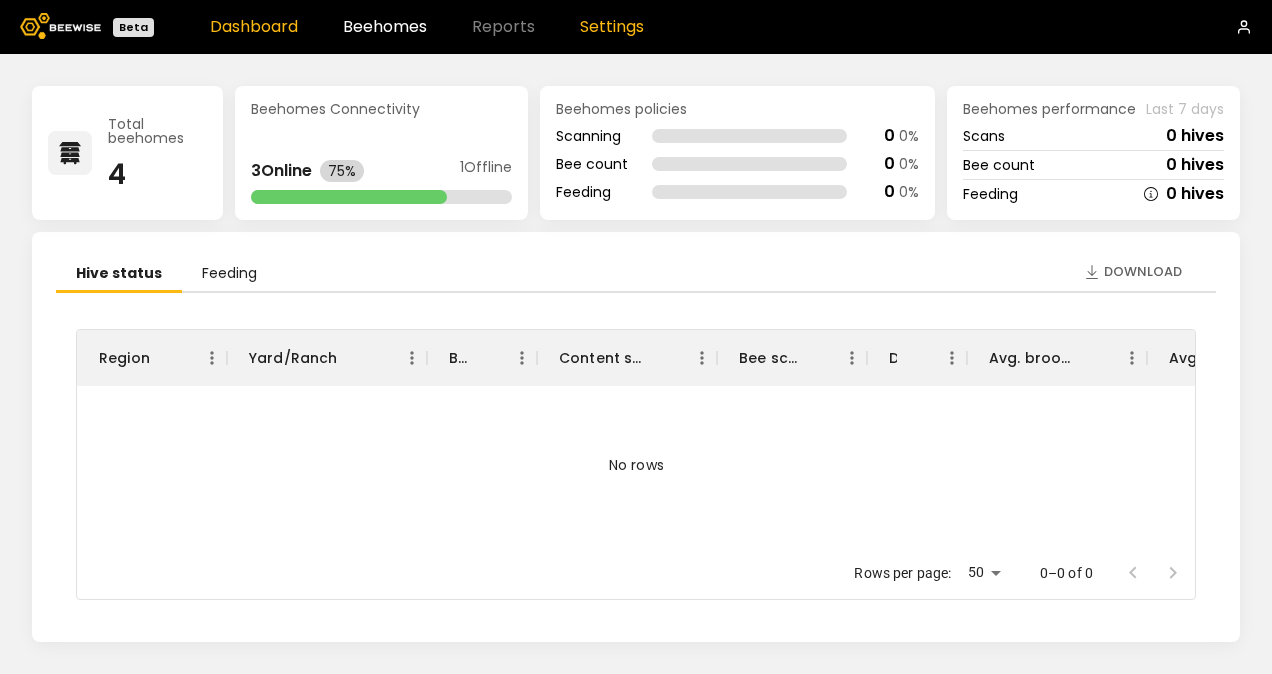 click on "Settings" at bounding box center [612, 27] 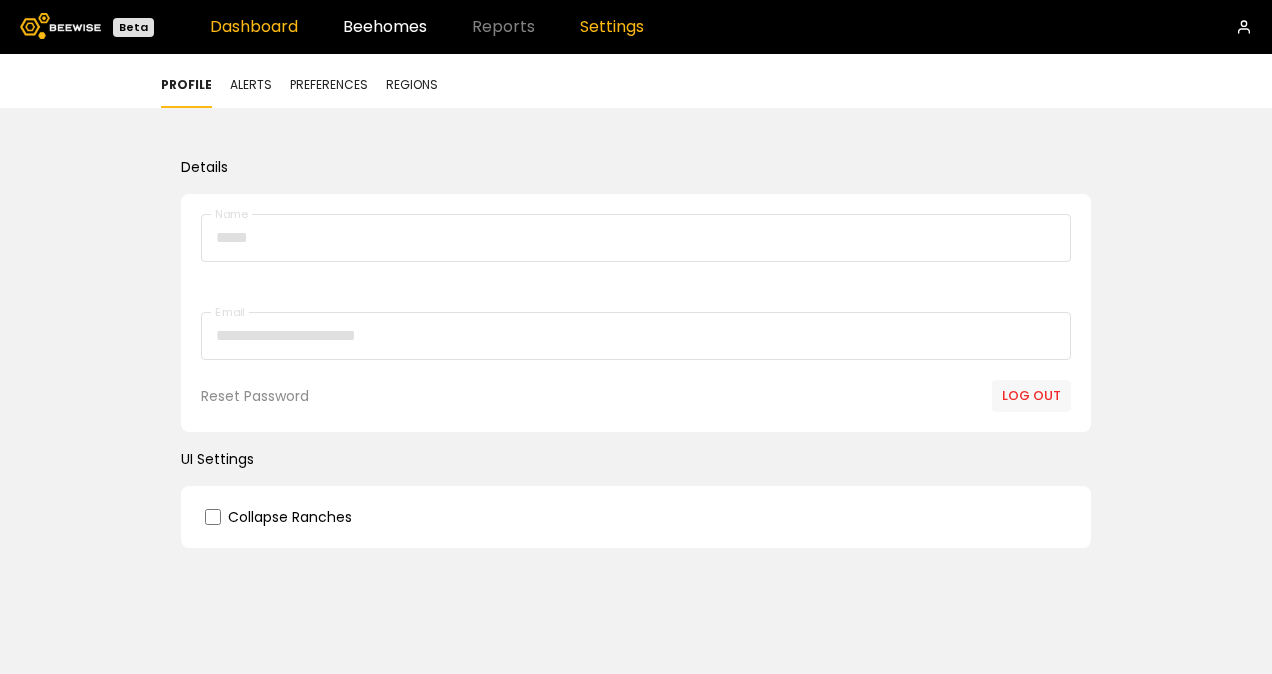 click on "Dashboard" at bounding box center (254, 27) 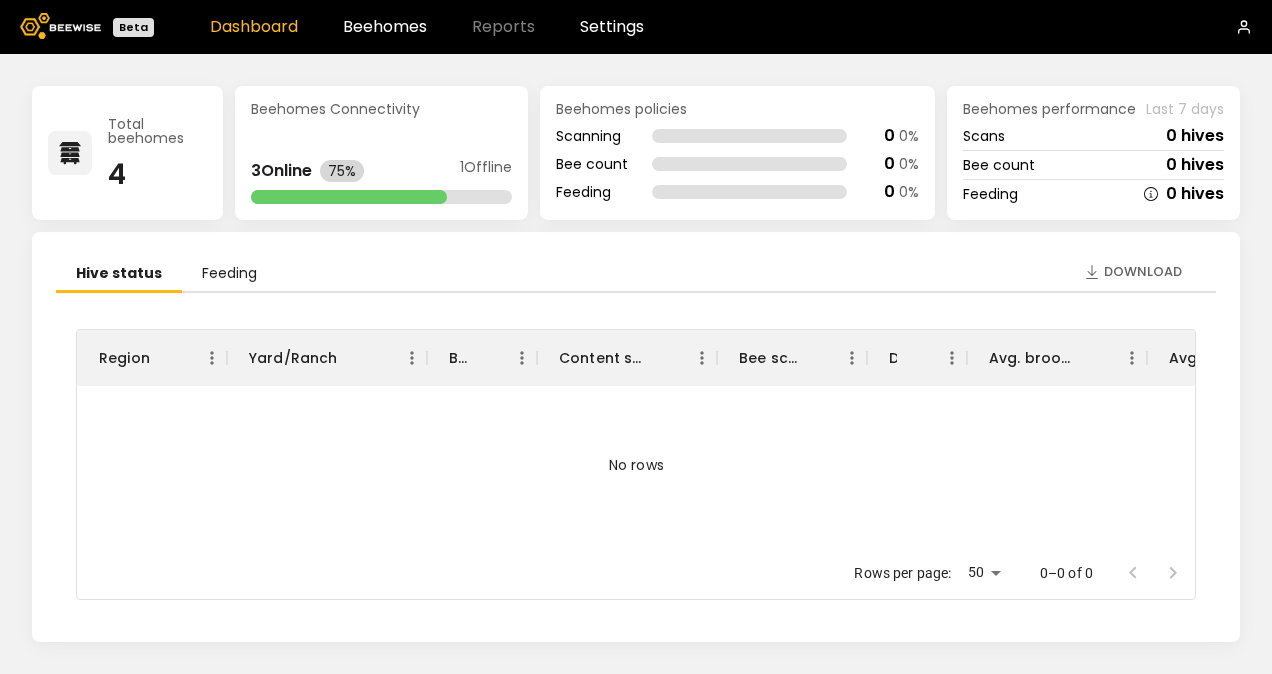 click on "Hive status" at bounding box center (119, 274) 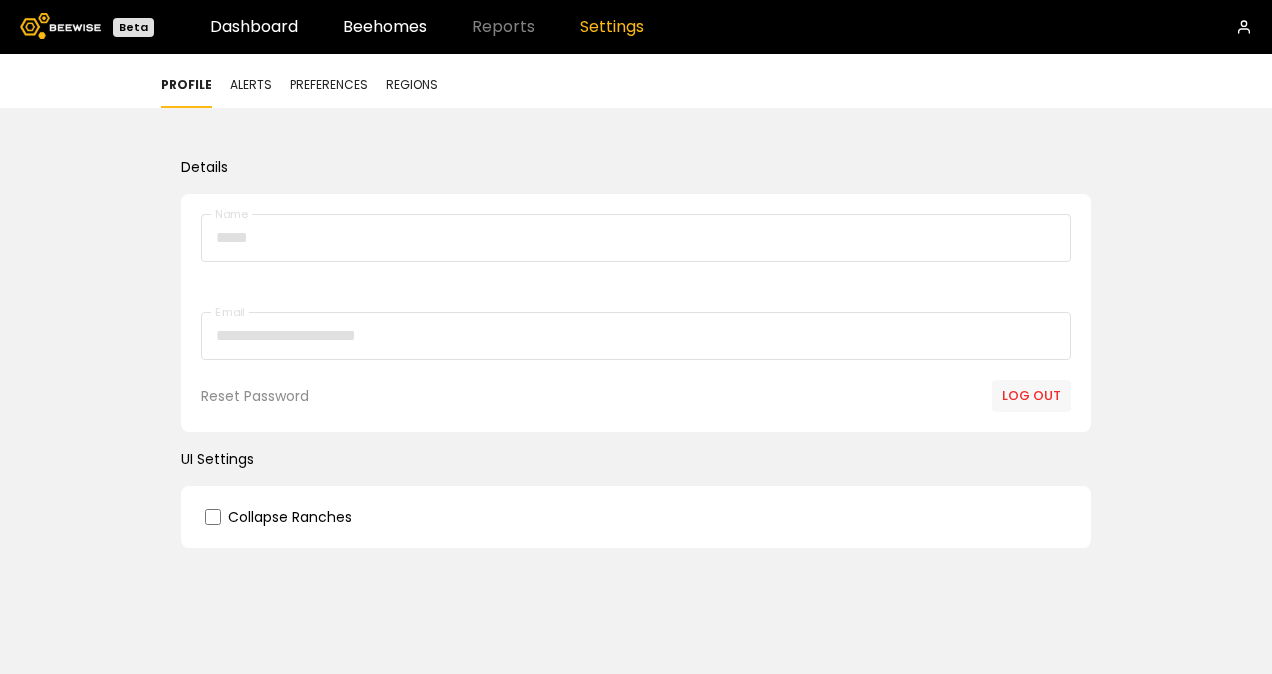 click at bounding box center (60, 26) 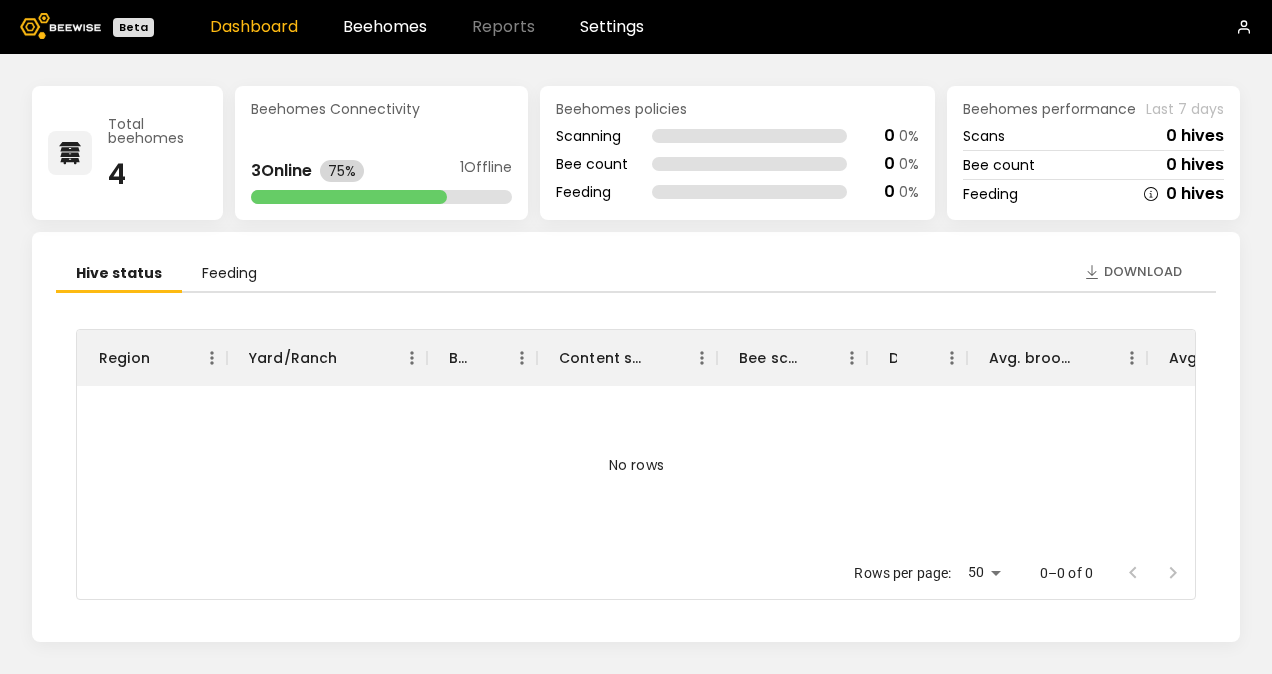 click on "Dashboard" at bounding box center (254, 27) 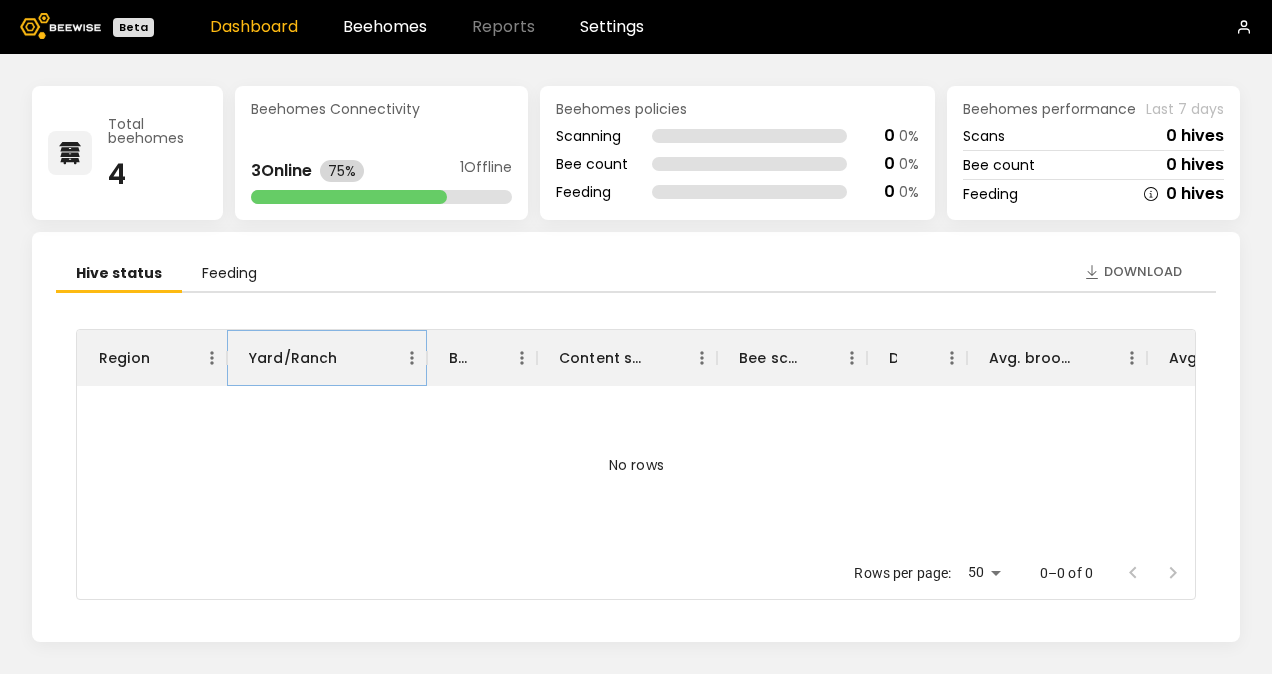 click 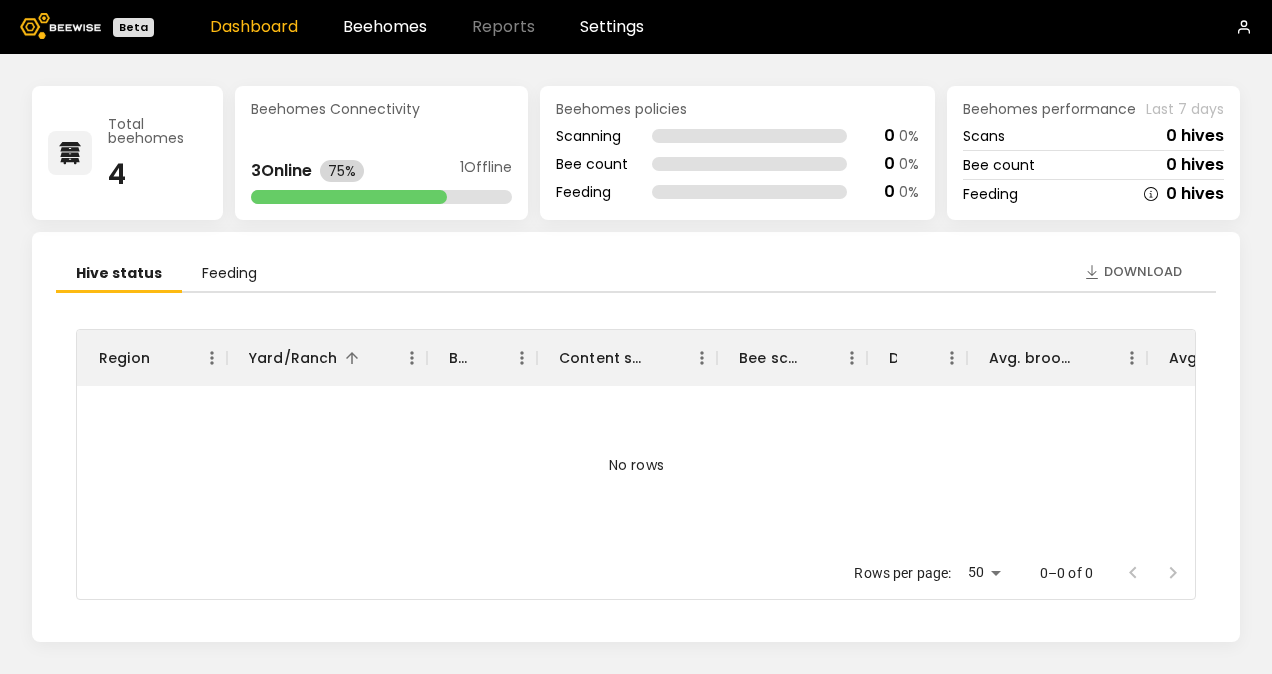 click on "Feeding" at bounding box center (229, 274) 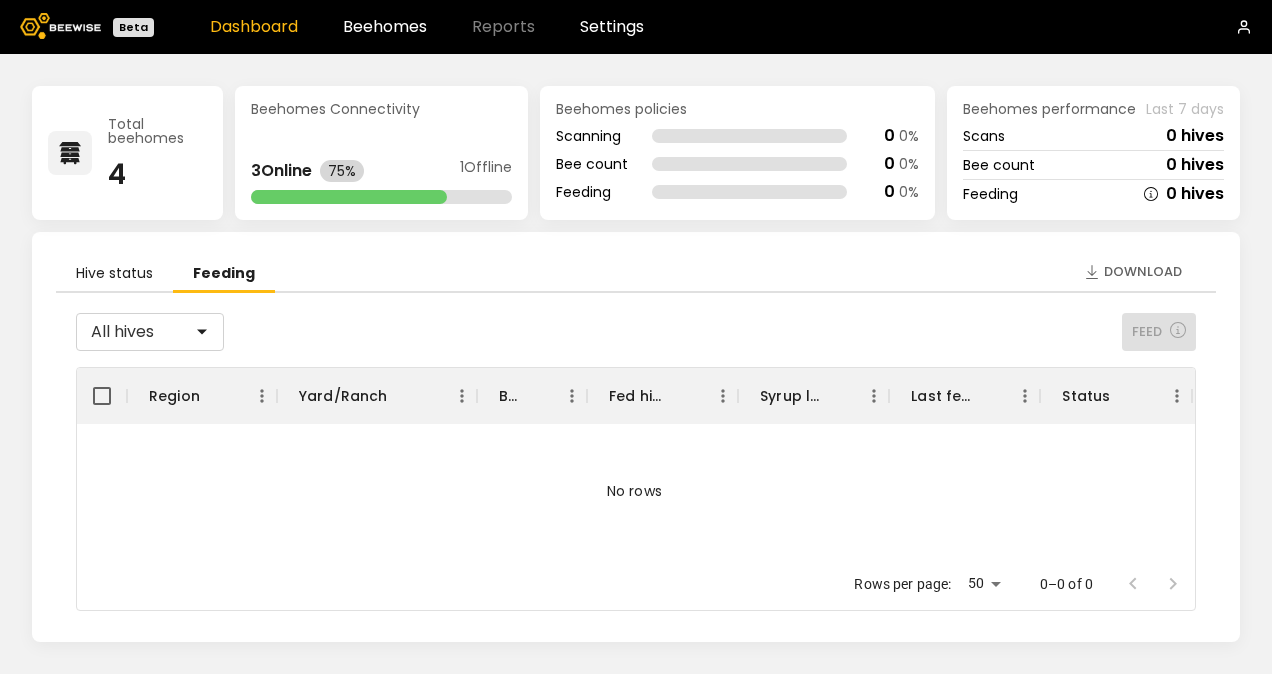 click on "Hive status" at bounding box center [114, 274] 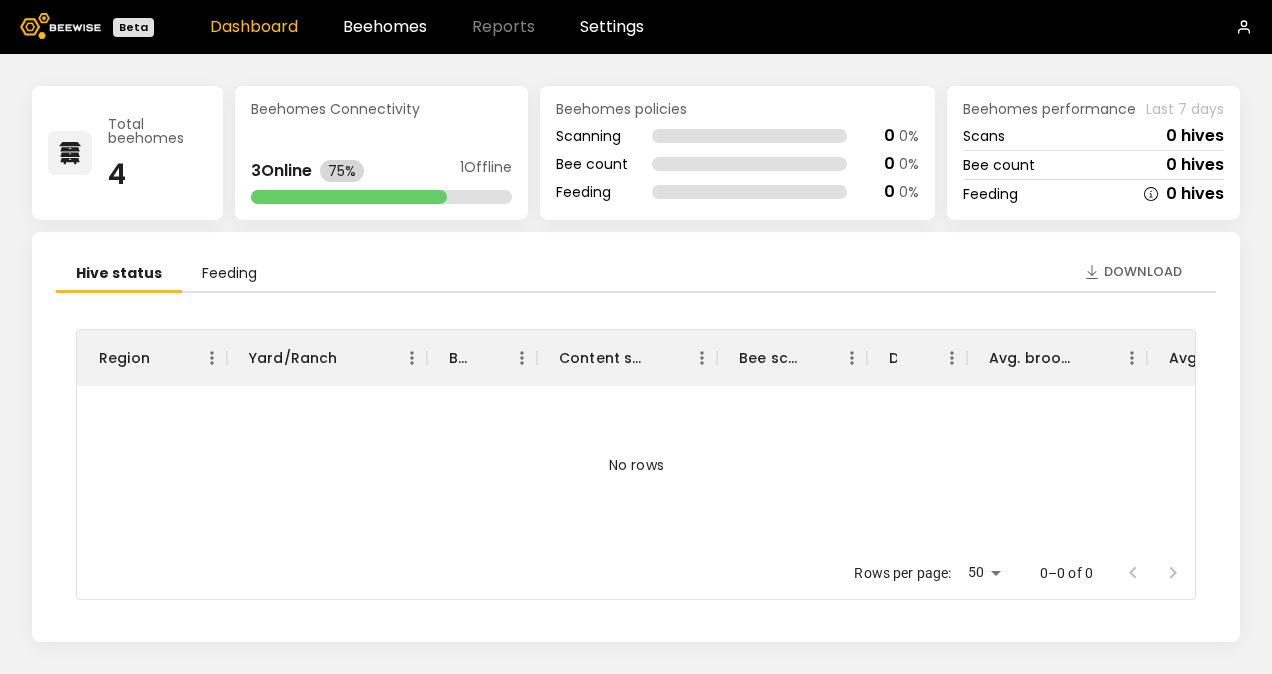 click on "No rows" at bounding box center [636, 465] 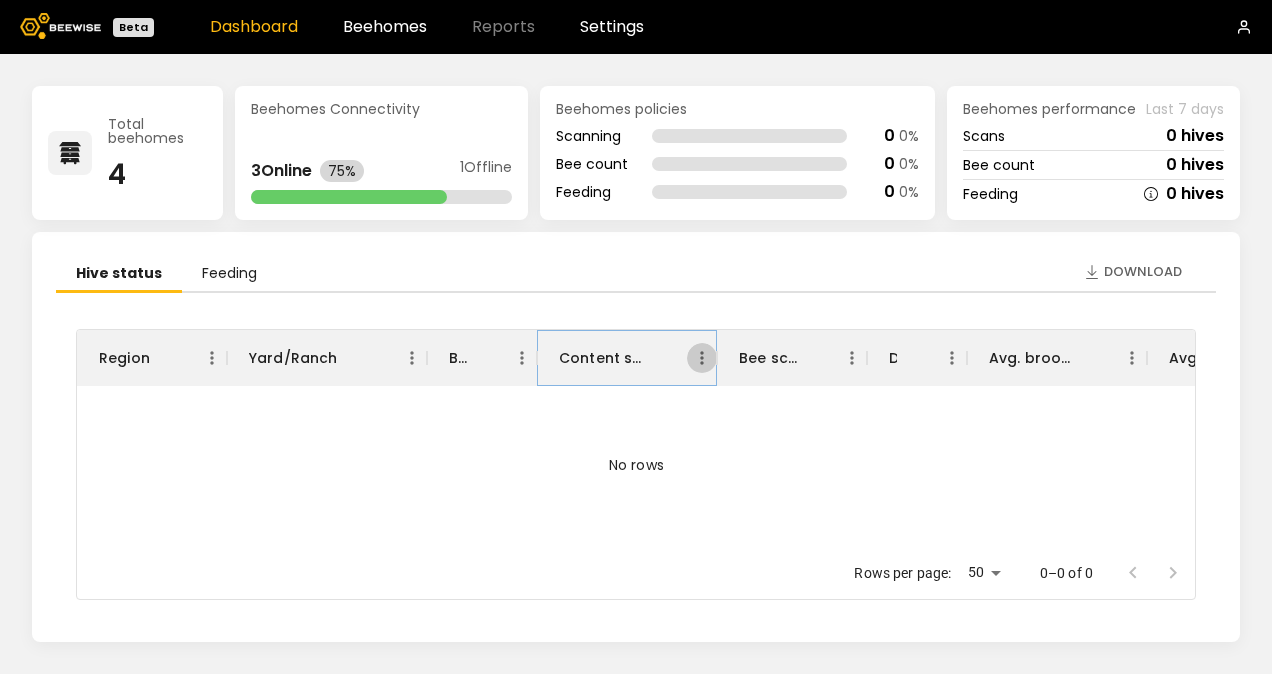 click 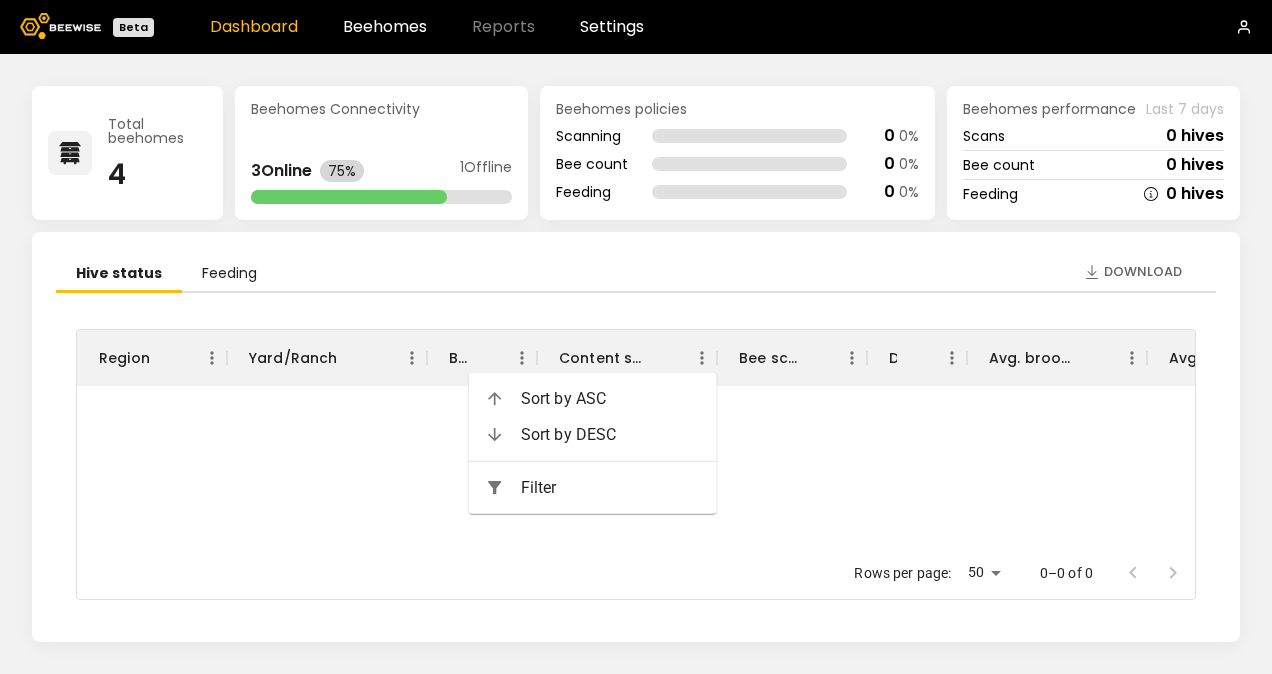 click on "Filter" at bounding box center [611, 488] 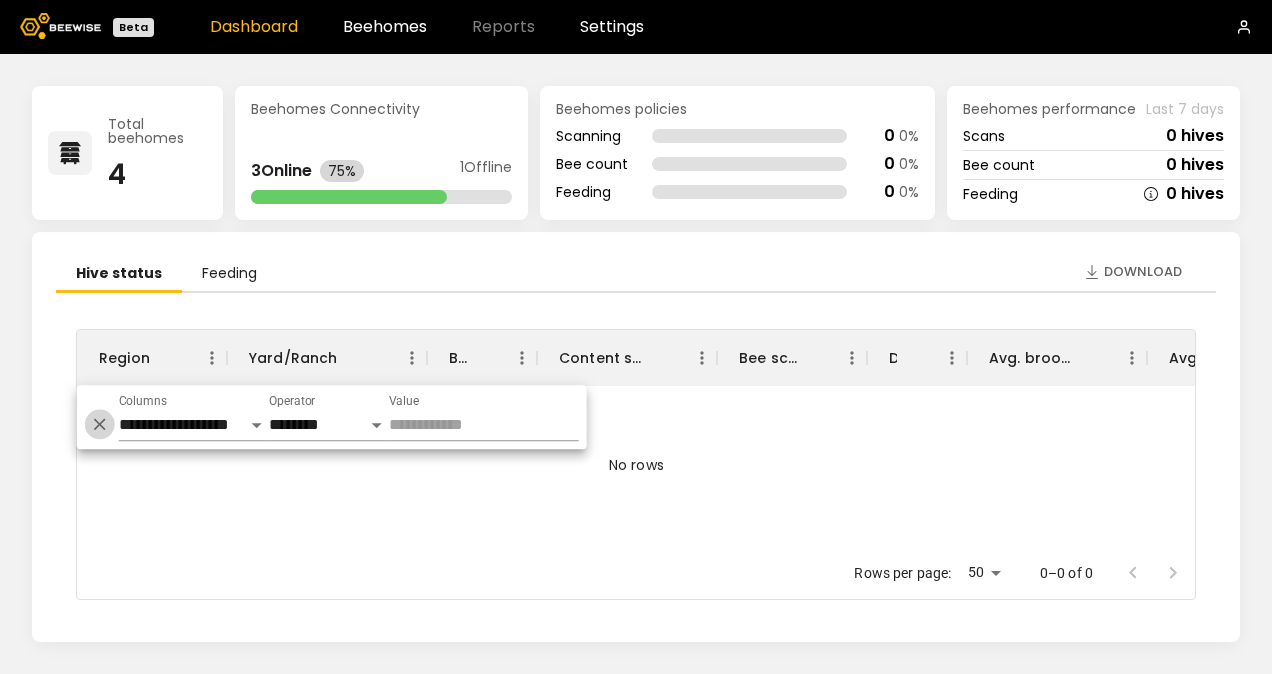 click 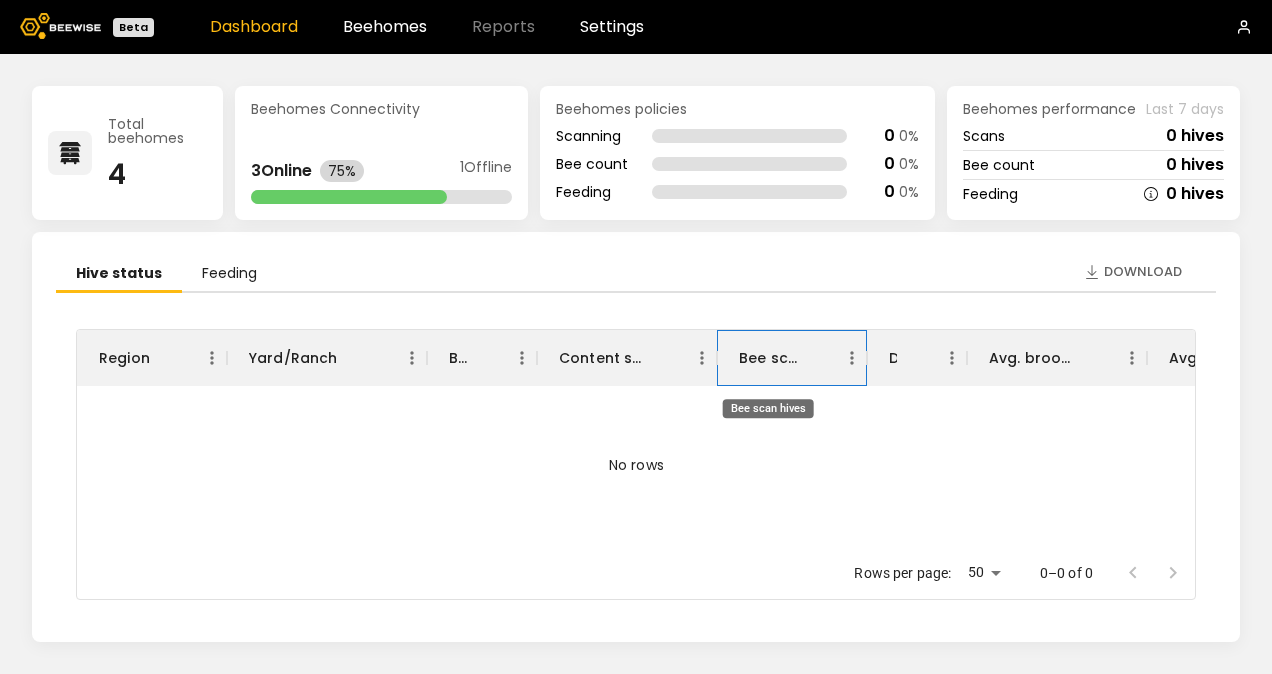 click on "Bee scan hives" at bounding box center [768, 358] 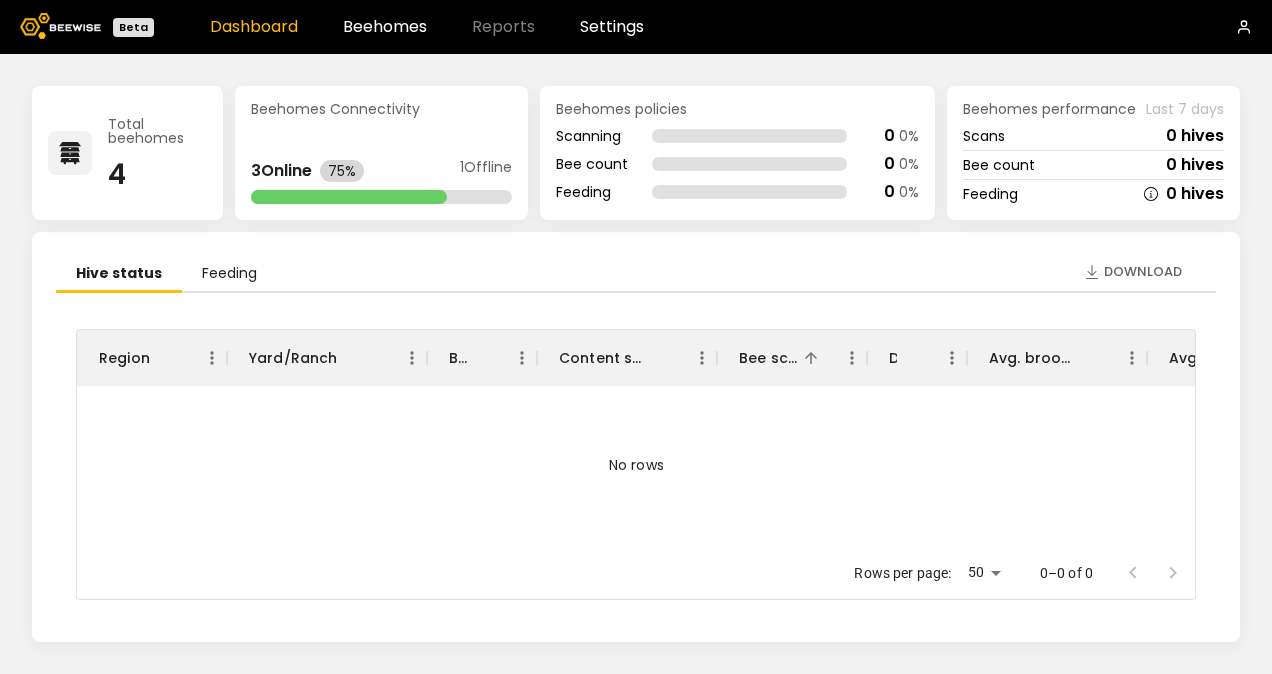click on "No rows" at bounding box center (636, 465) 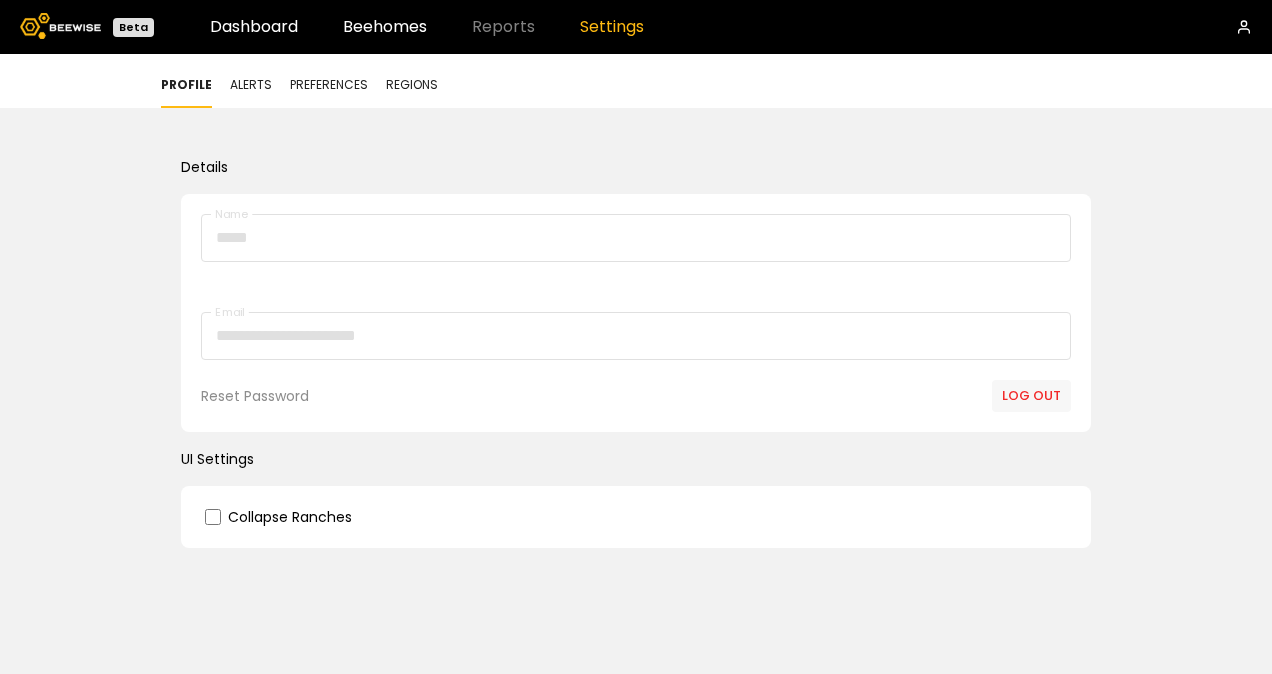 click on "Log out" at bounding box center [1031, 396] 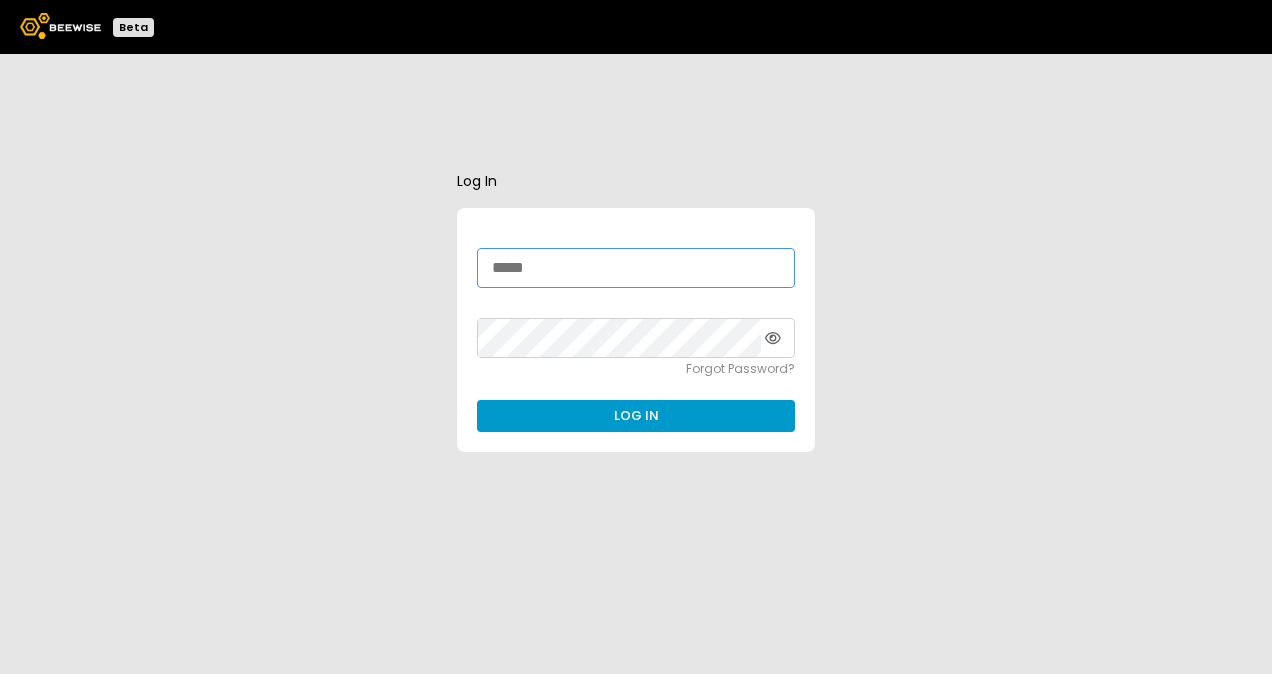 type on "**********" 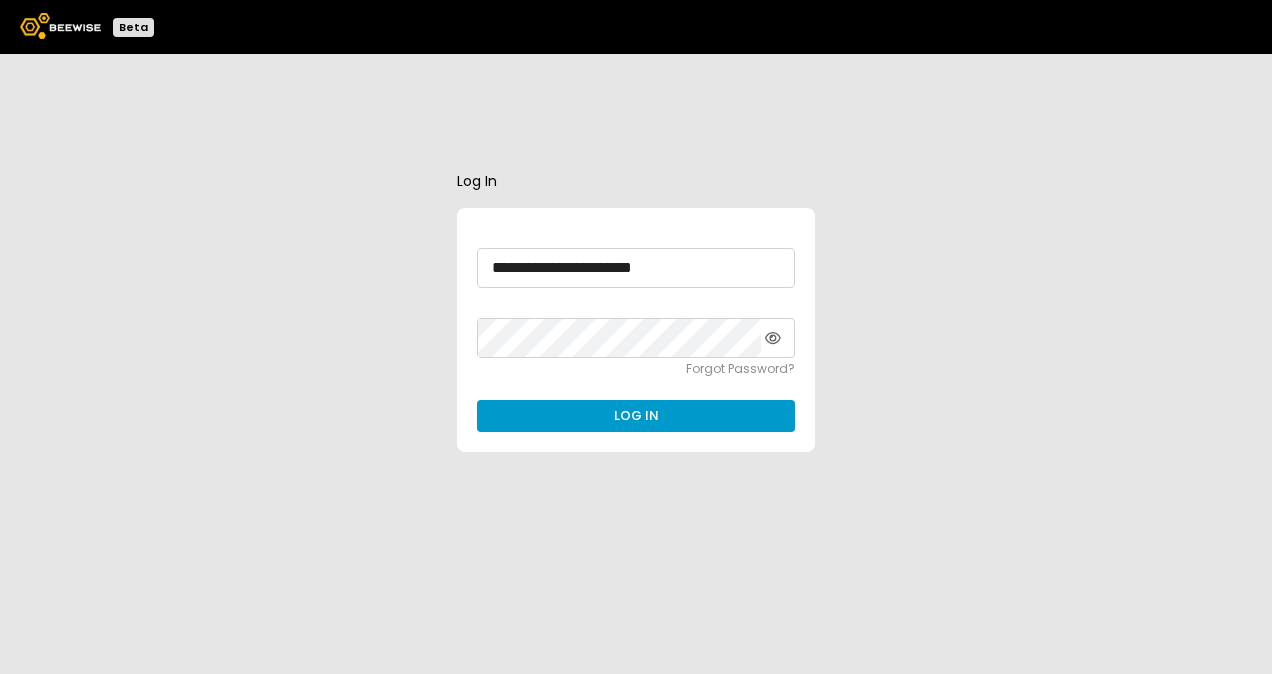 click on "Log In" at bounding box center (636, 416) 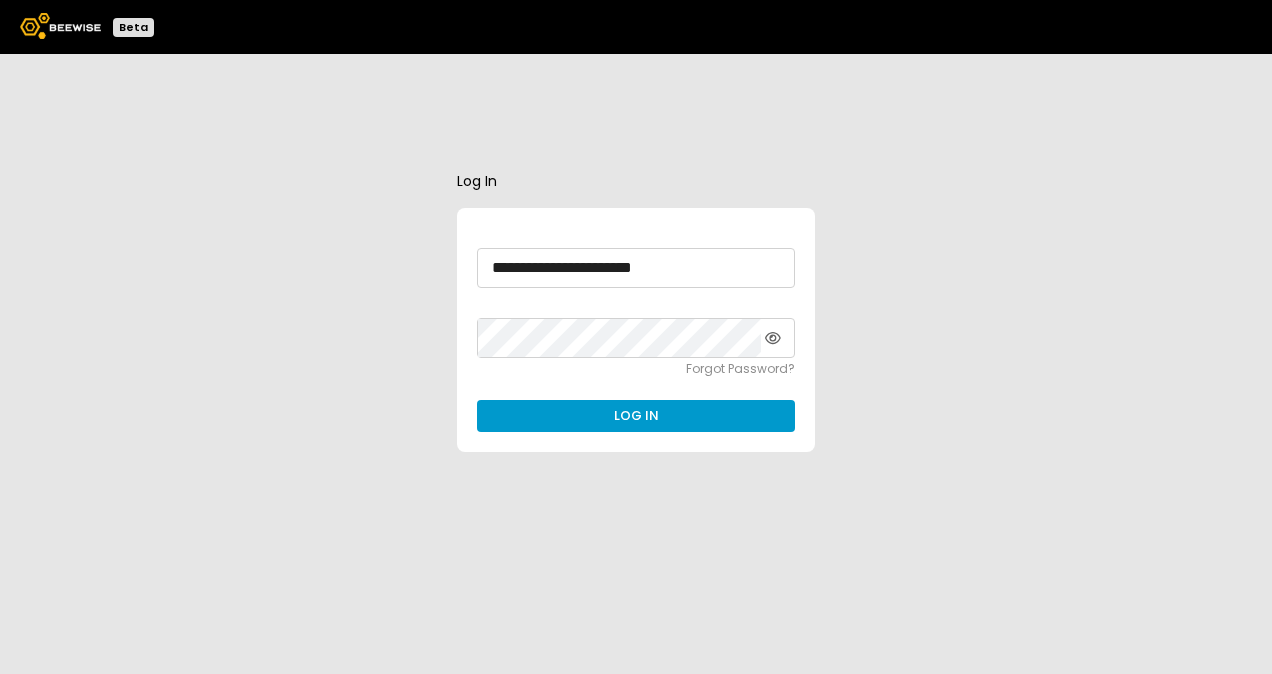 click on "Log In" at bounding box center (636, 416) 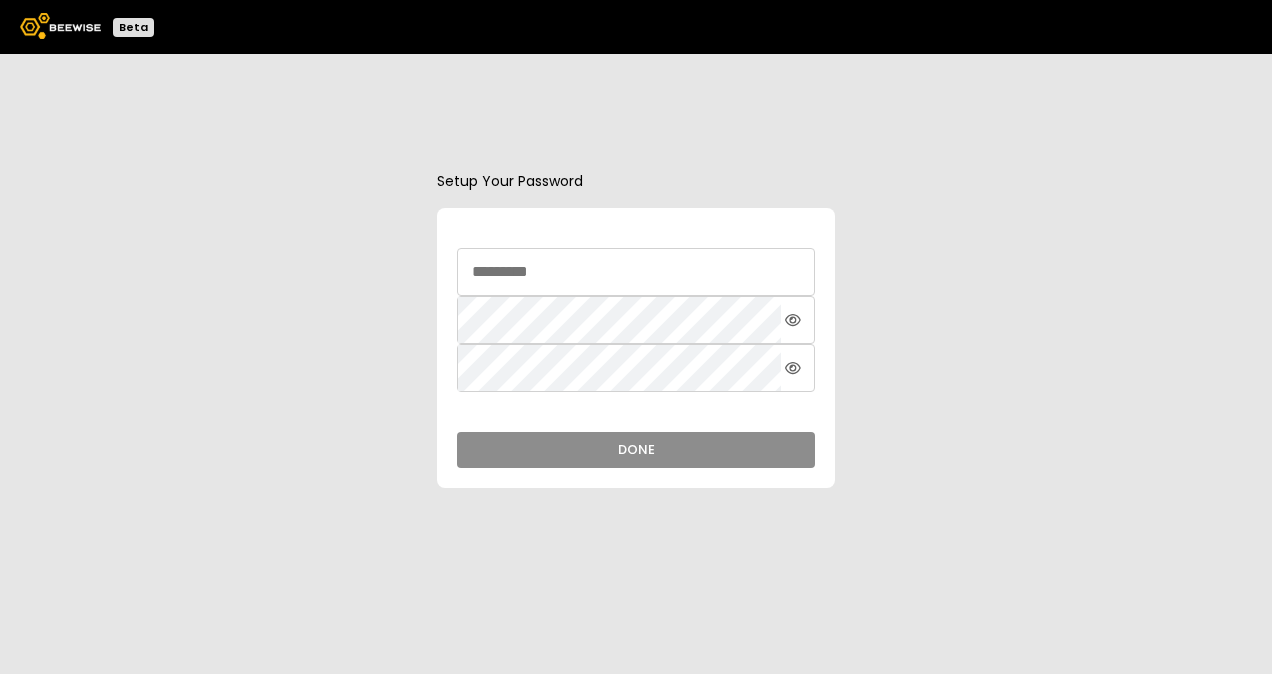 scroll, scrollTop: 0, scrollLeft: 0, axis: both 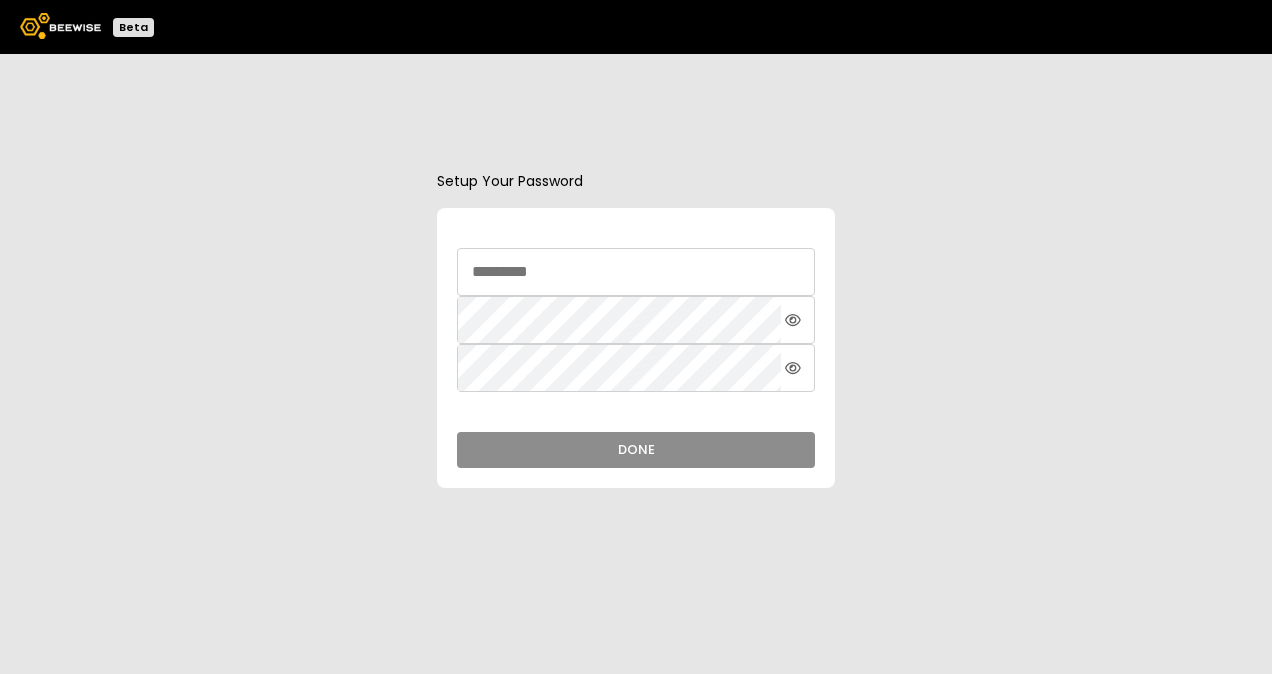 click on "Setup Your Password Done" at bounding box center [636, 364] 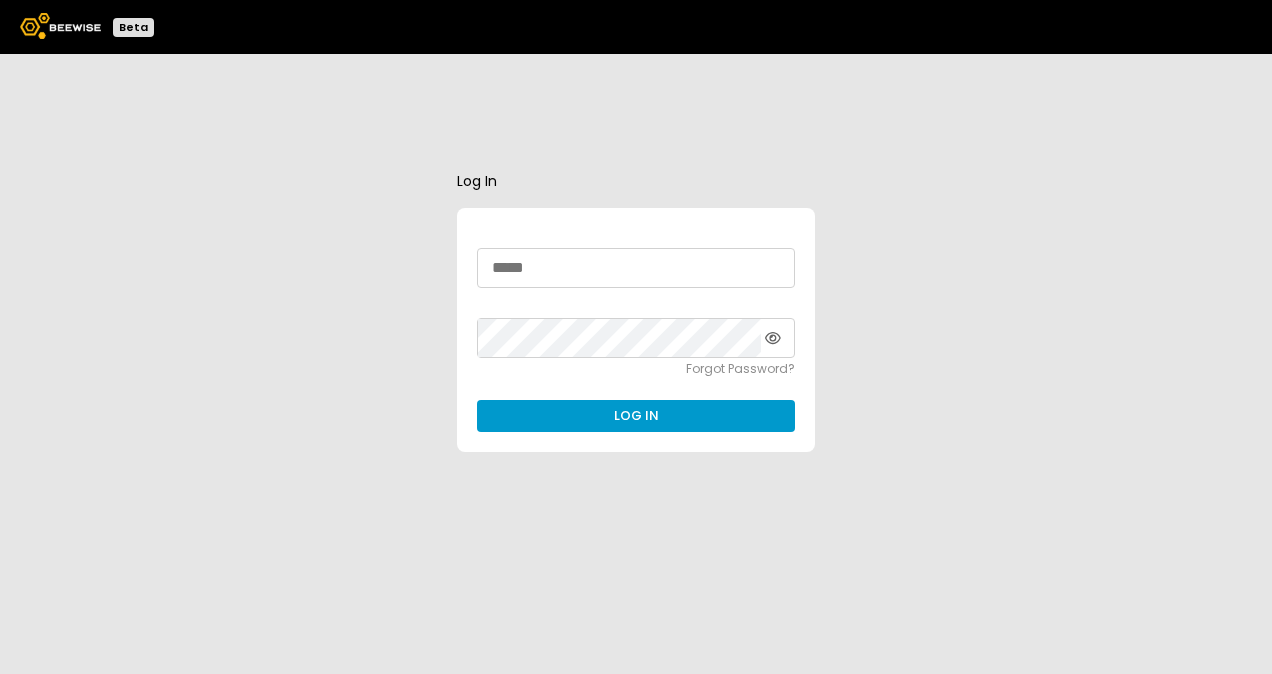 scroll, scrollTop: 0, scrollLeft: 0, axis: both 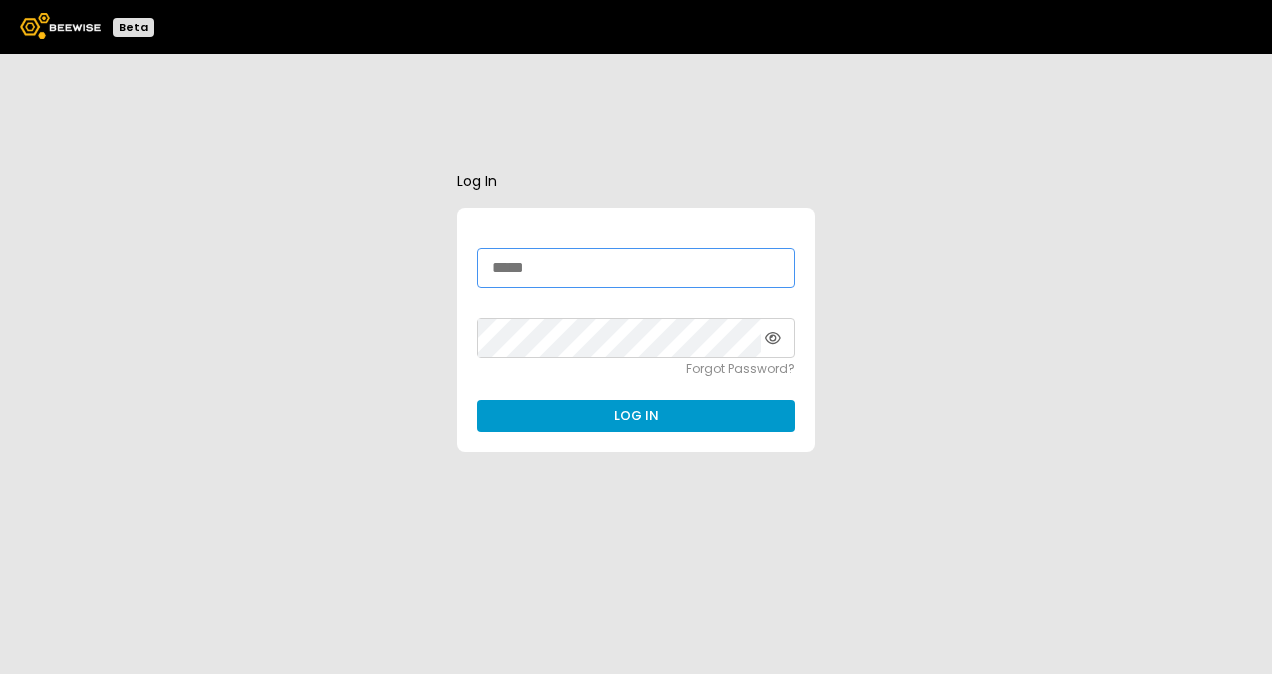 type on "**********" 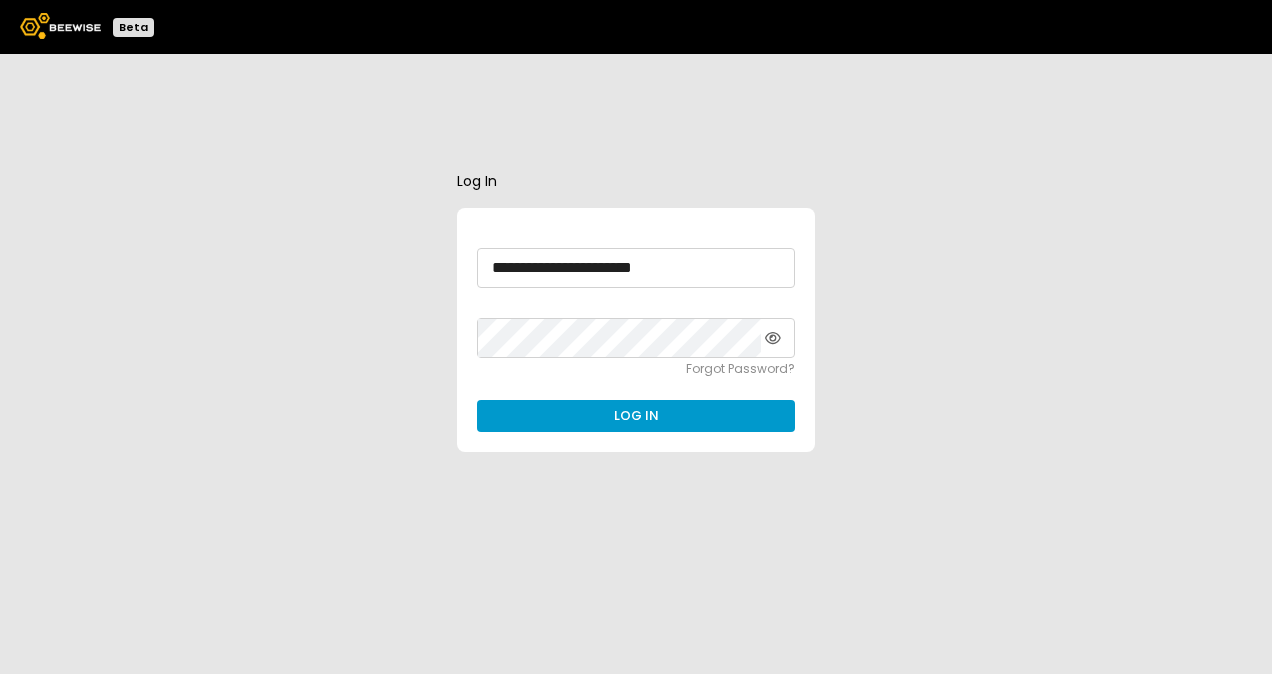 click on "Log In" at bounding box center [636, 416] 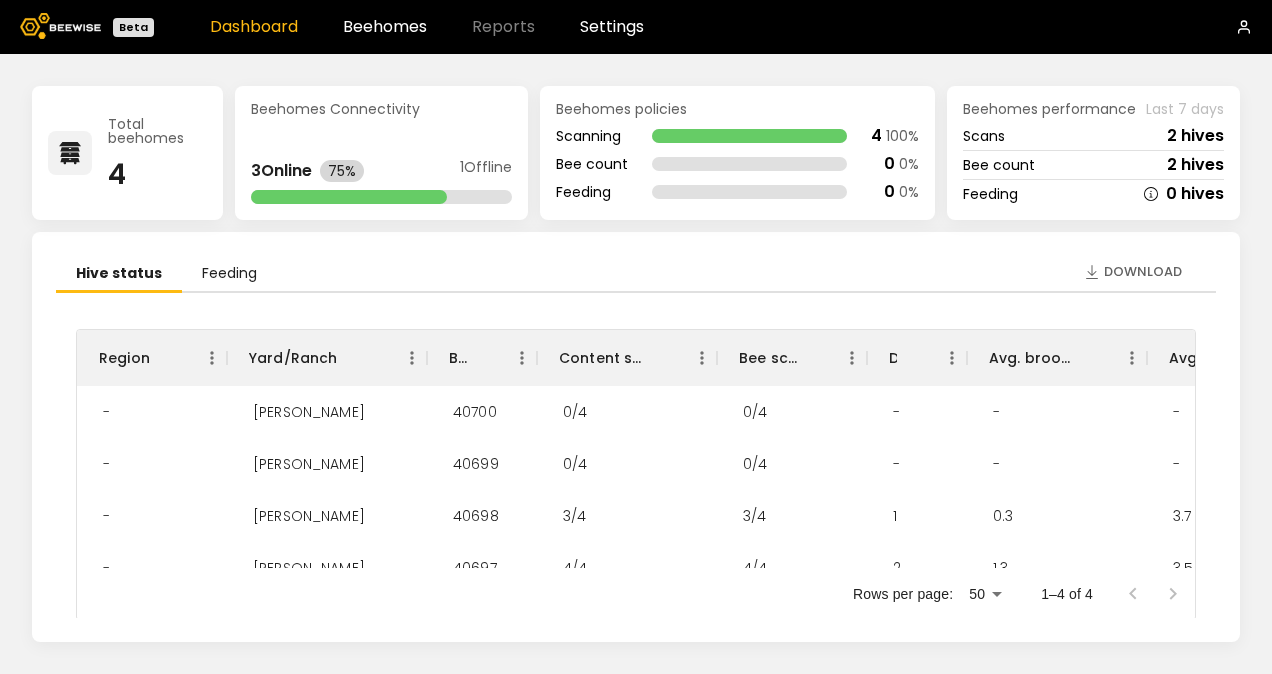 click on "Hive status" at bounding box center [119, 274] 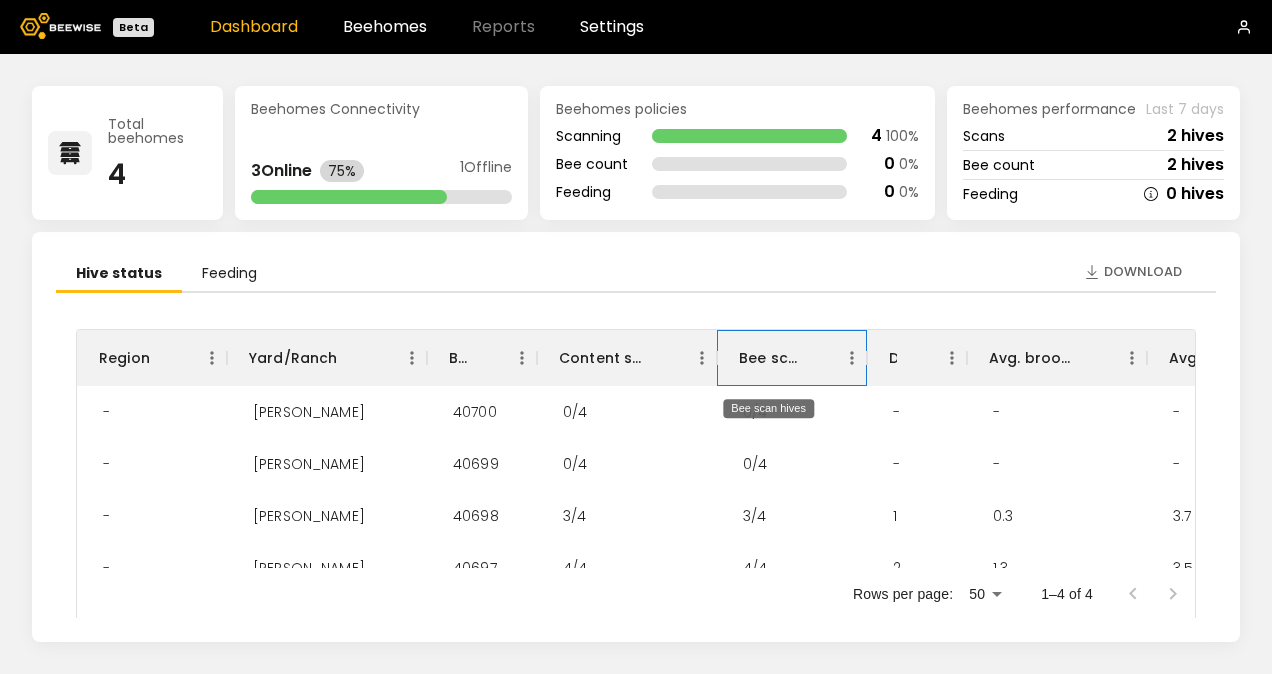 click on "Bee scan hives" at bounding box center [768, 358] 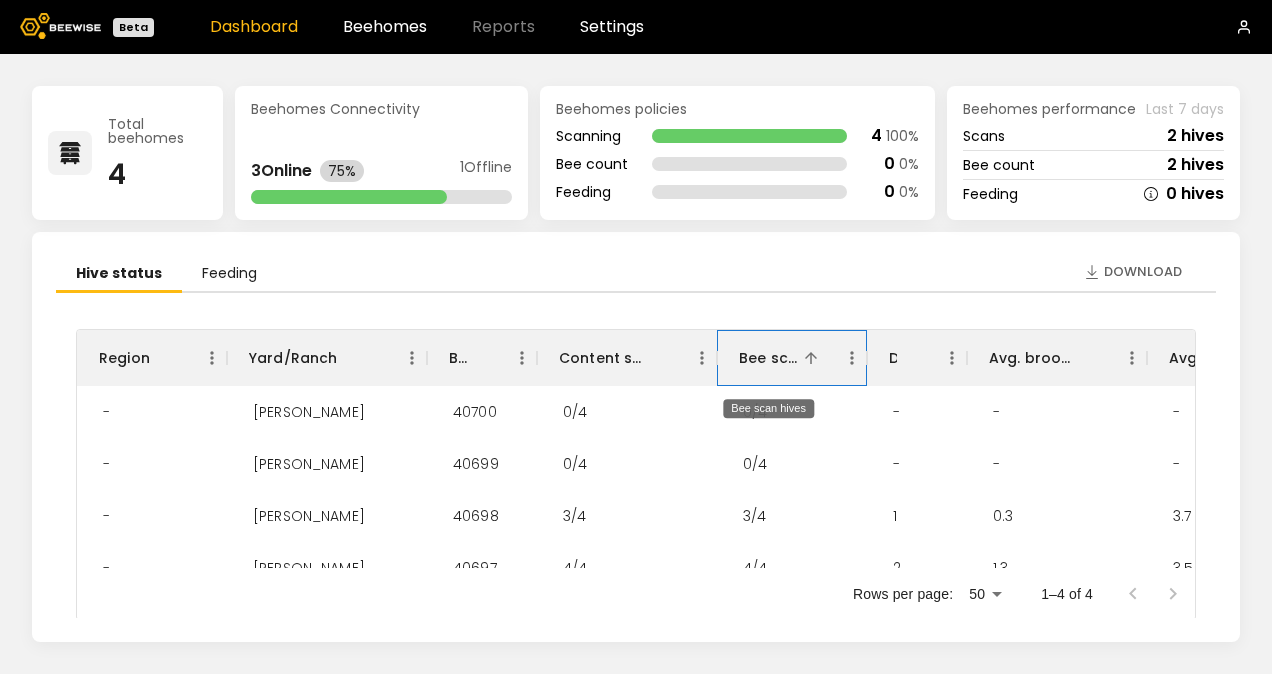click on "Bee scan hives" at bounding box center [768, 358] 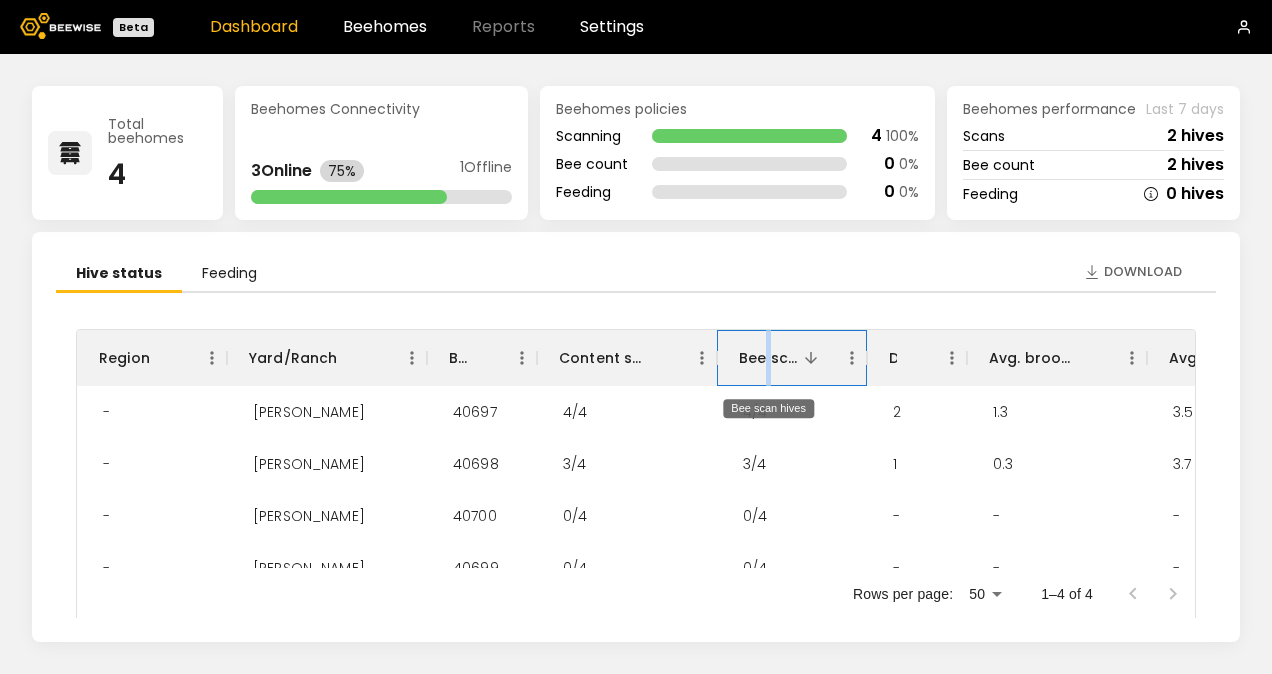 click on "Bee scan hives" at bounding box center (768, 358) 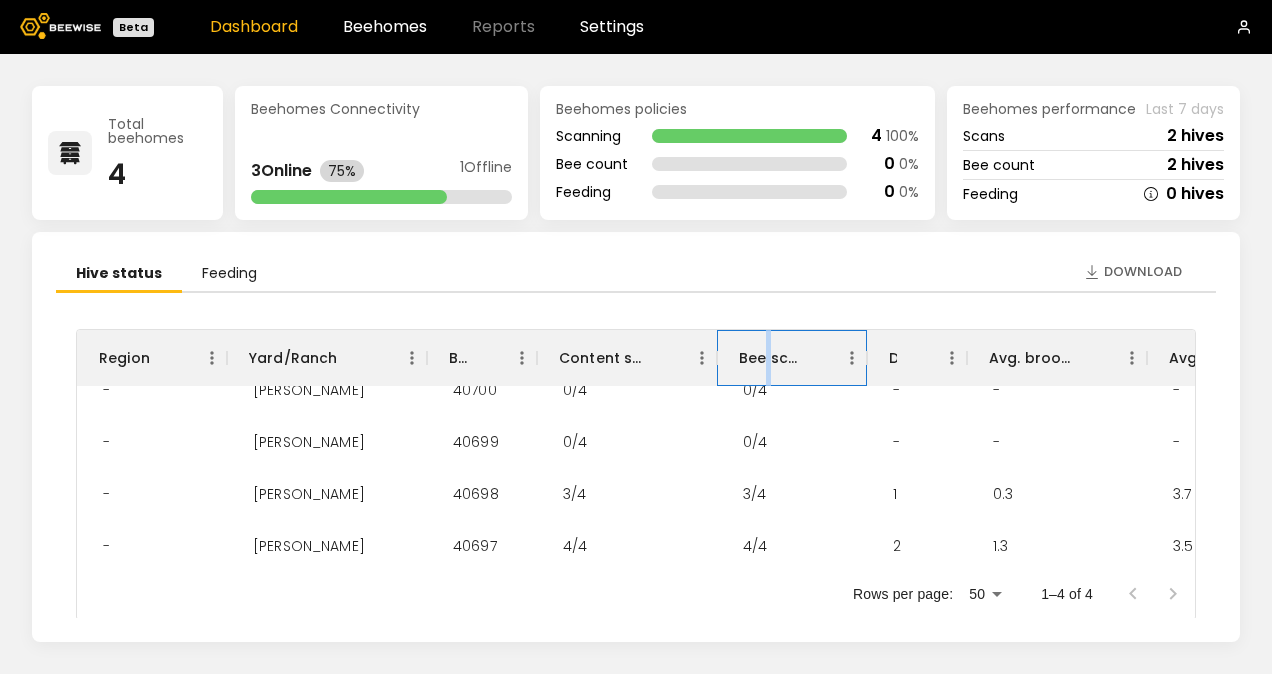 scroll, scrollTop: 40, scrollLeft: 0, axis: vertical 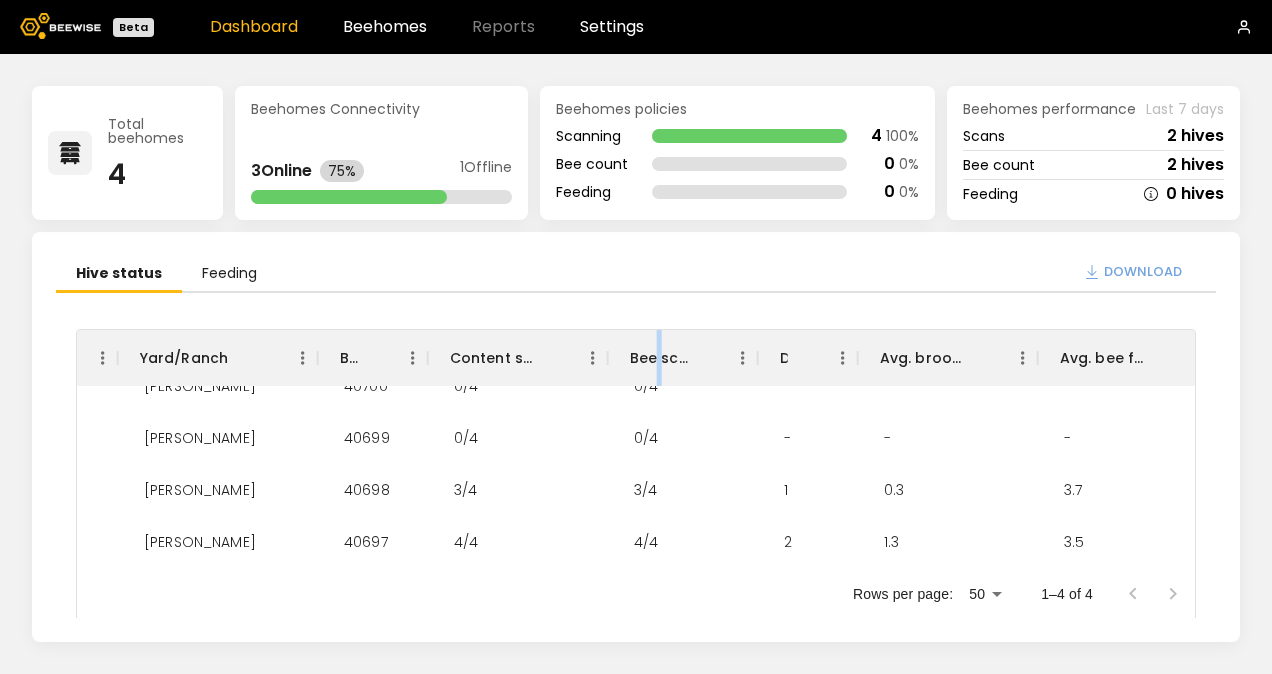 click 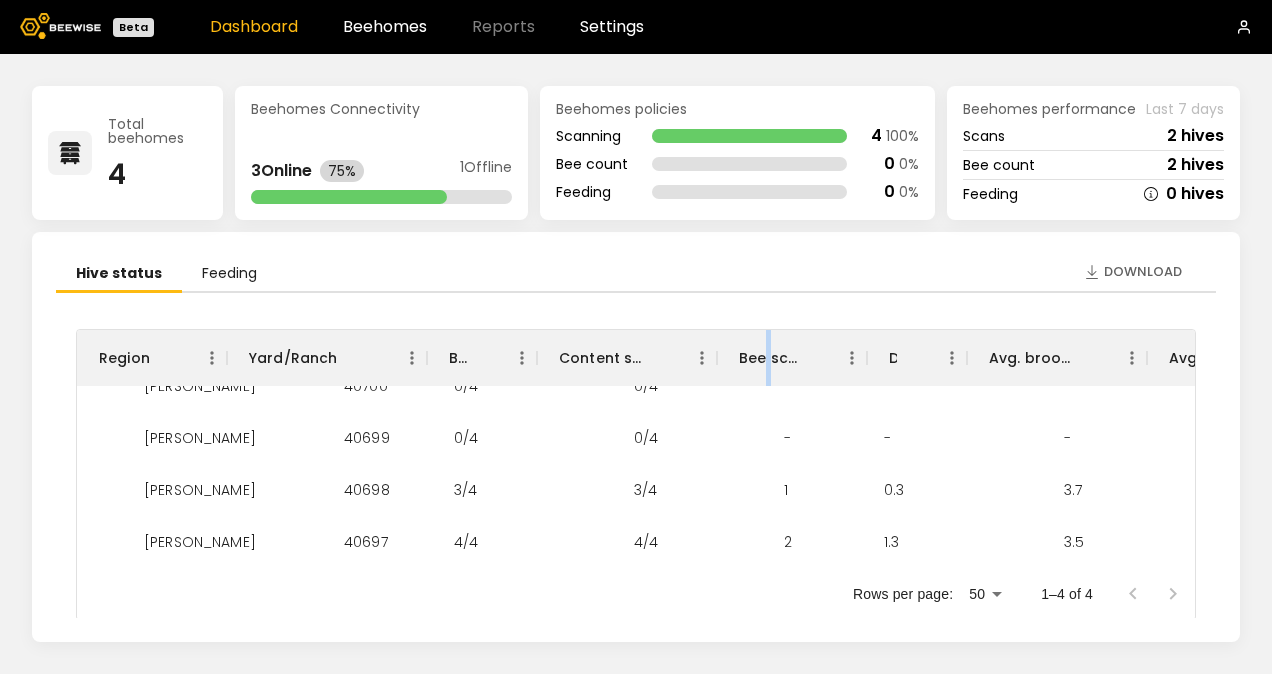drag, startPoint x: 1096, startPoint y: 272, endPoint x: 141, endPoint y: 559, distance: 997.19305 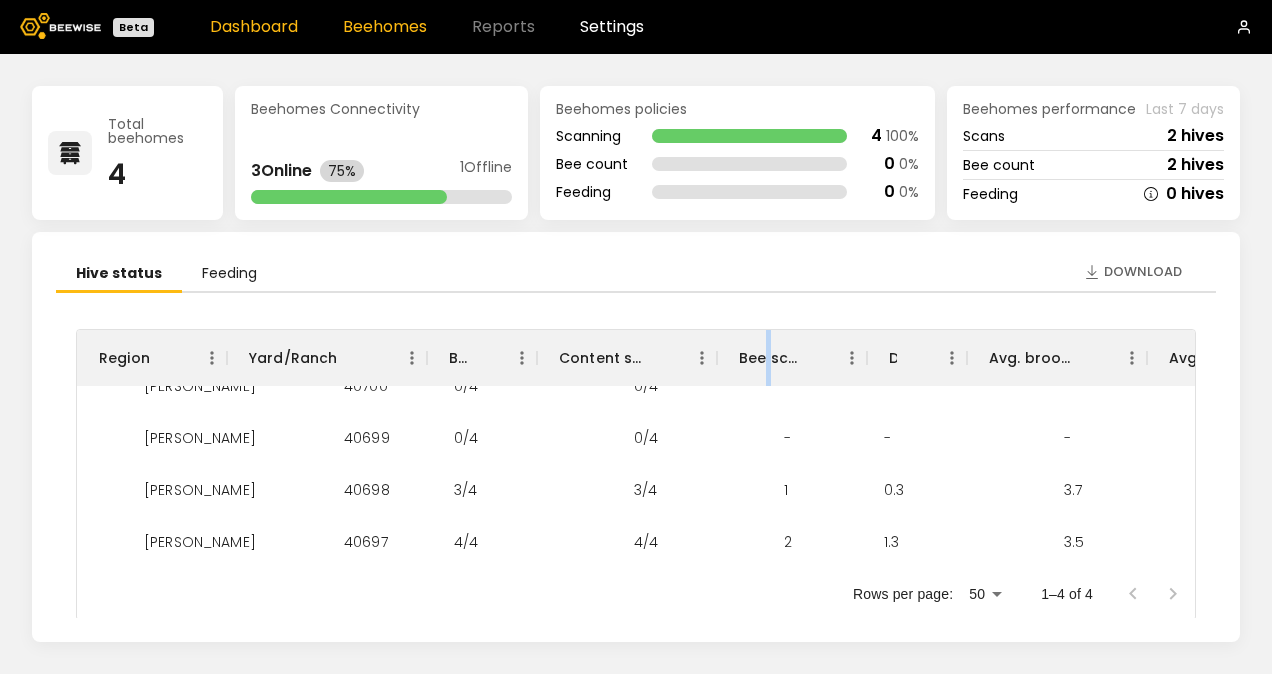 click on "Beehomes" at bounding box center [385, 27] 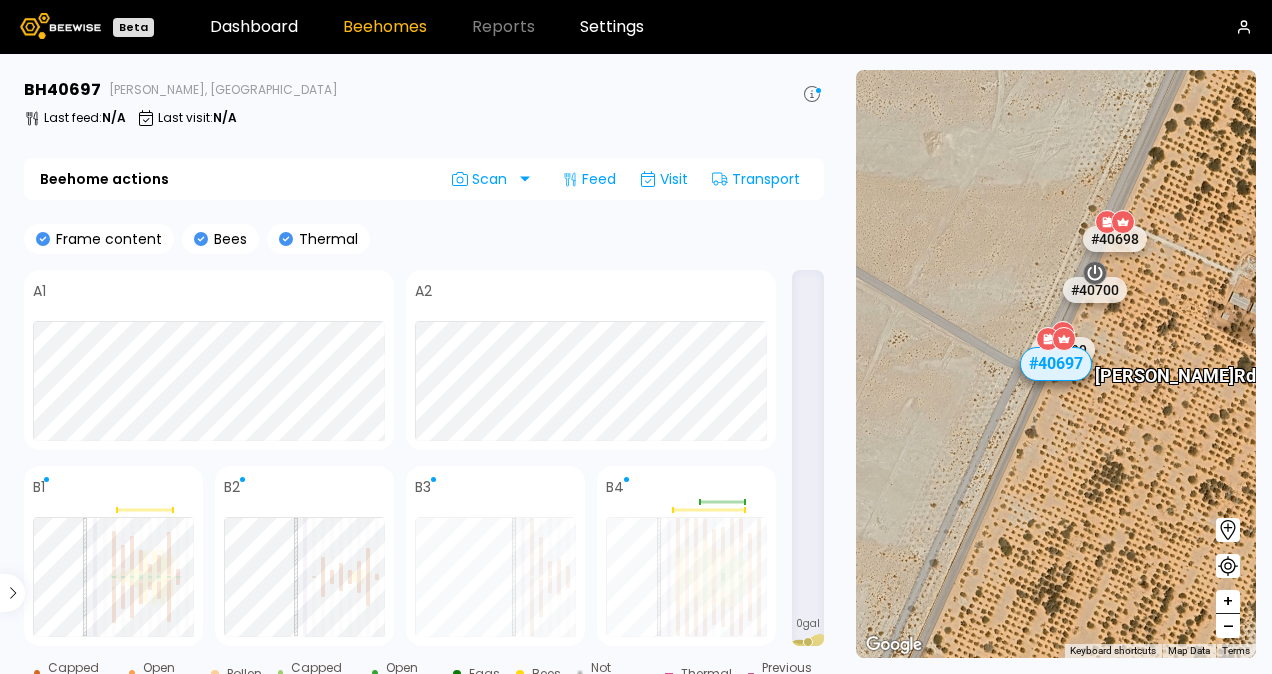 click on "0 gal" at bounding box center (808, 458) 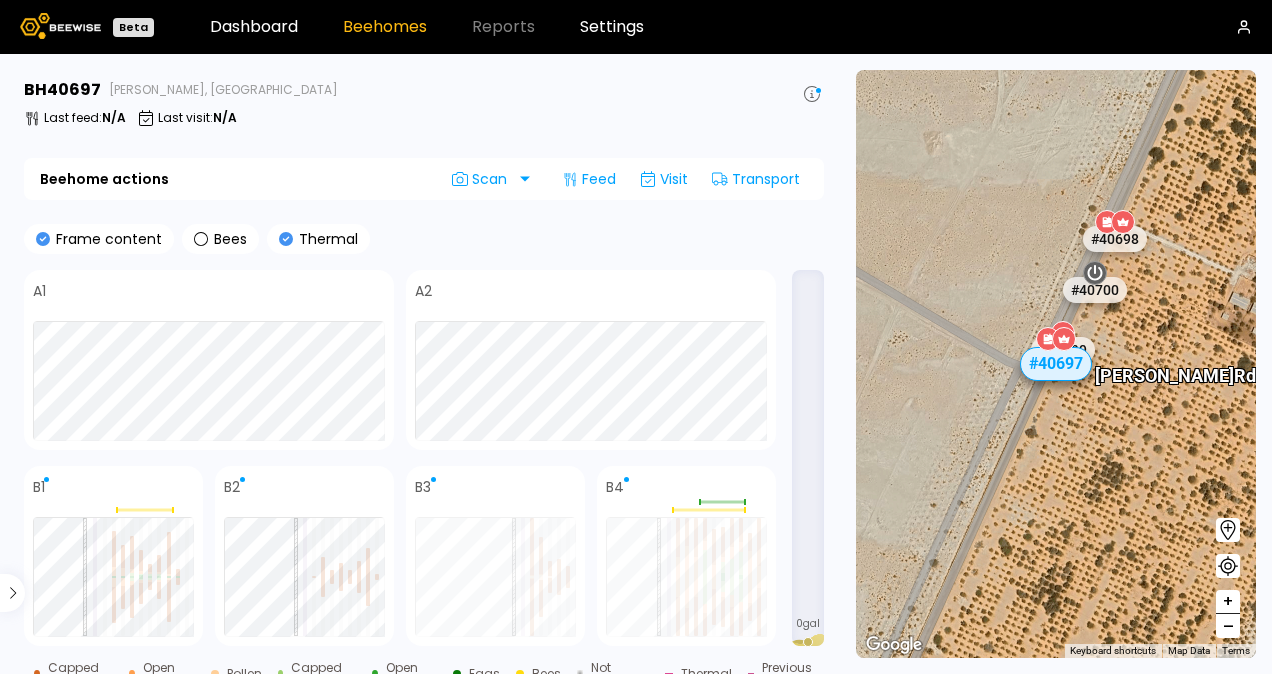 click 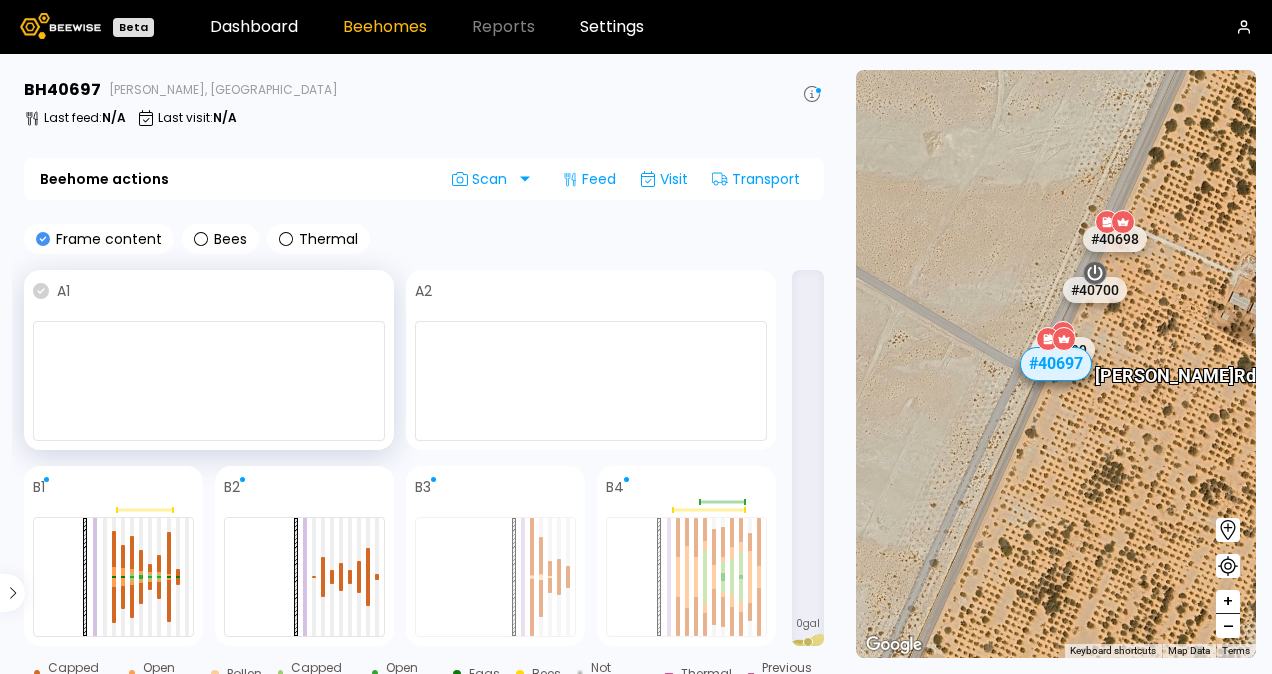 click 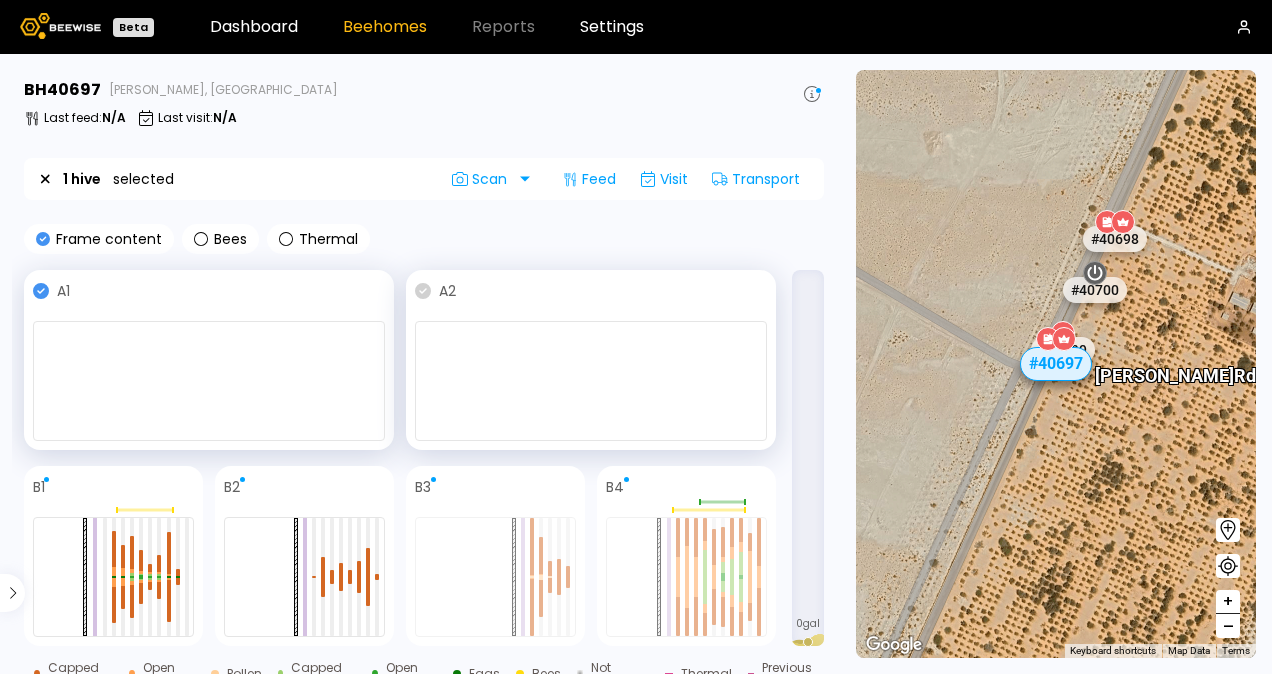 click 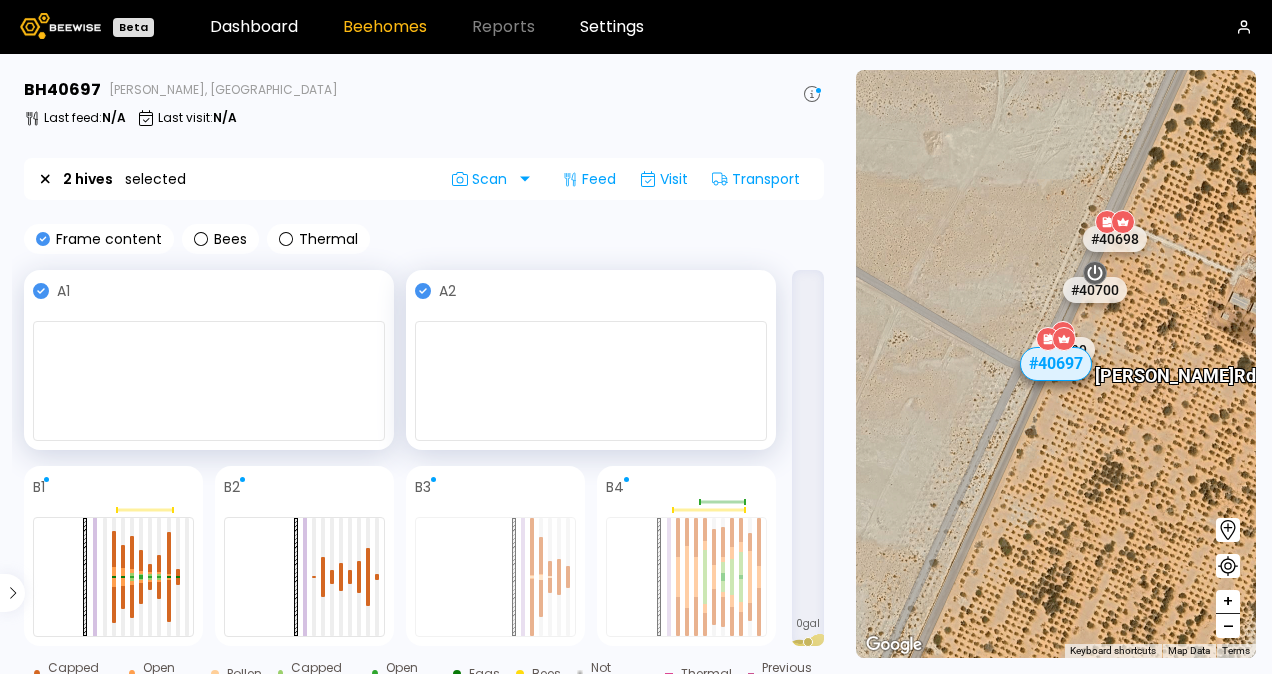 drag, startPoint x: 819, startPoint y: 417, endPoint x: 818, endPoint y: 452, distance: 35.014282 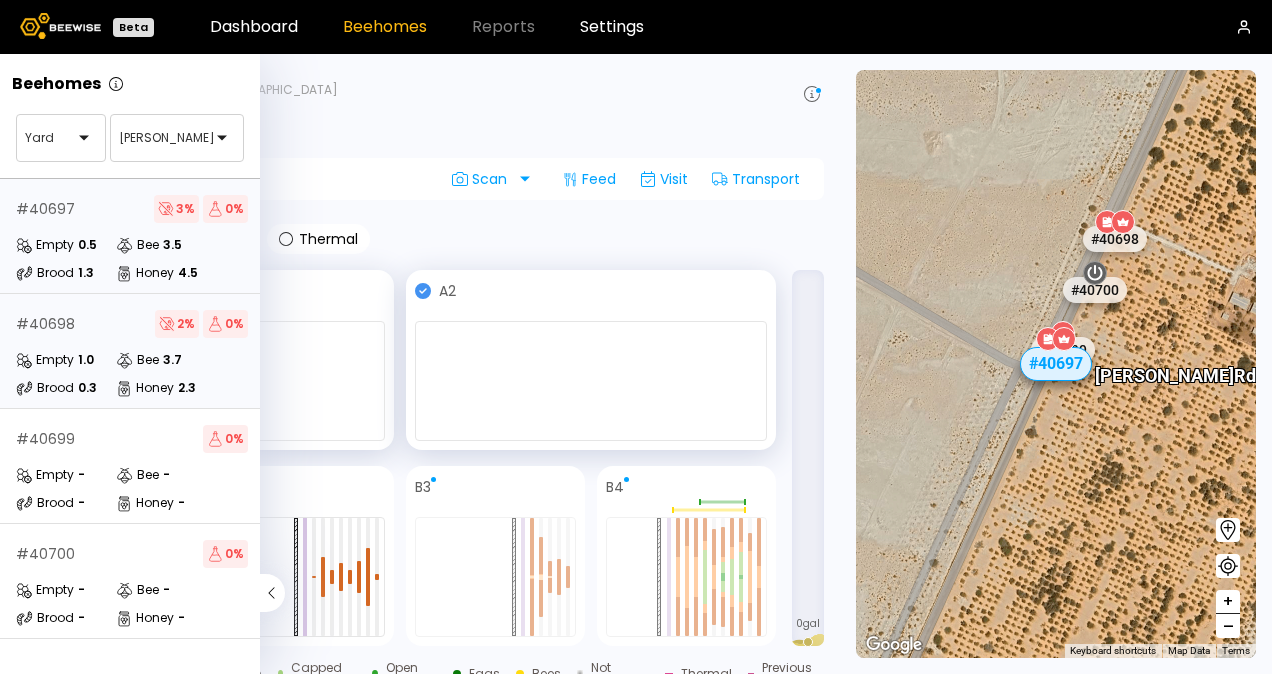 click on "Bee" at bounding box center (137, 360) 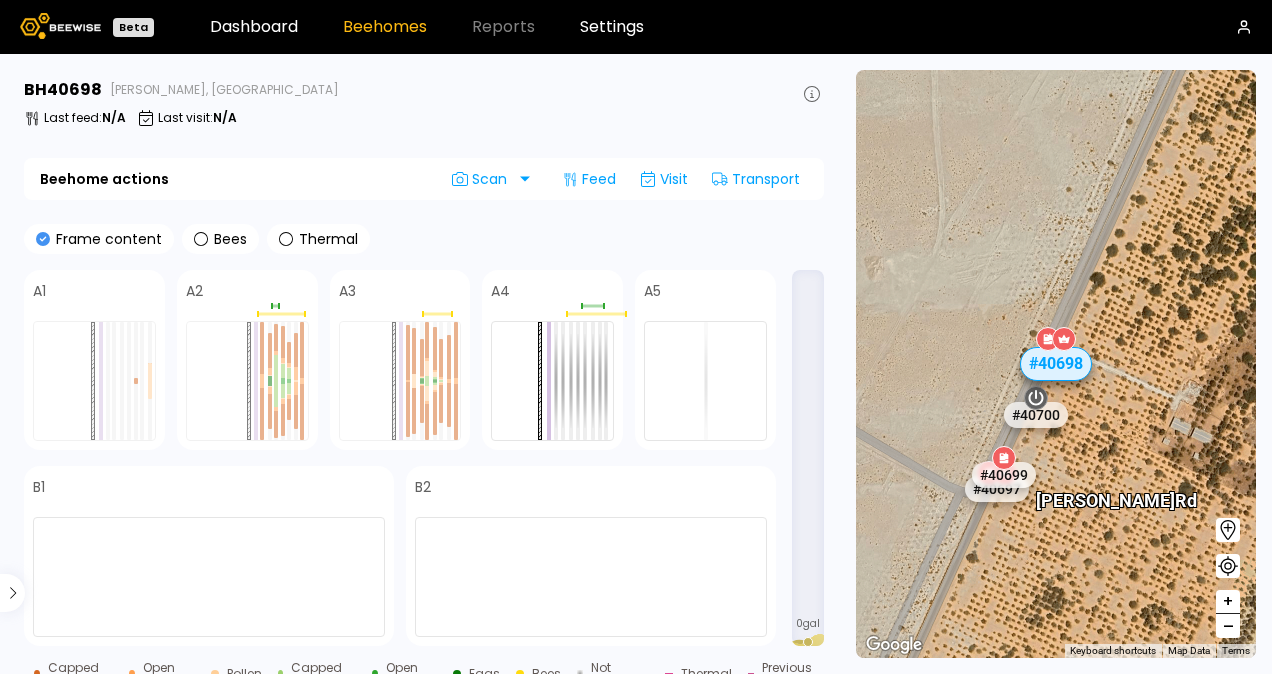 click on "Capped brood" at bounding box center [323, 674] 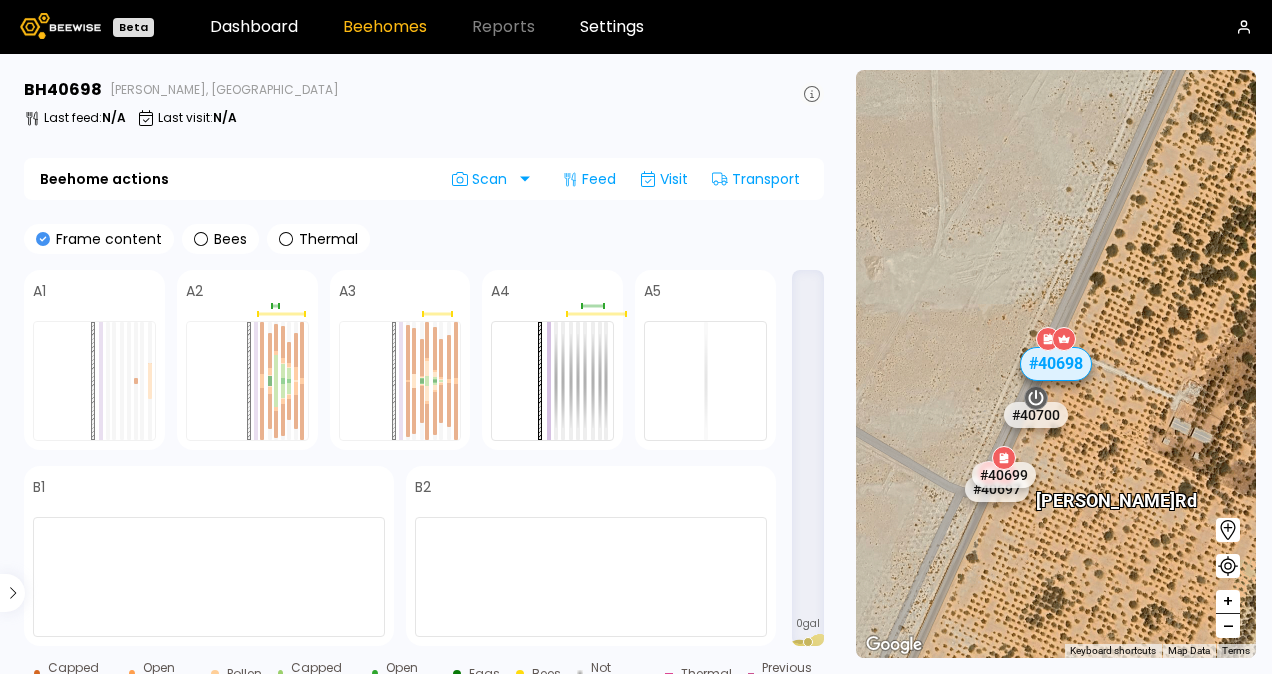click 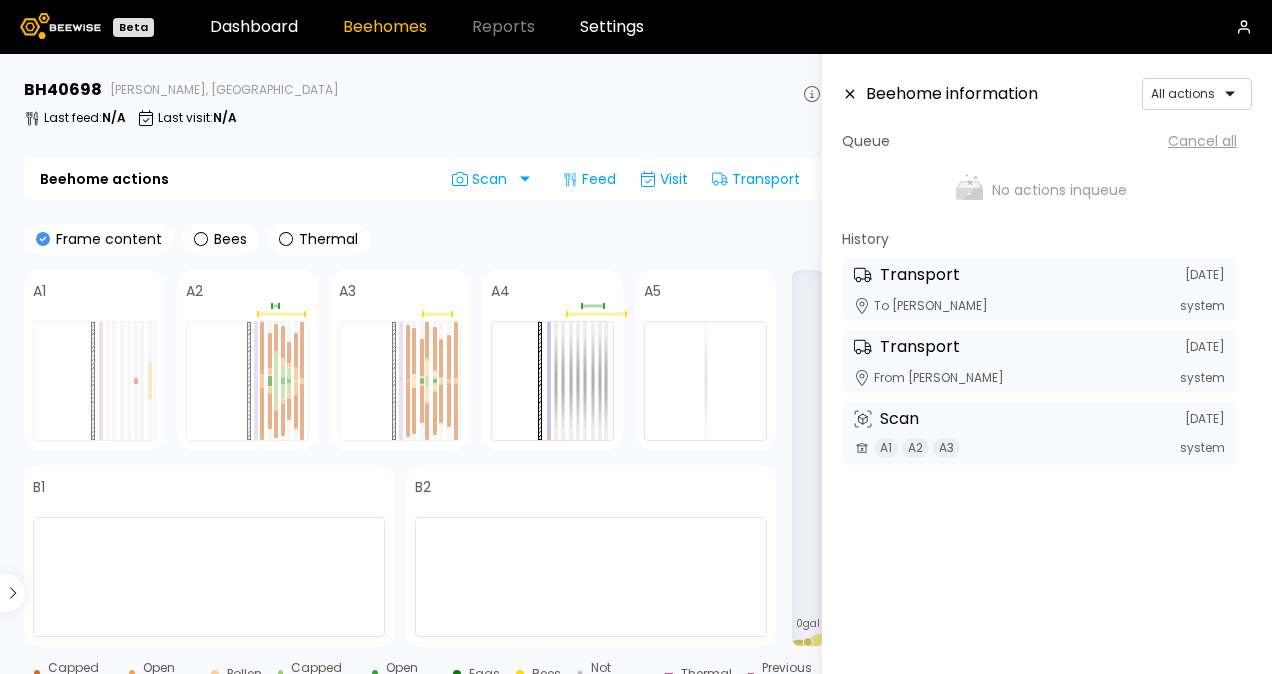 click 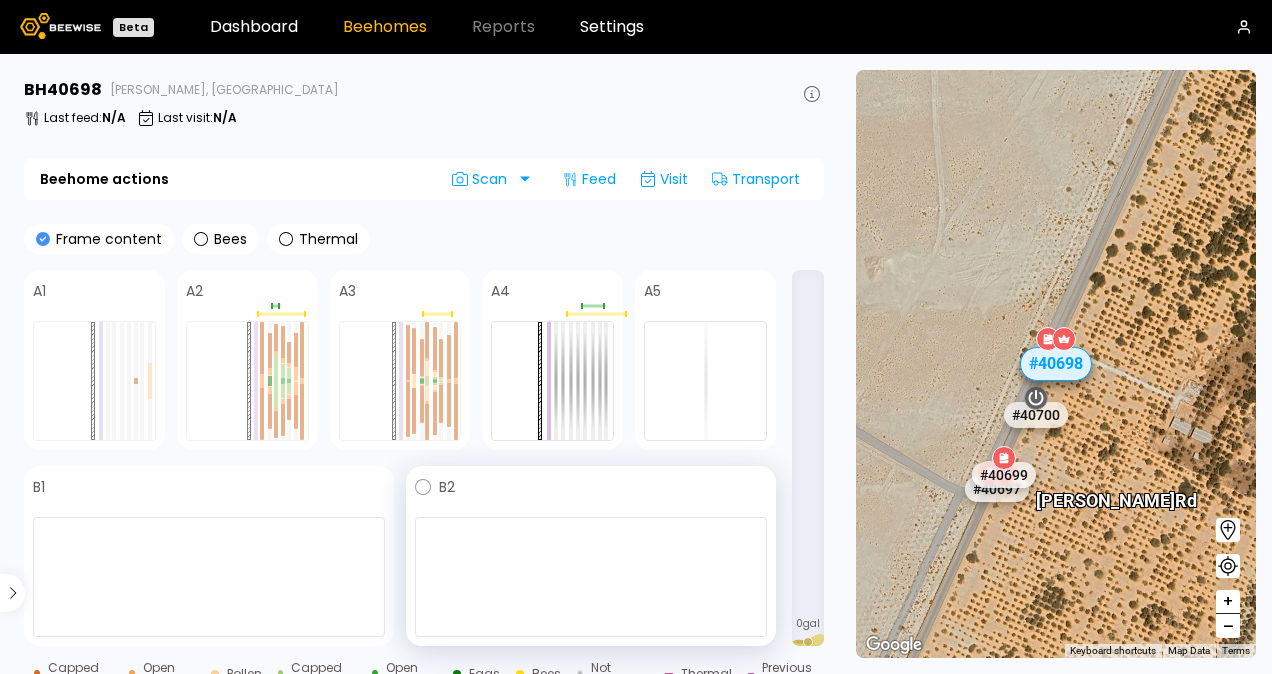 click at bounding box center (591, 577) 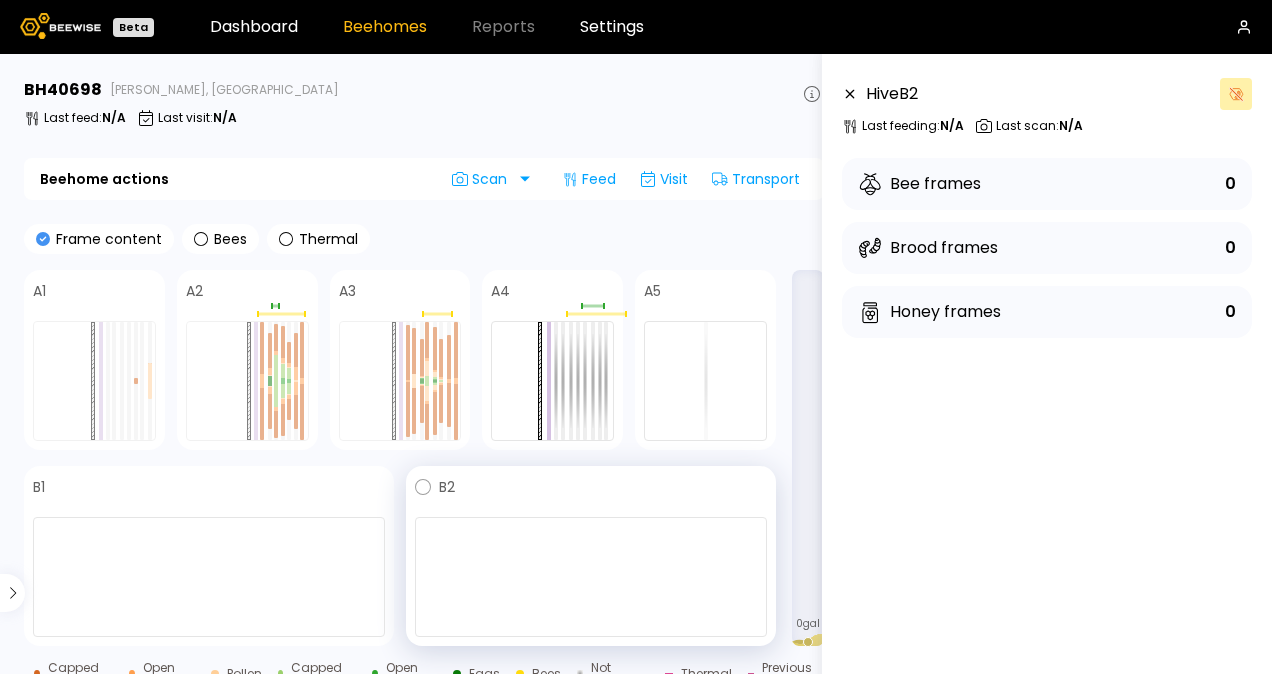 click at bounding box center [591, 577] 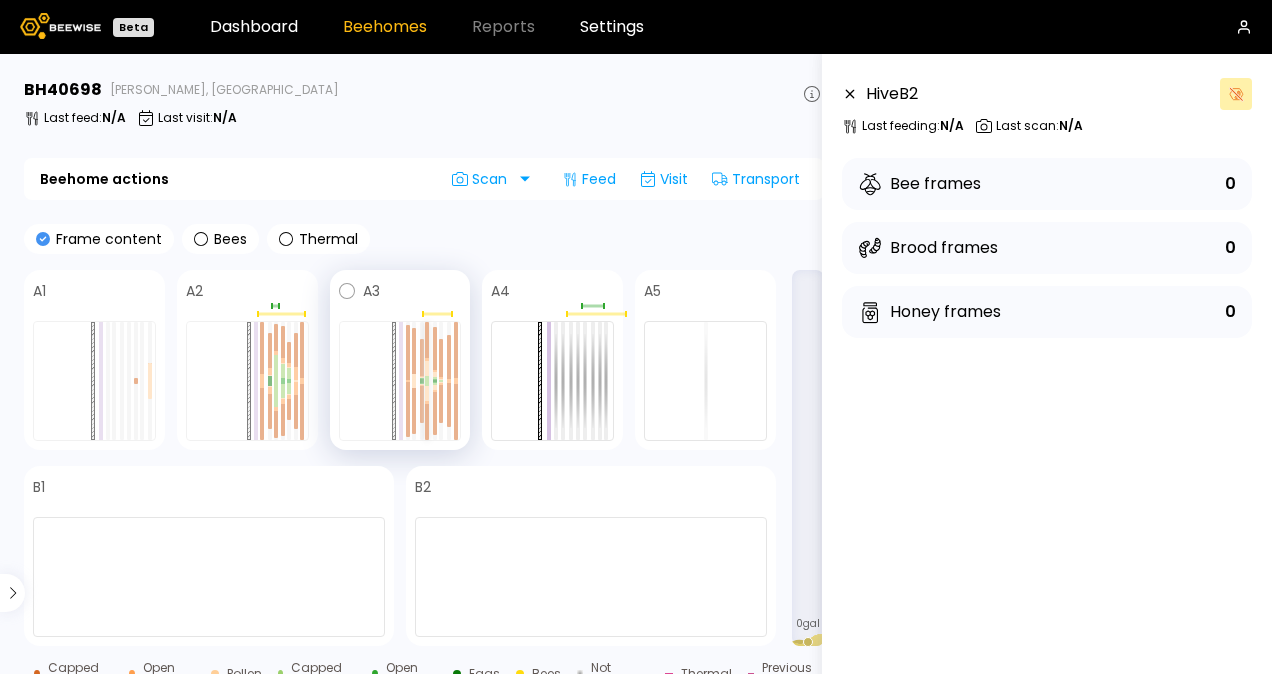 click at bounding box center [427, 383] 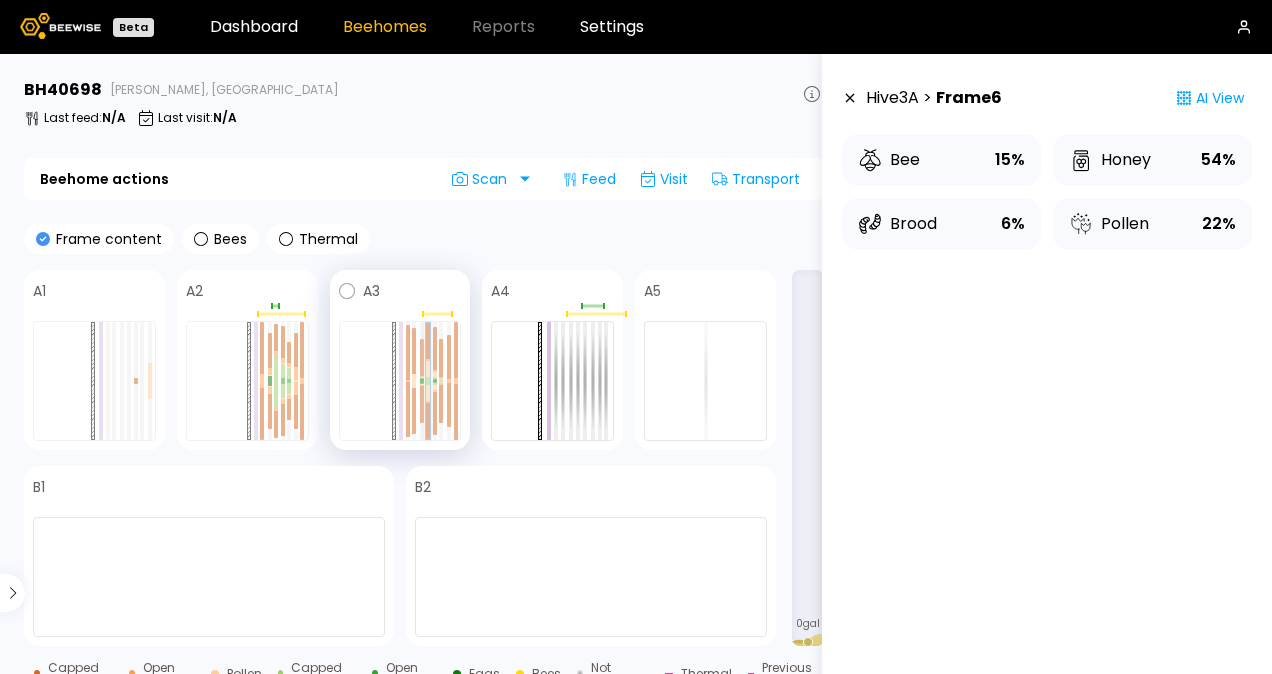 click at bounding box center [428, 379] 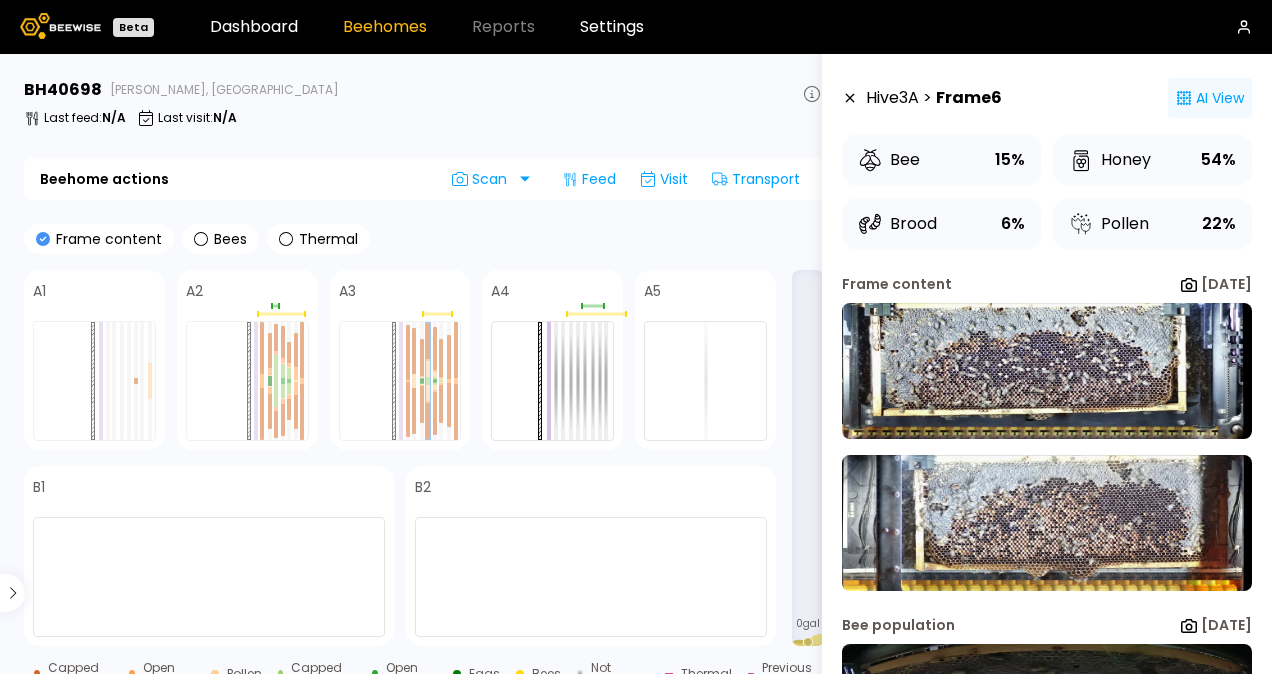 click on "AI View" at bounding box center [1210, 98] 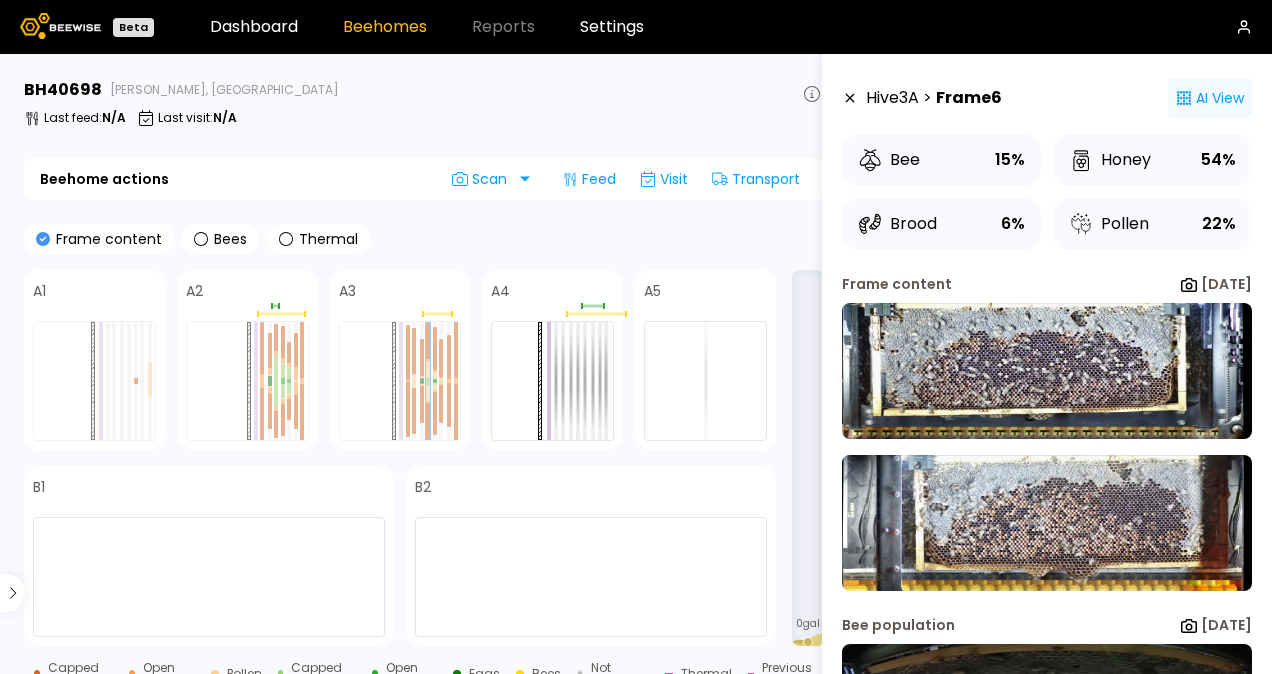 click on "AI View" at bounding box center [1210, 98] 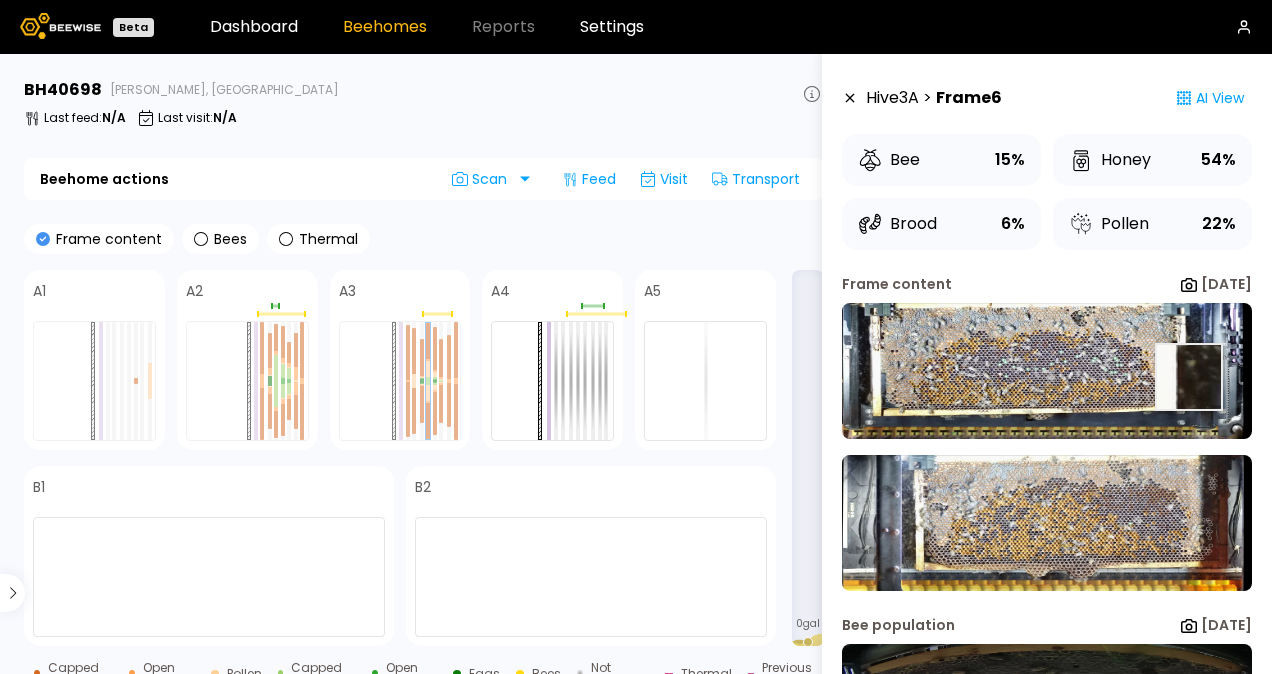 click at bounding box center [1047, 371] 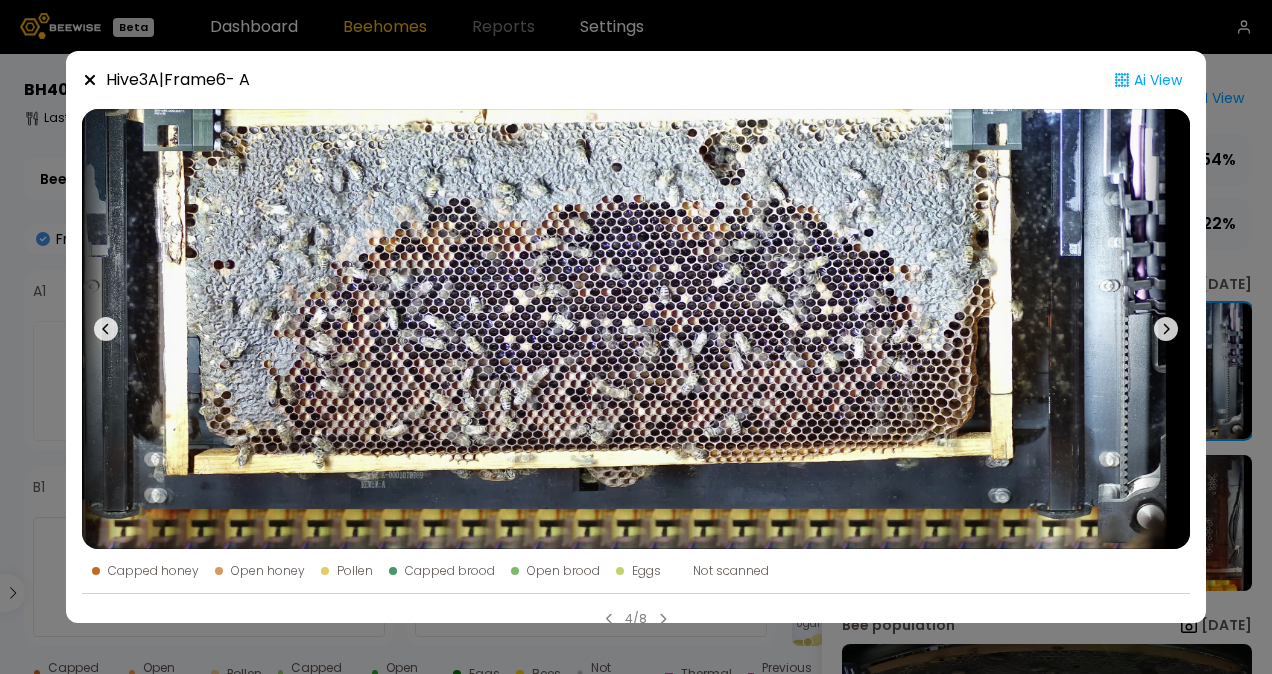 click 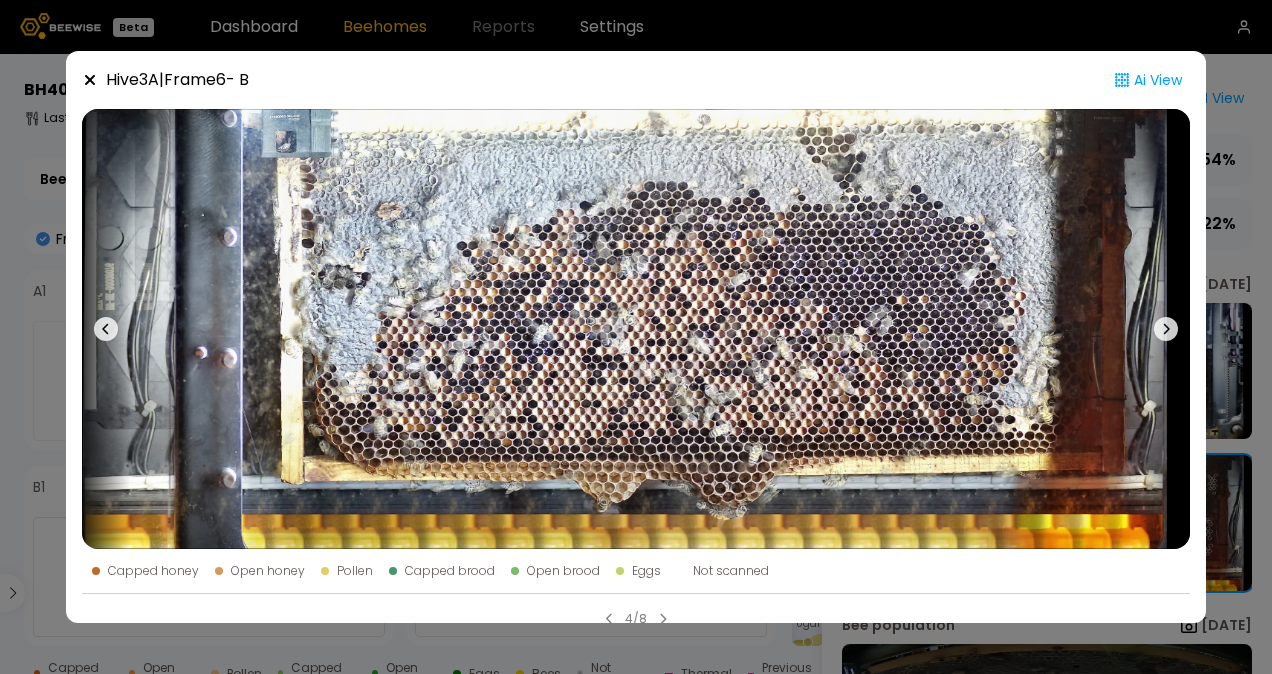 click 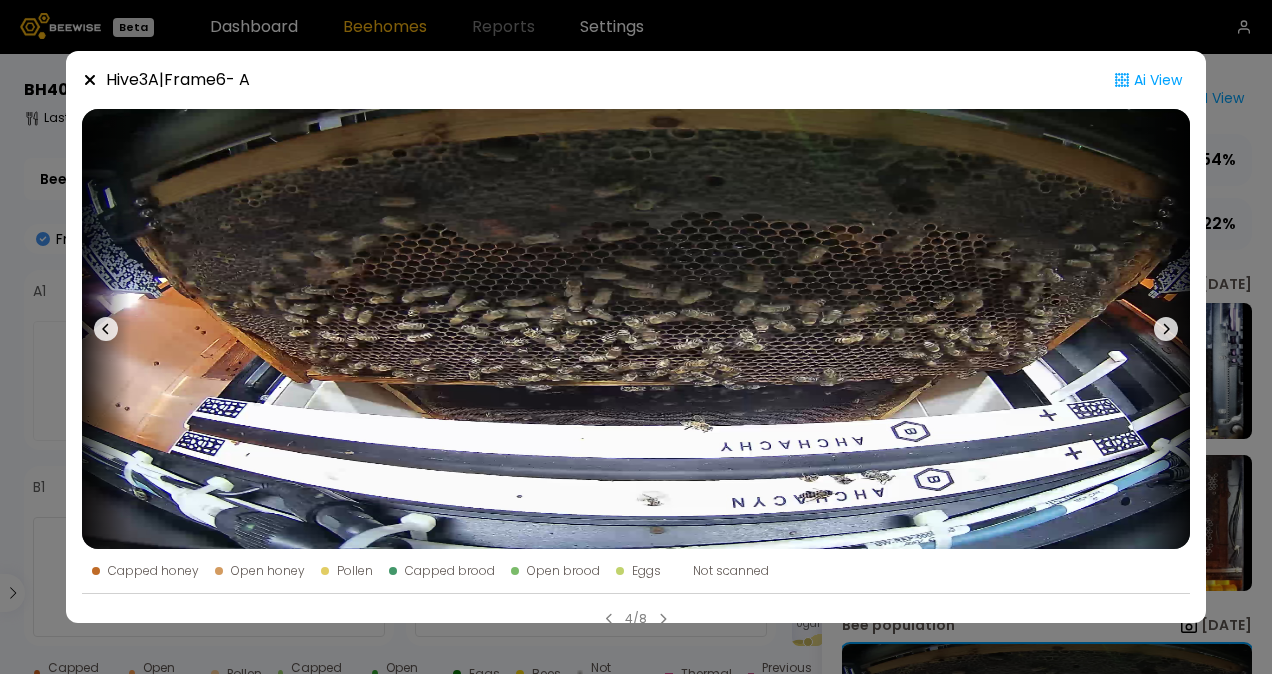 click 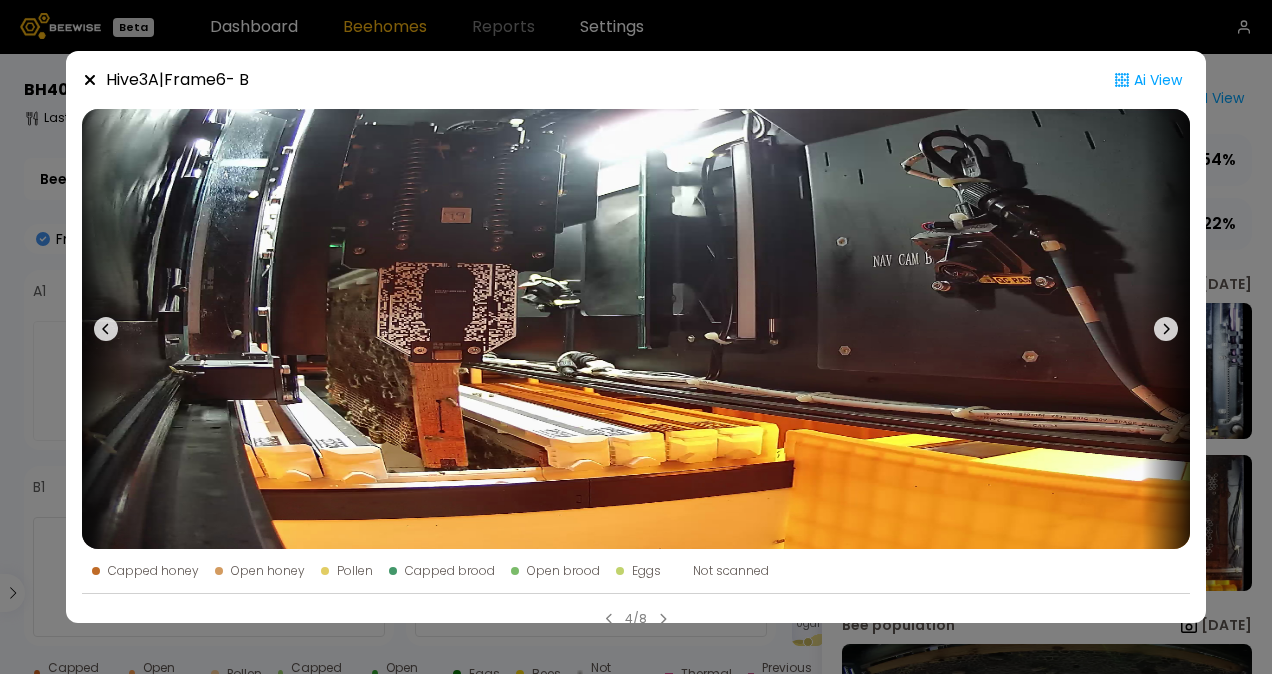 click 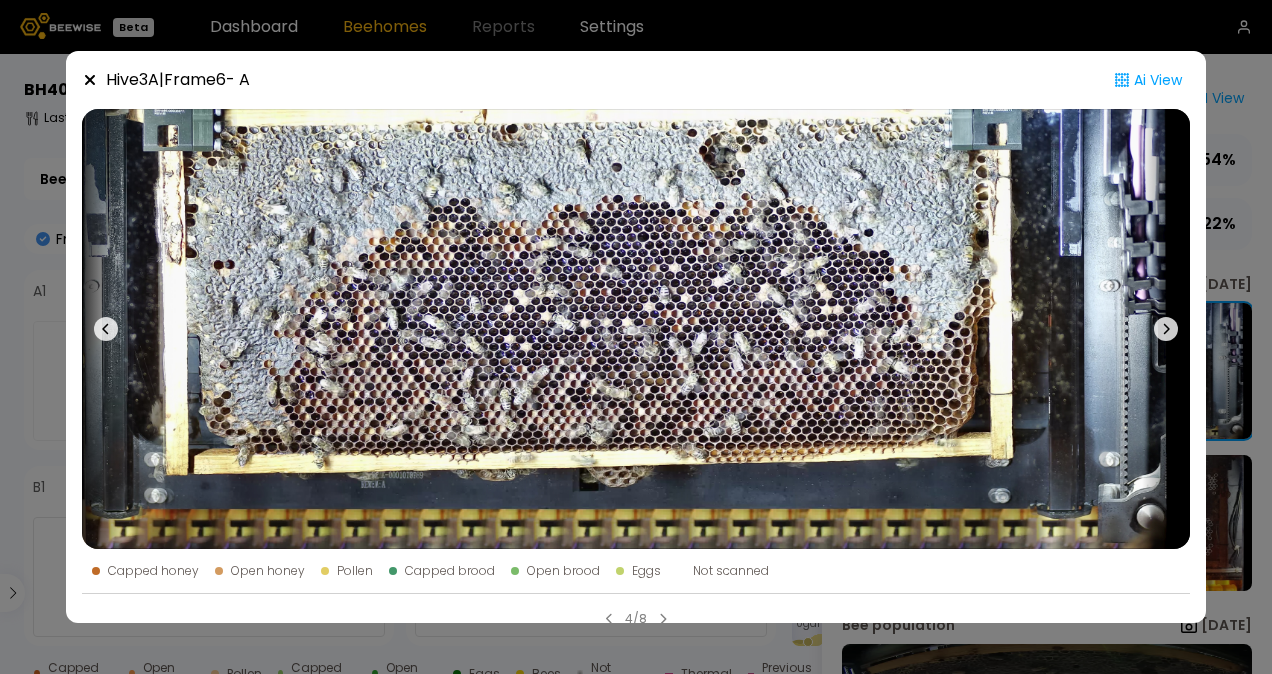 click 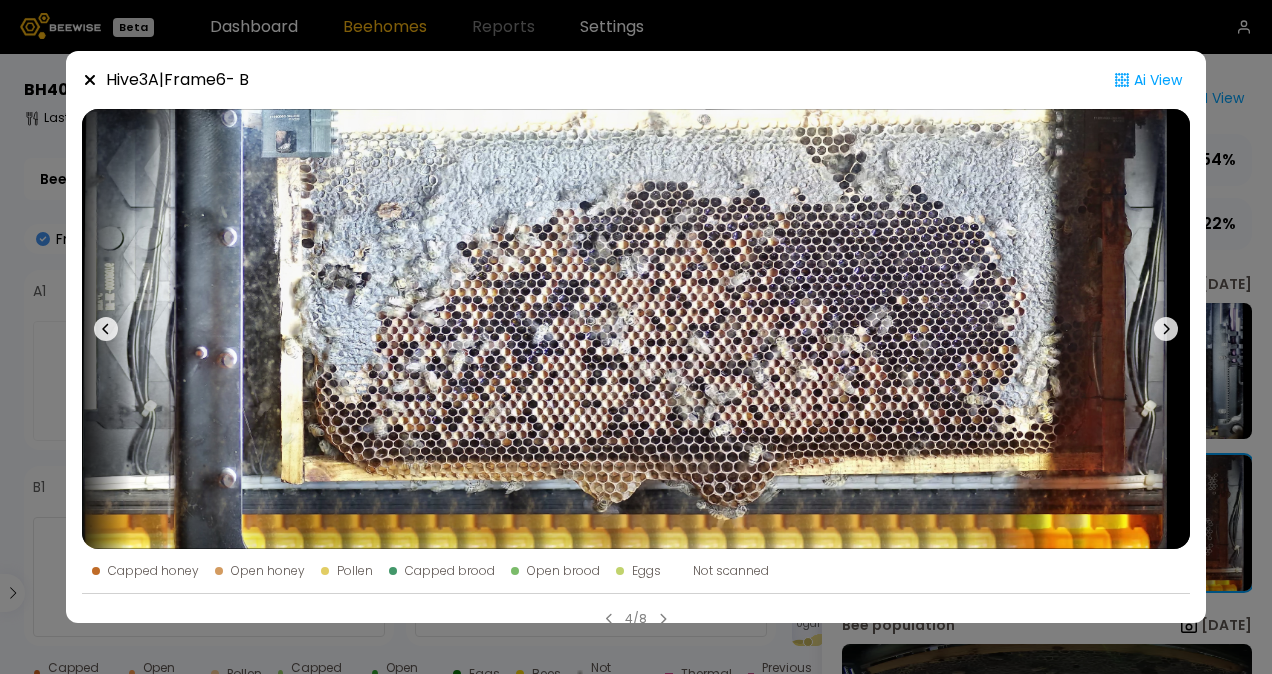 click 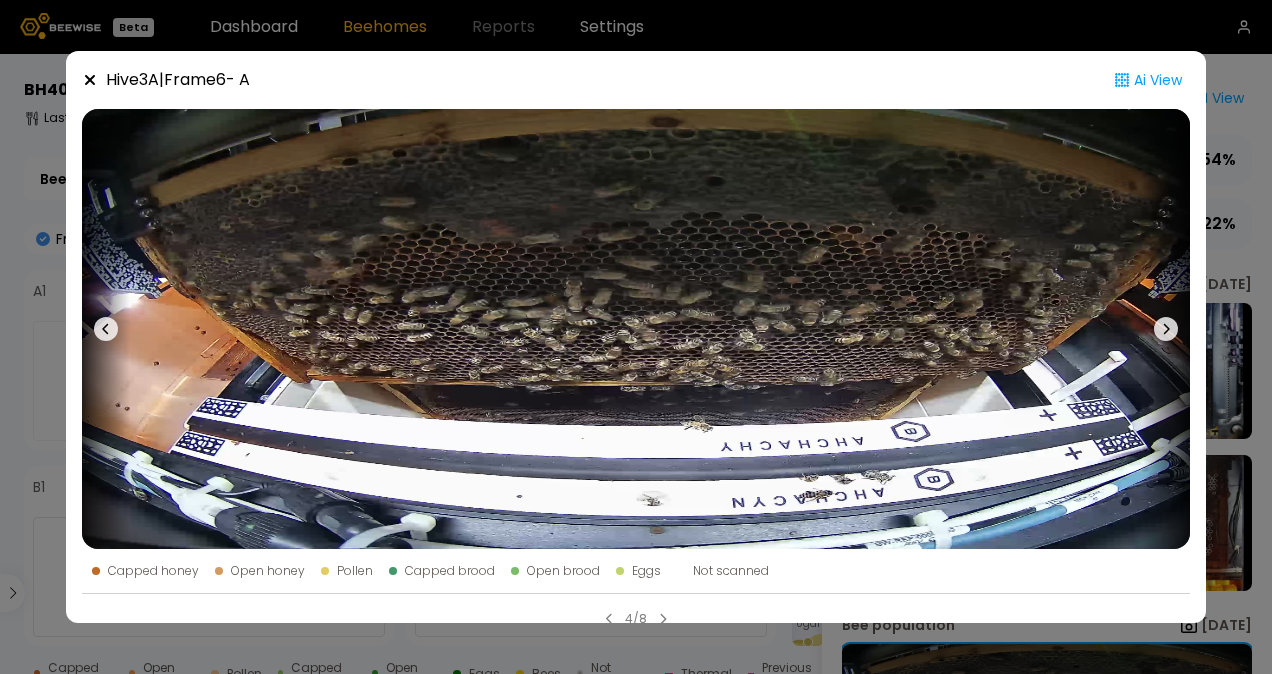 click 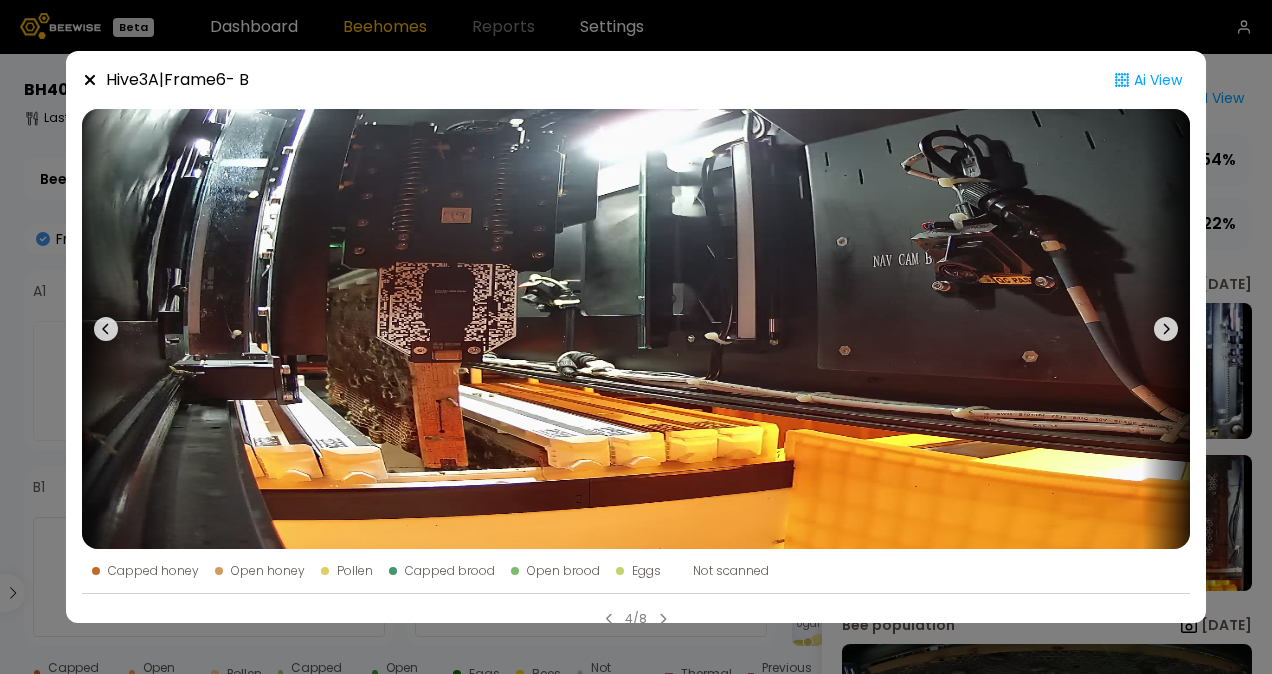 click 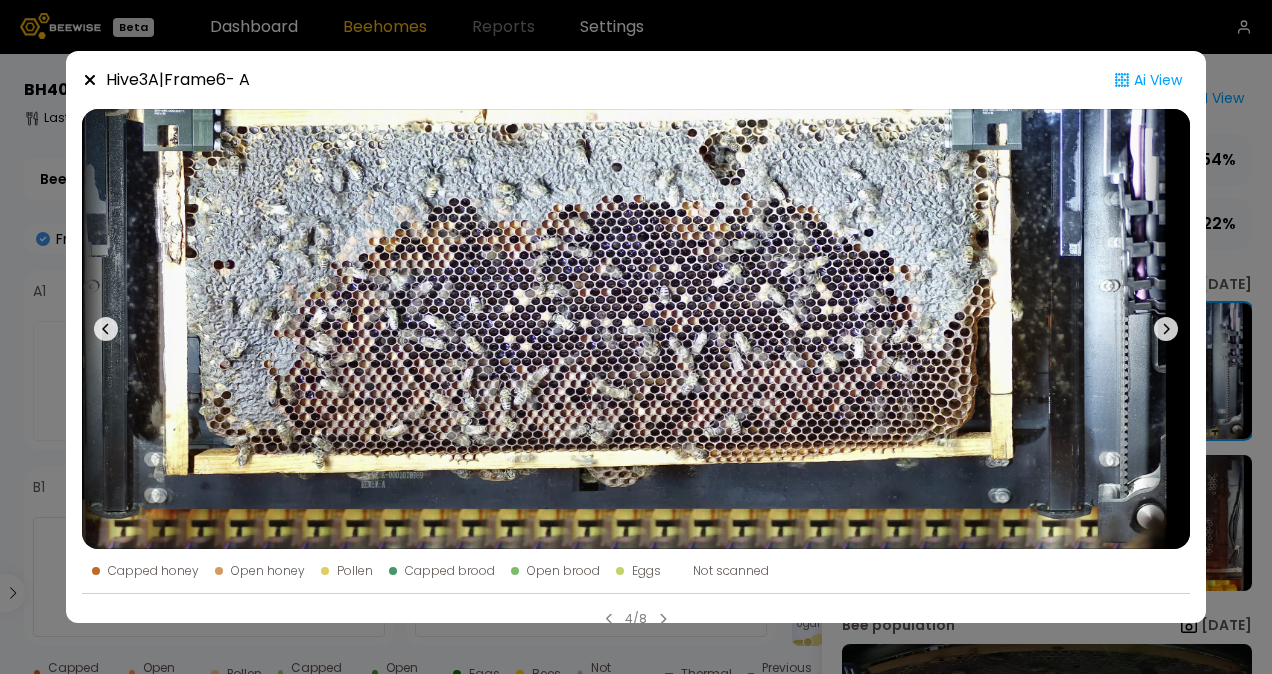 click 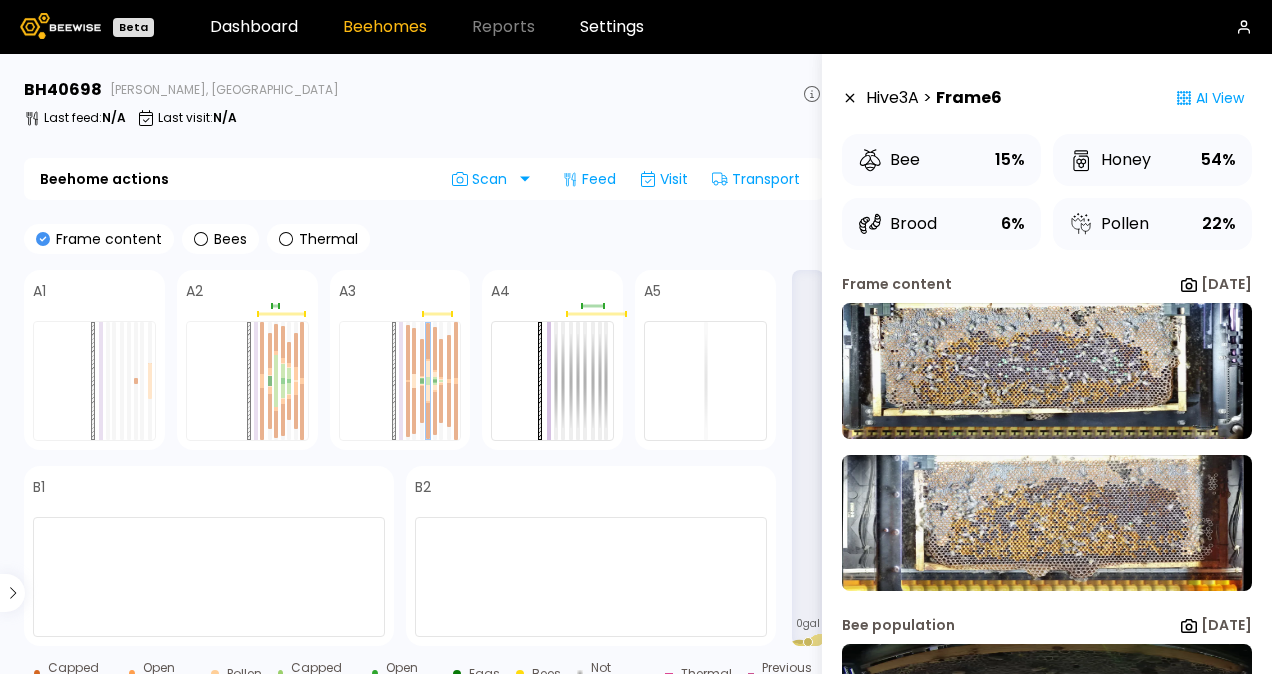 click on "Hive  3 A   >   Frame  6 AI View Bee 15% Honey 54% Brood 6% Pollen 22% Frame content 22 Jun Bee population 22 Jun" at bounding box center [1047, 391] 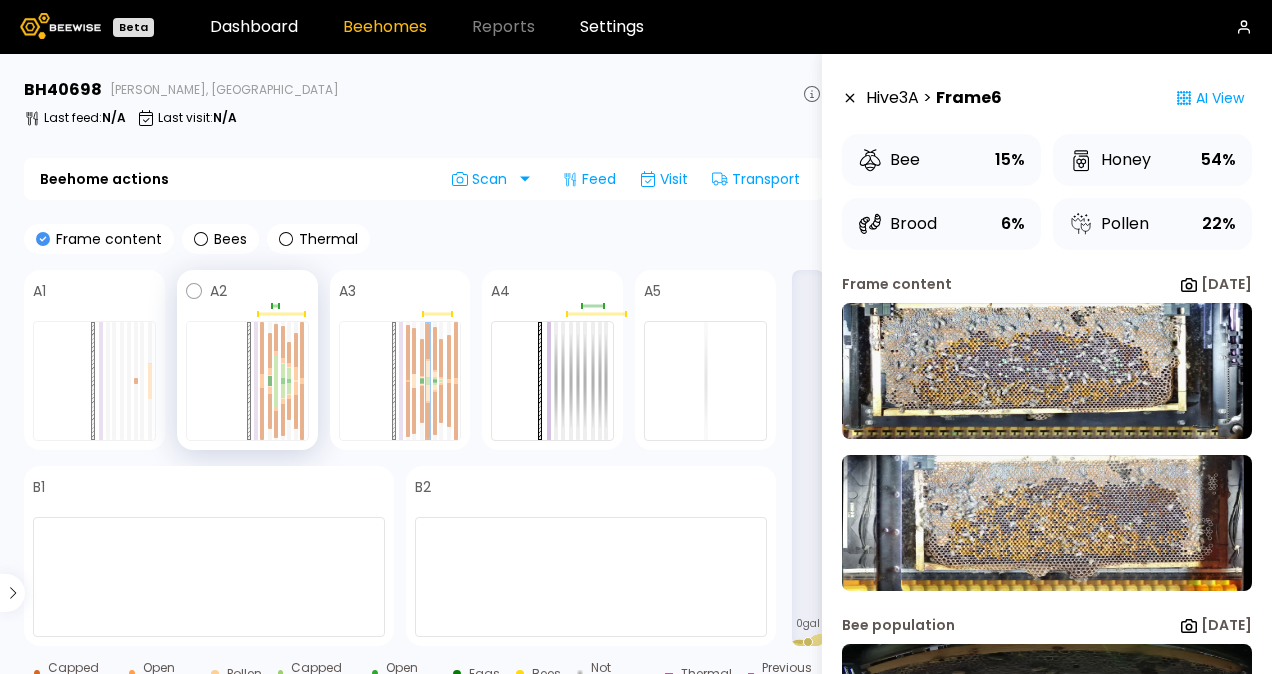 click at bounding box center (247, 381) 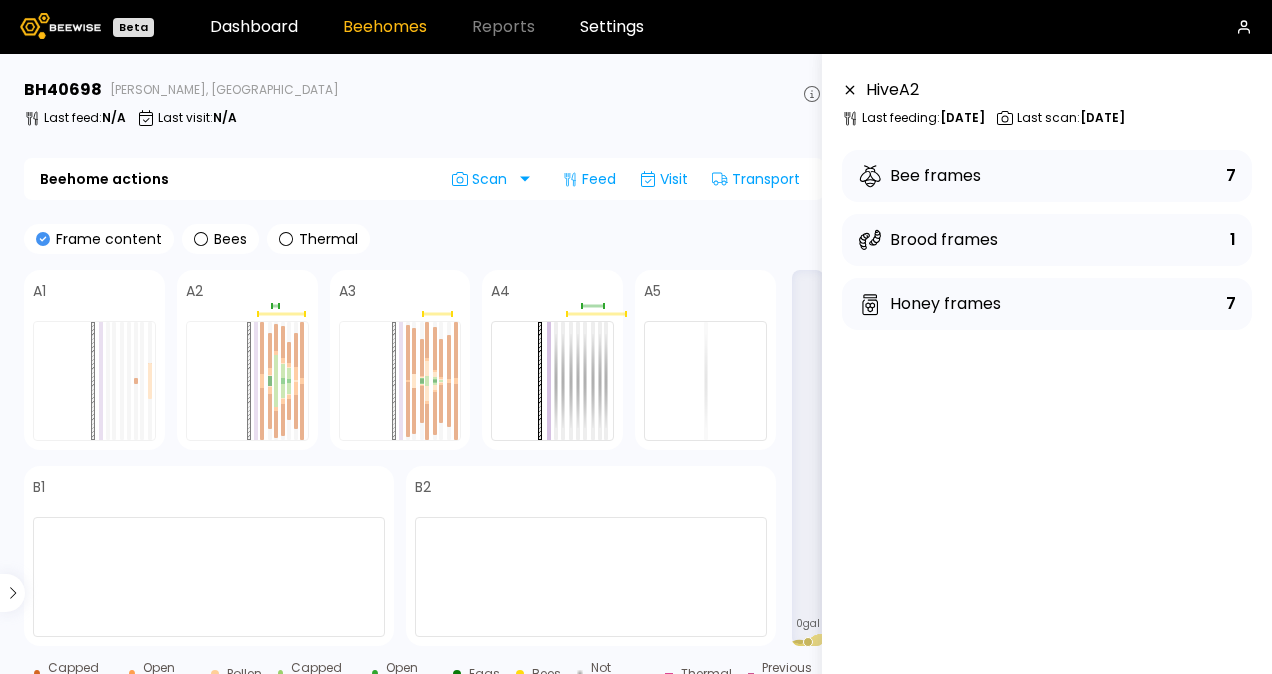 click 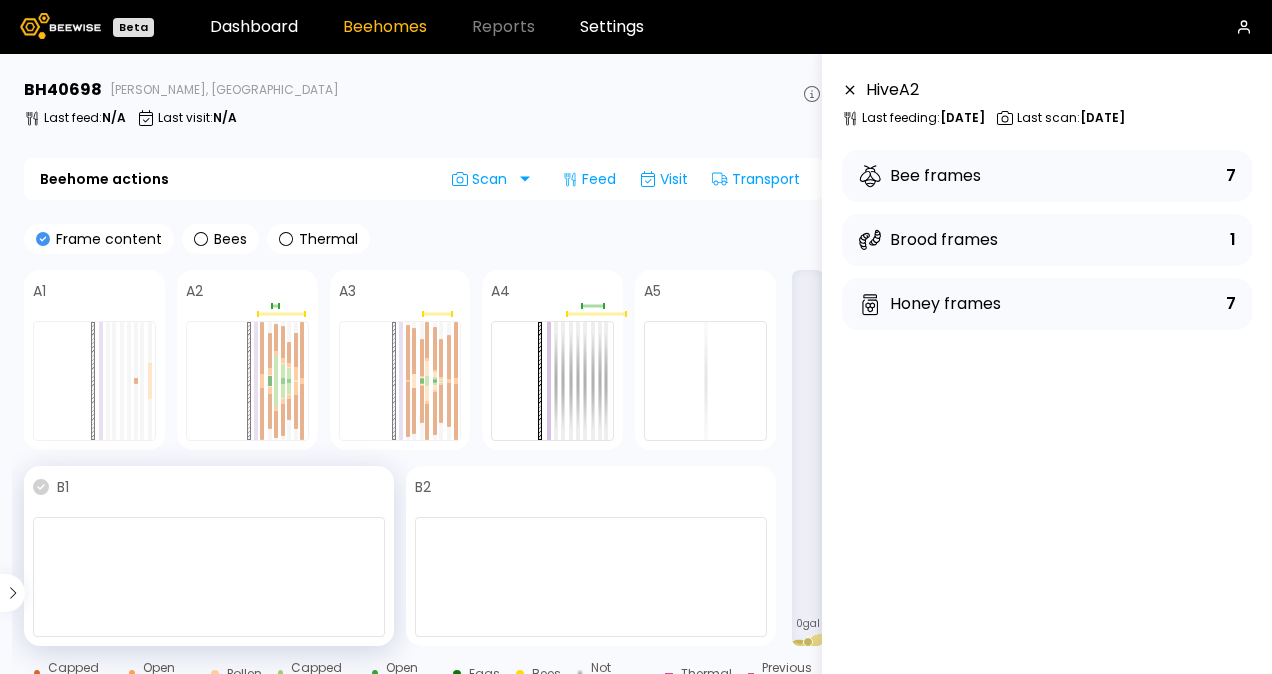 click 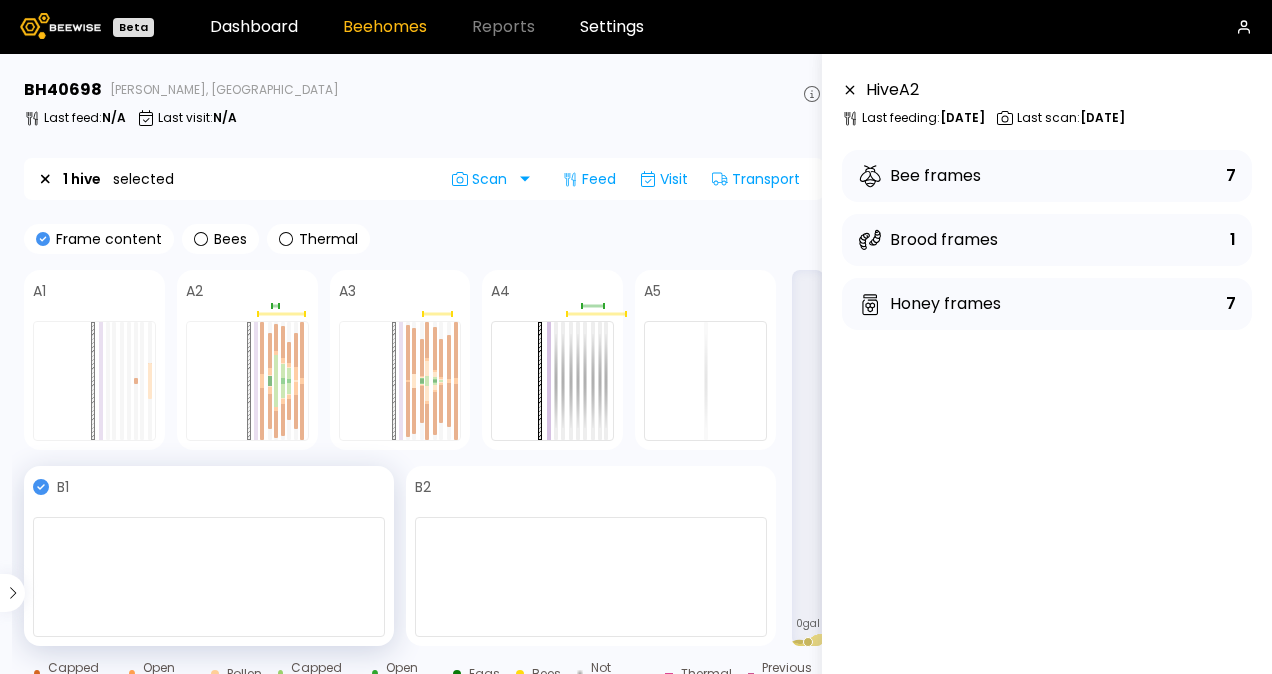 click at bounding box center (209, 577) 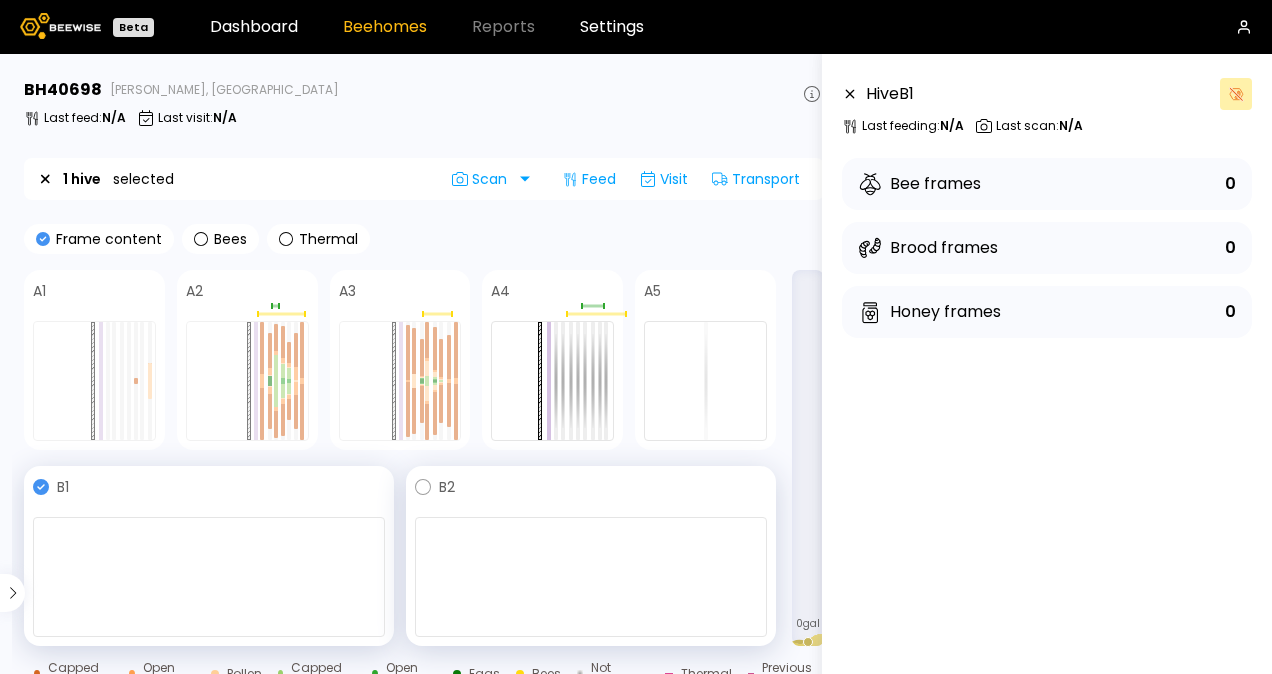 click at bounding box center (591, 577) 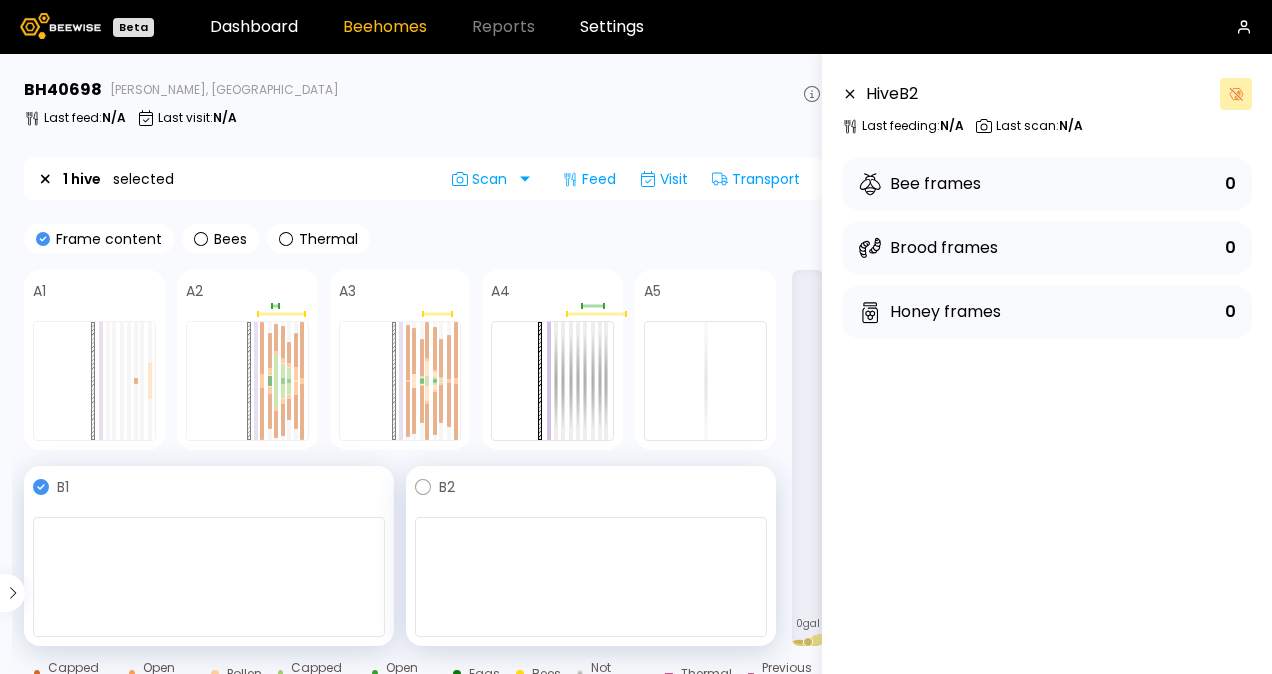 click at bounding box center [591, 577] 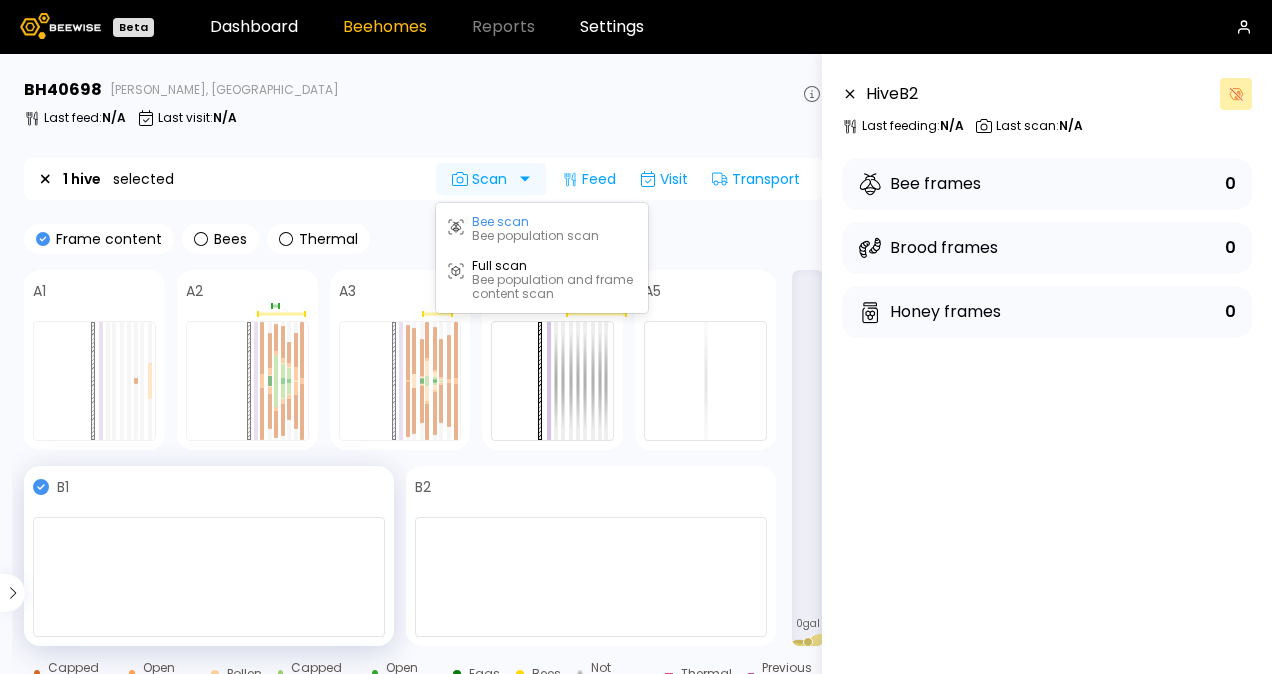 click at bounding box center [538, 179] 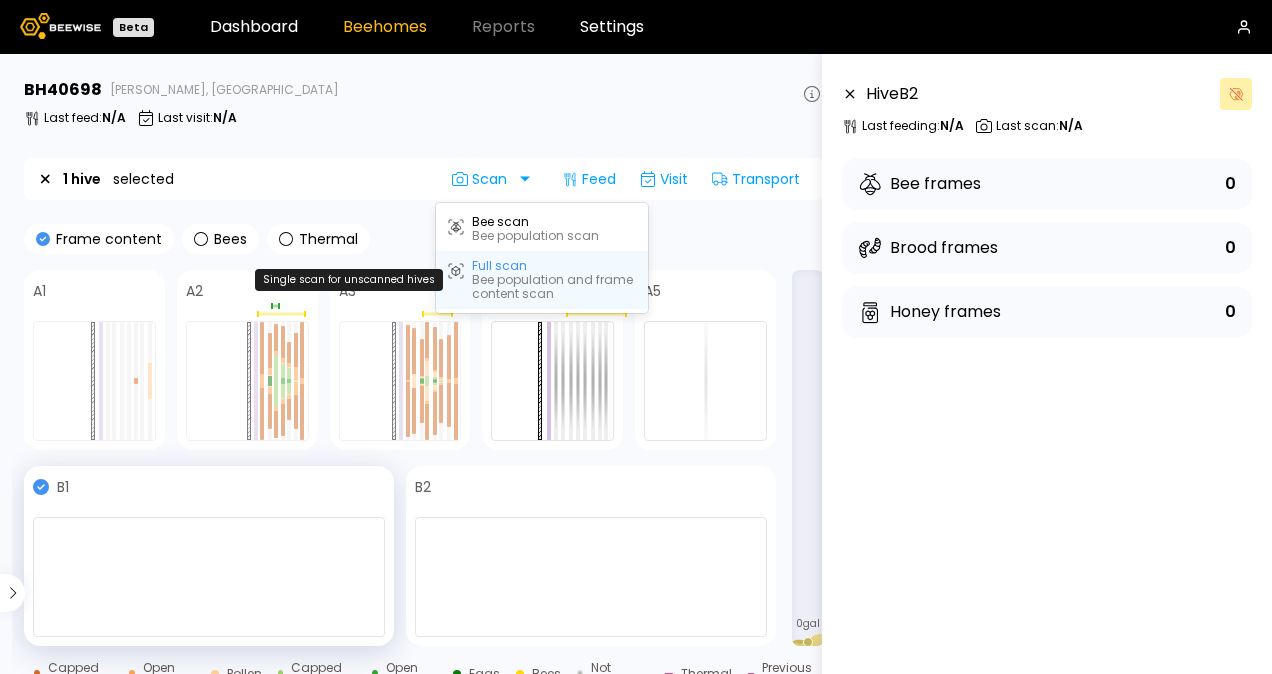 click on "Full scan" at bounding box center [499, 266] 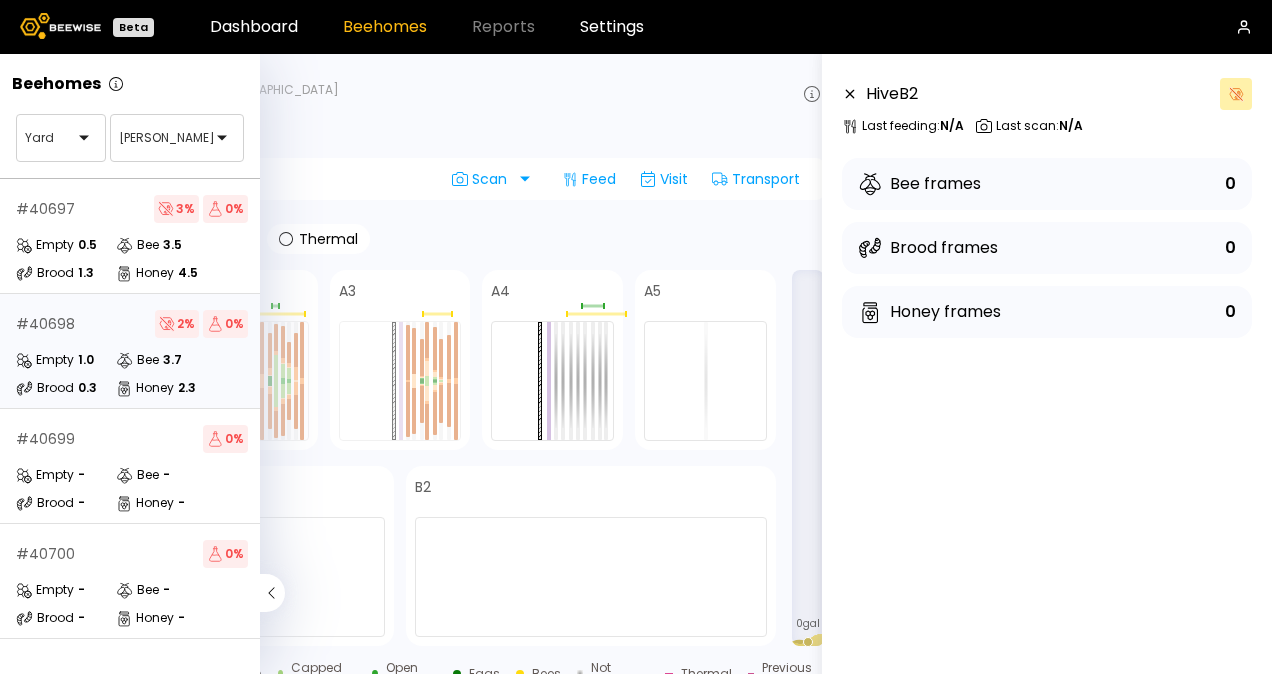 click on "# 40698" at bounding box center (45, 324) 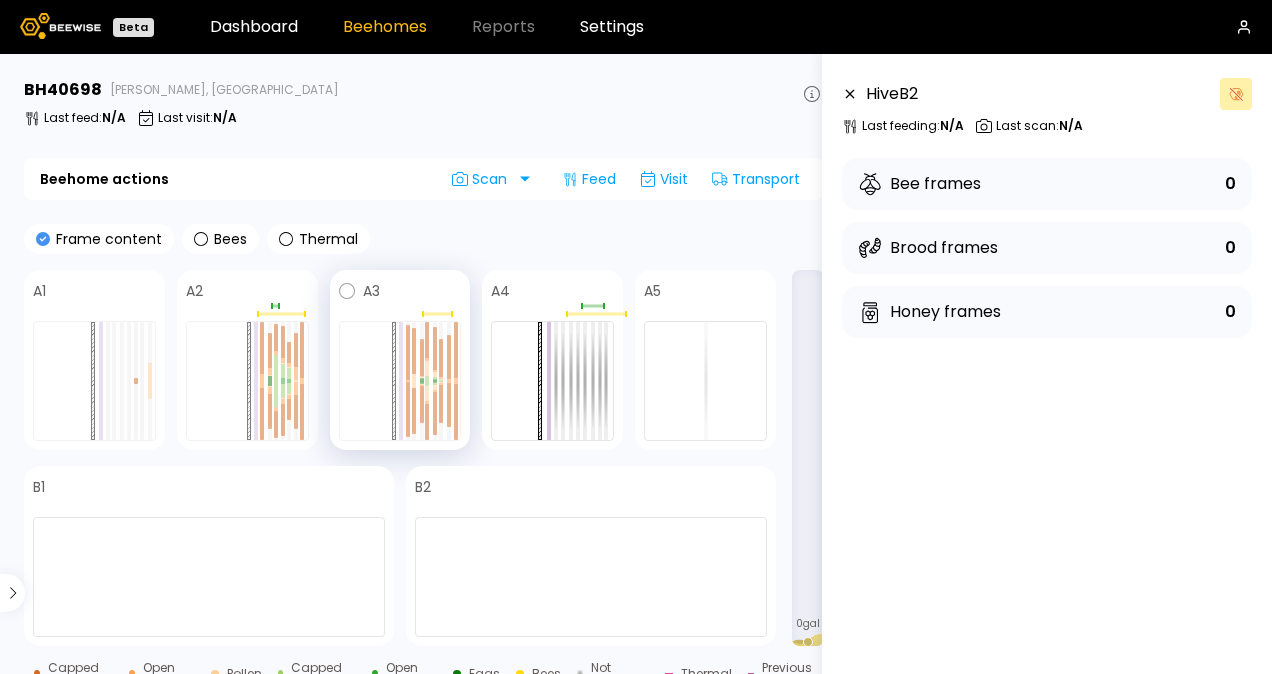 click at bounding box center [400, 381] 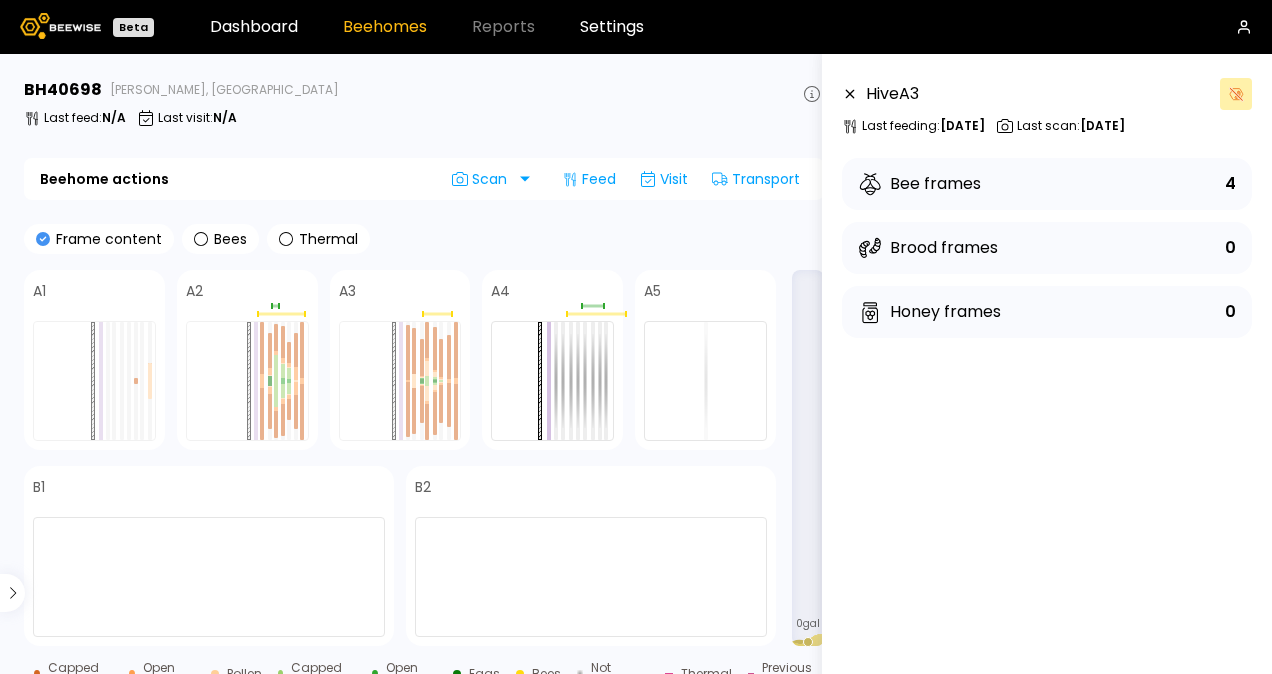 click 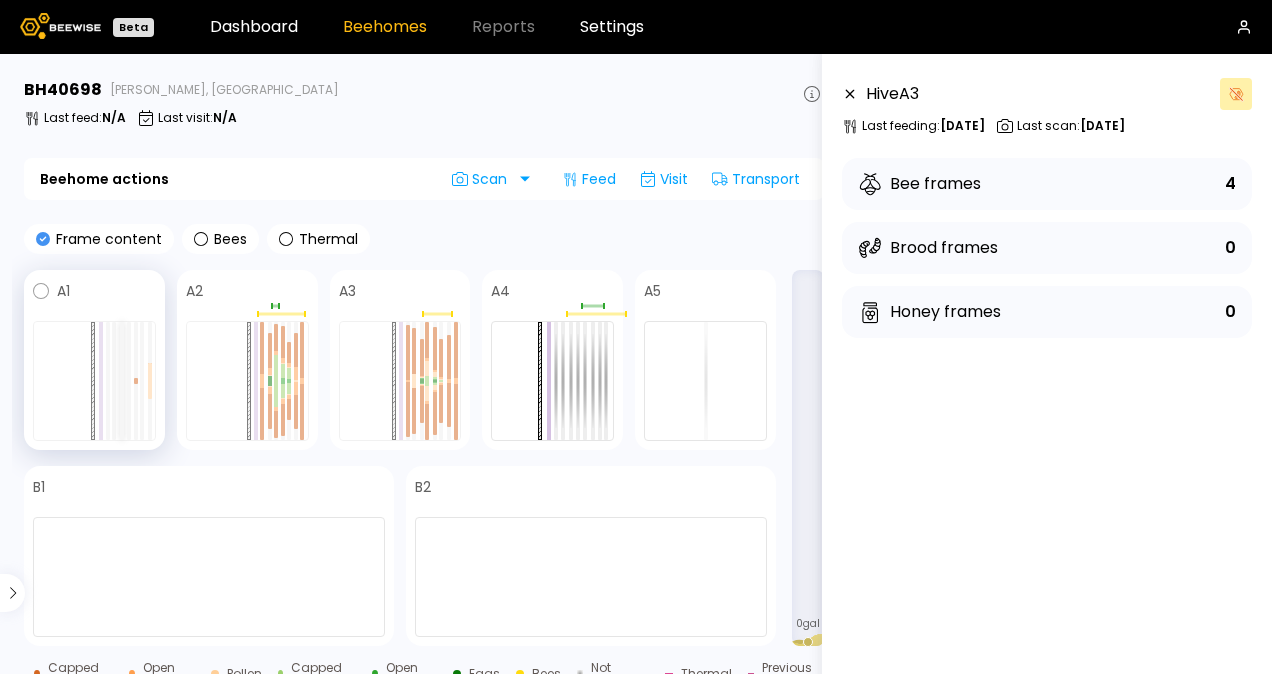 click at bounding box center (122, 381) 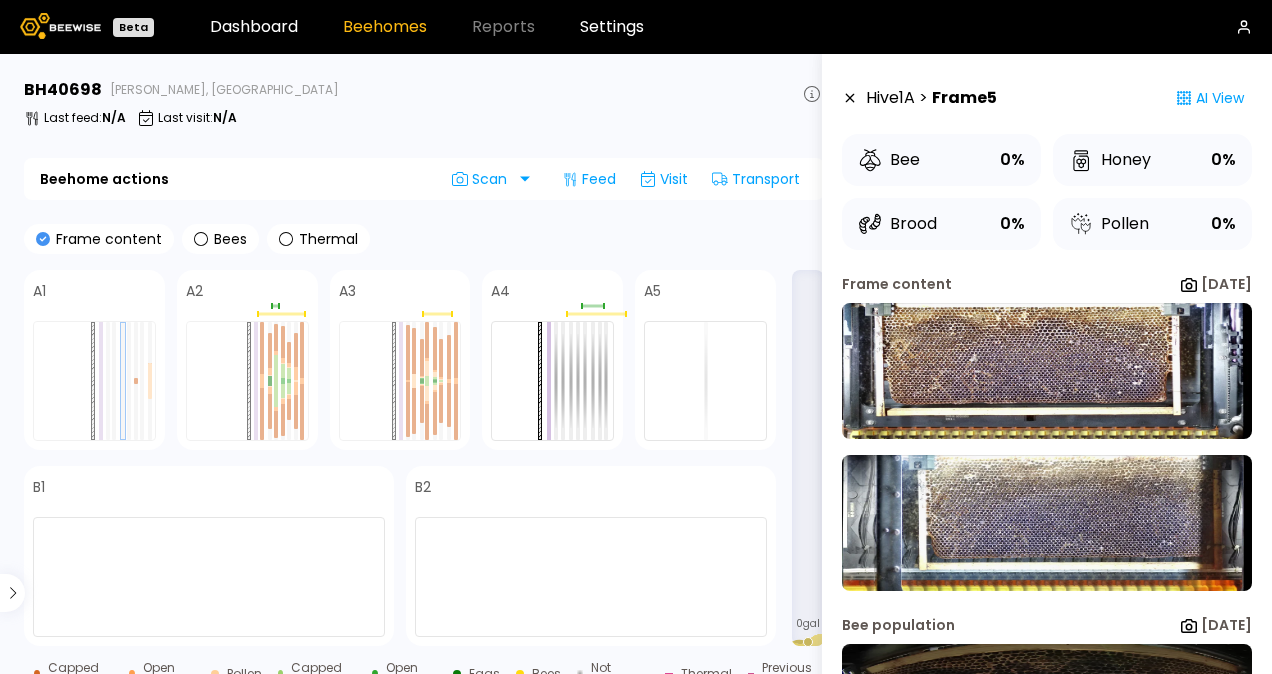 click on "Hive  1 A   >   Frame  5 AI View Bee 0% Honey 0% Brood 0% Pollen 0% Frame content 22 Jun Bee population 22 Jun" at bounding box center (1047, 391) 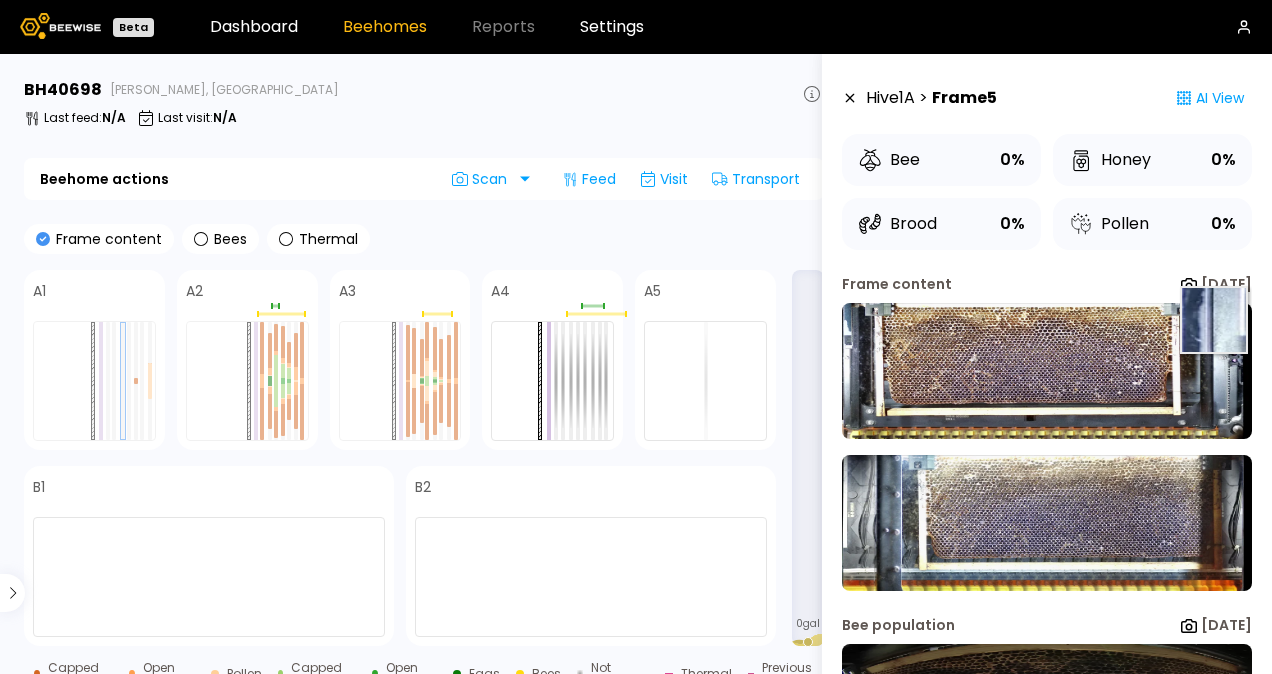 click on "Hive  1 A   >   Frame  5 AI View Bee 0% Honey 0% Brood 0% Pollen 0% Frame content 22 Jun Bee population 22 Jun" at bounding box center (1047, 391) 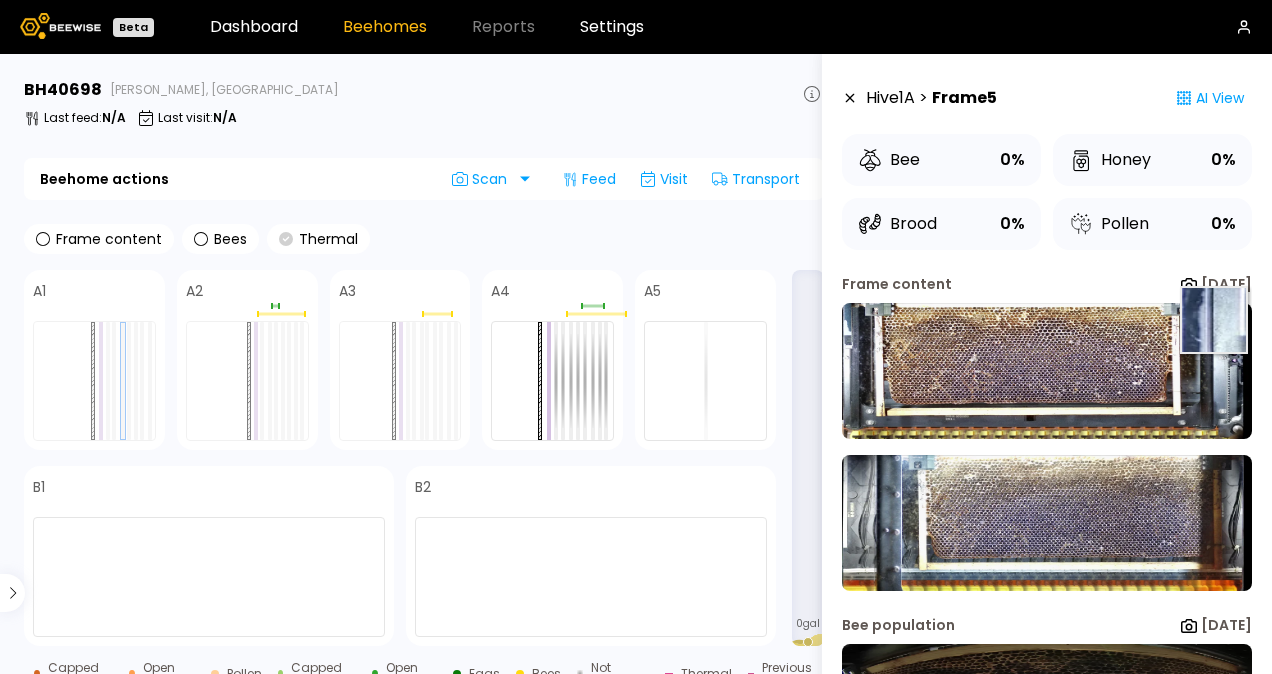 click 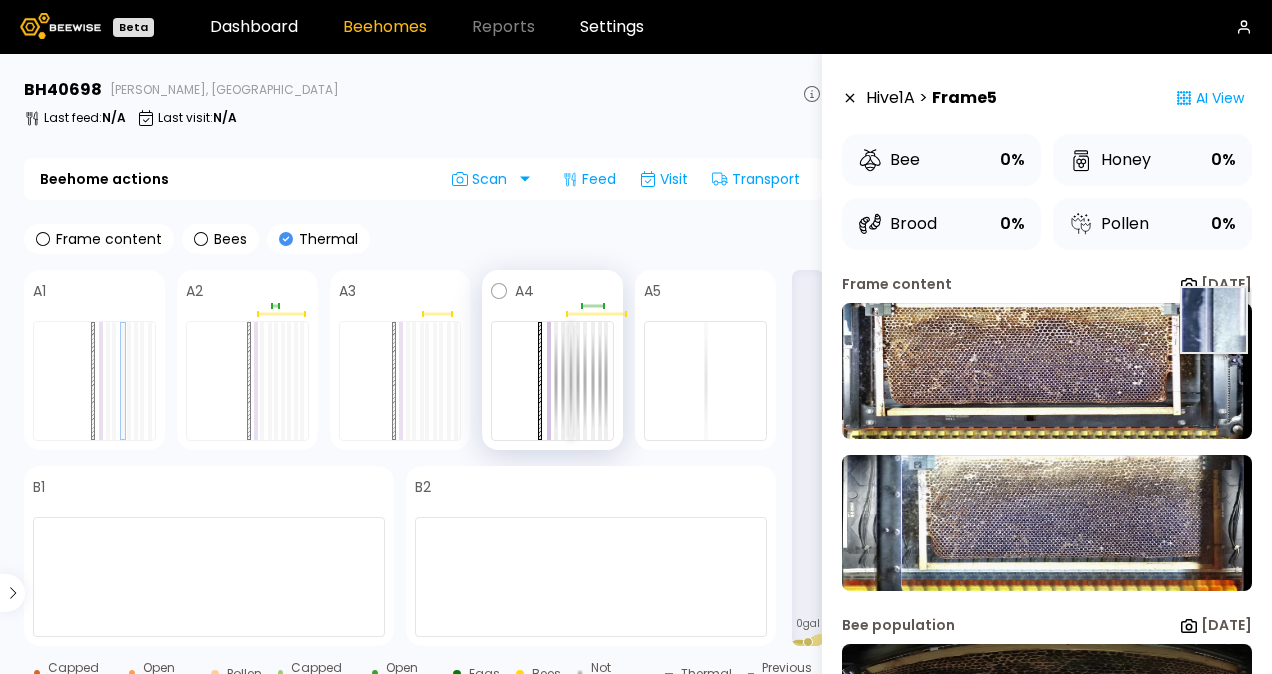click at bounding box center (571, 381) 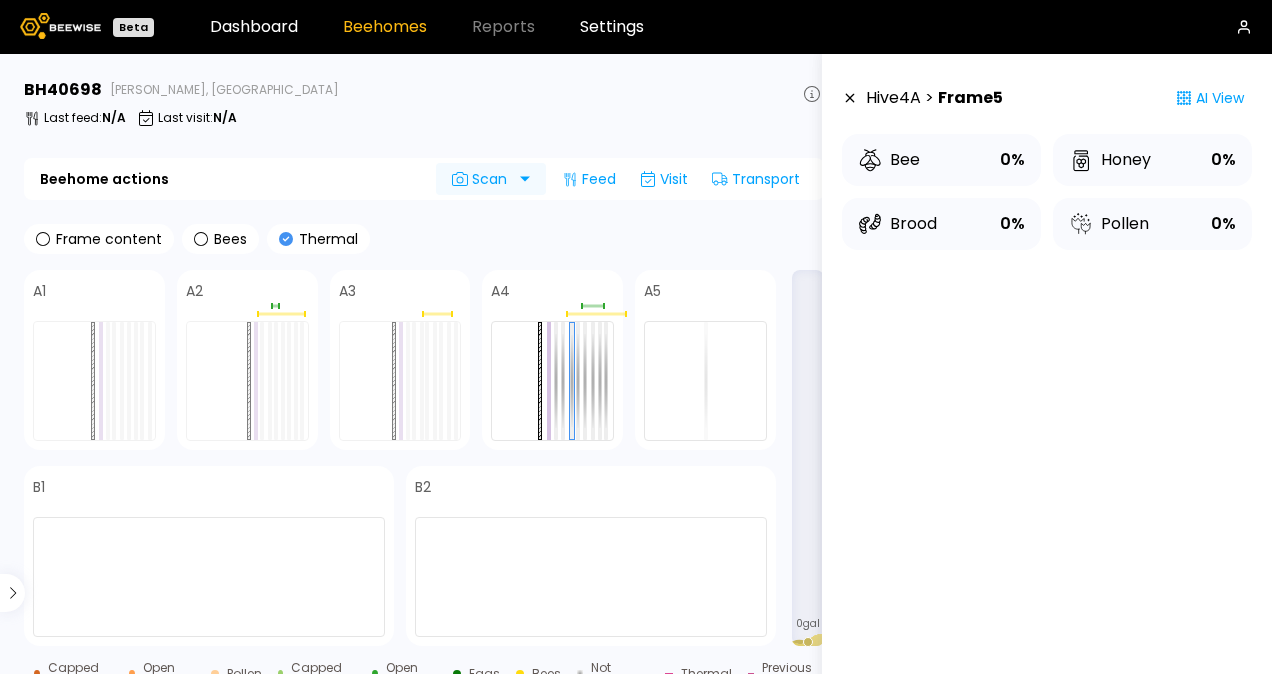 click on "Scan" at bounding box center (483, 179) 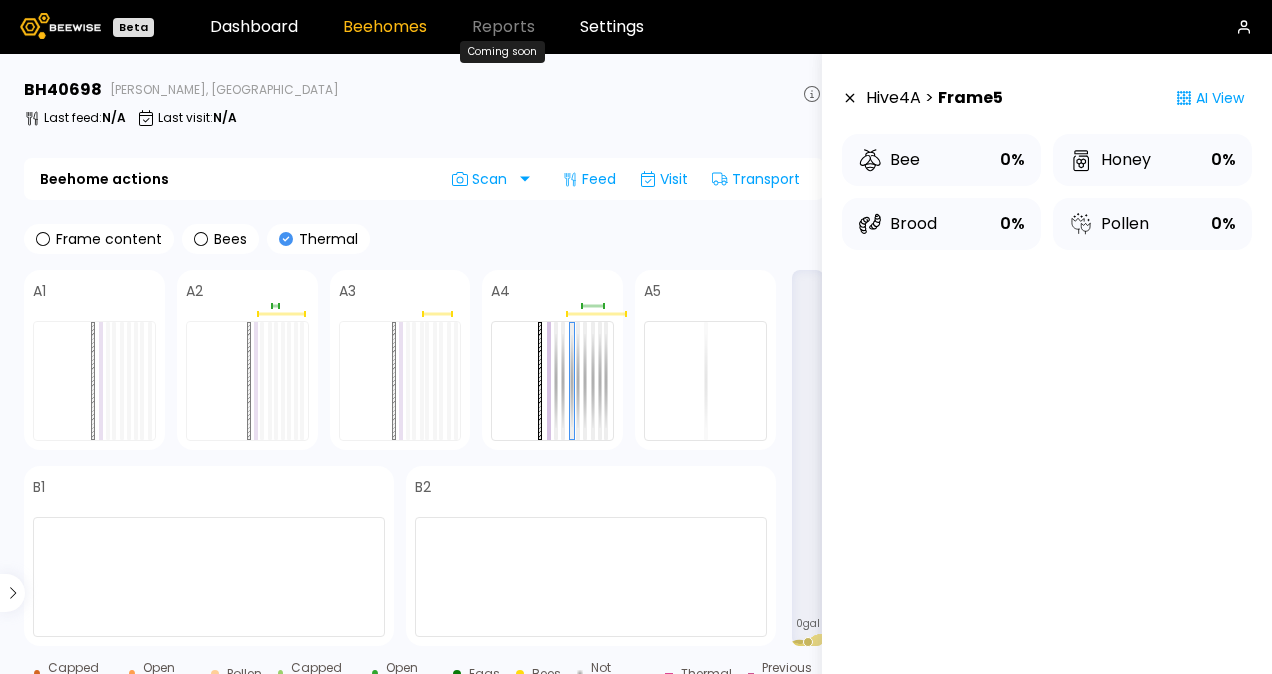 click on "Reports" at bounding box center (503, 27) 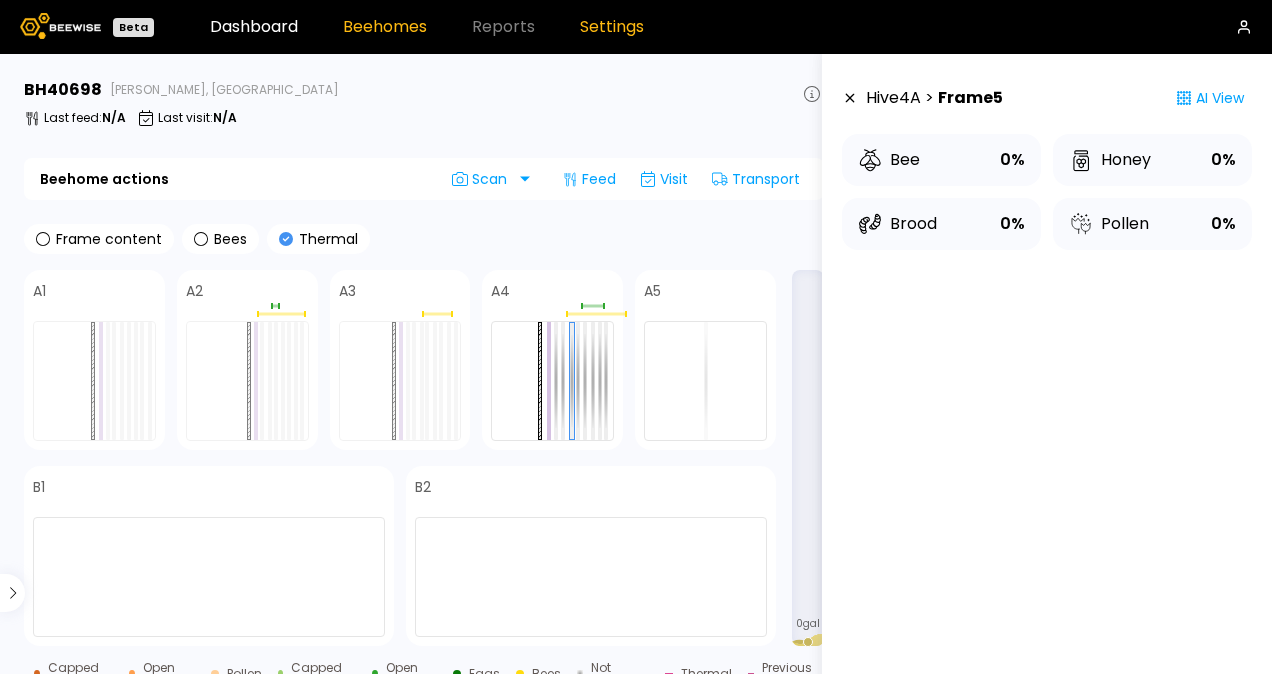 click on "Settings" at bounding box center [612, 27] 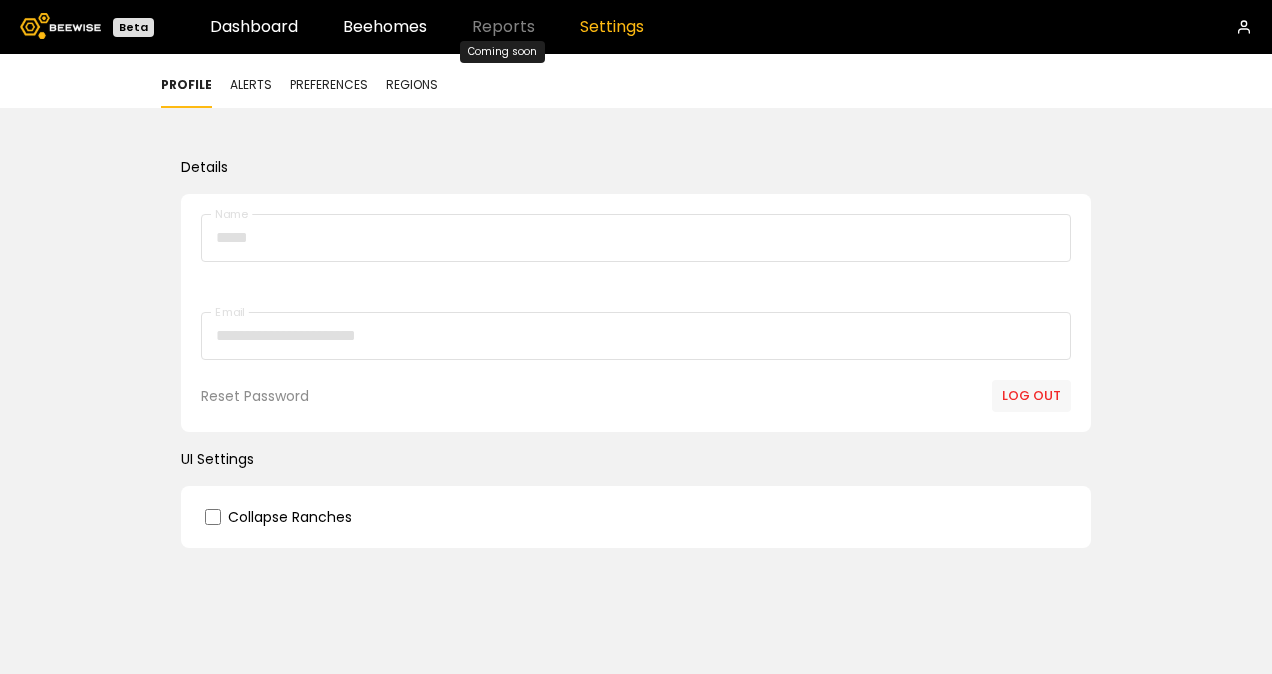 click on "Reports" at bounding box center [503, 27] 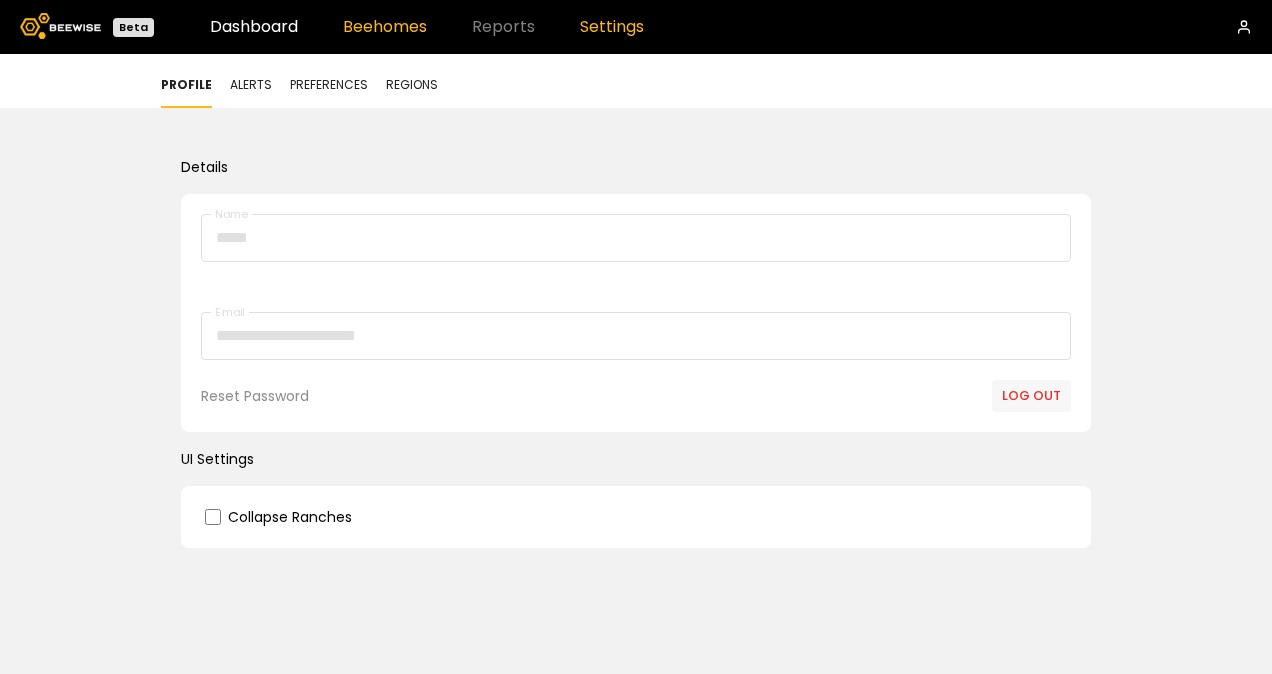 click on "Beehomes" at bounding box center [385, 27] 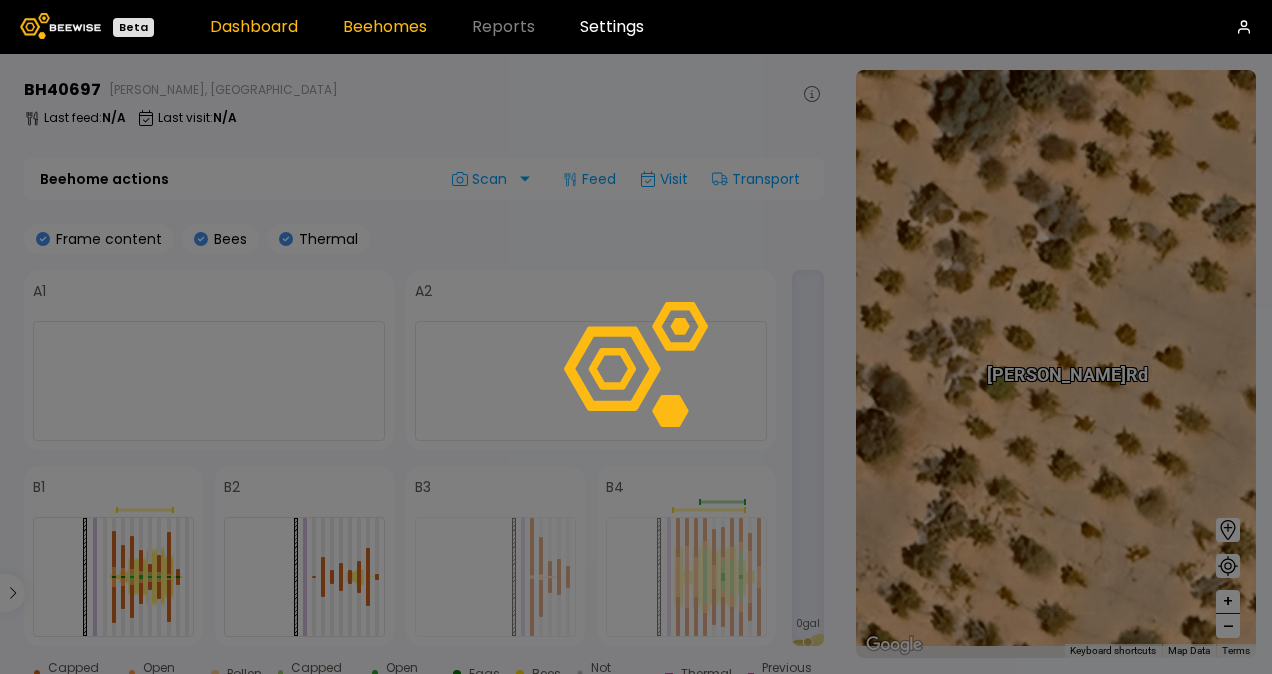 click on "Dashboard" at bounding box center [254, 27] 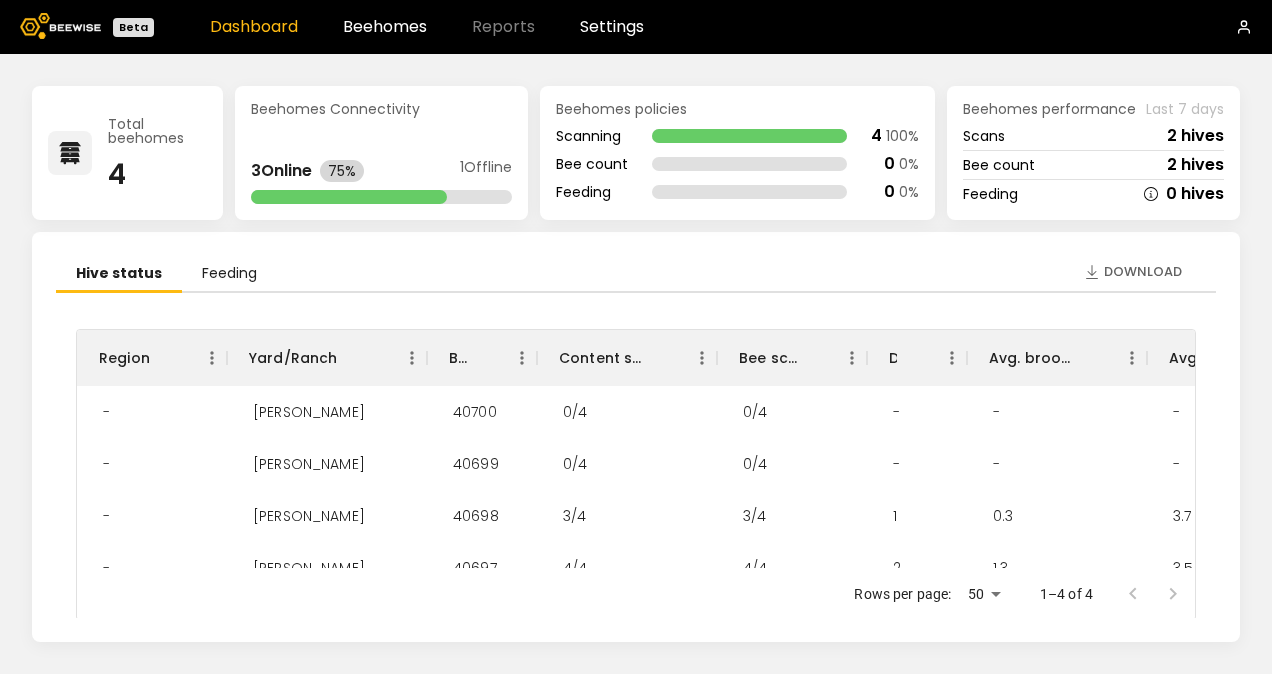 click on "Feeding" at bounding box center (229, 274) 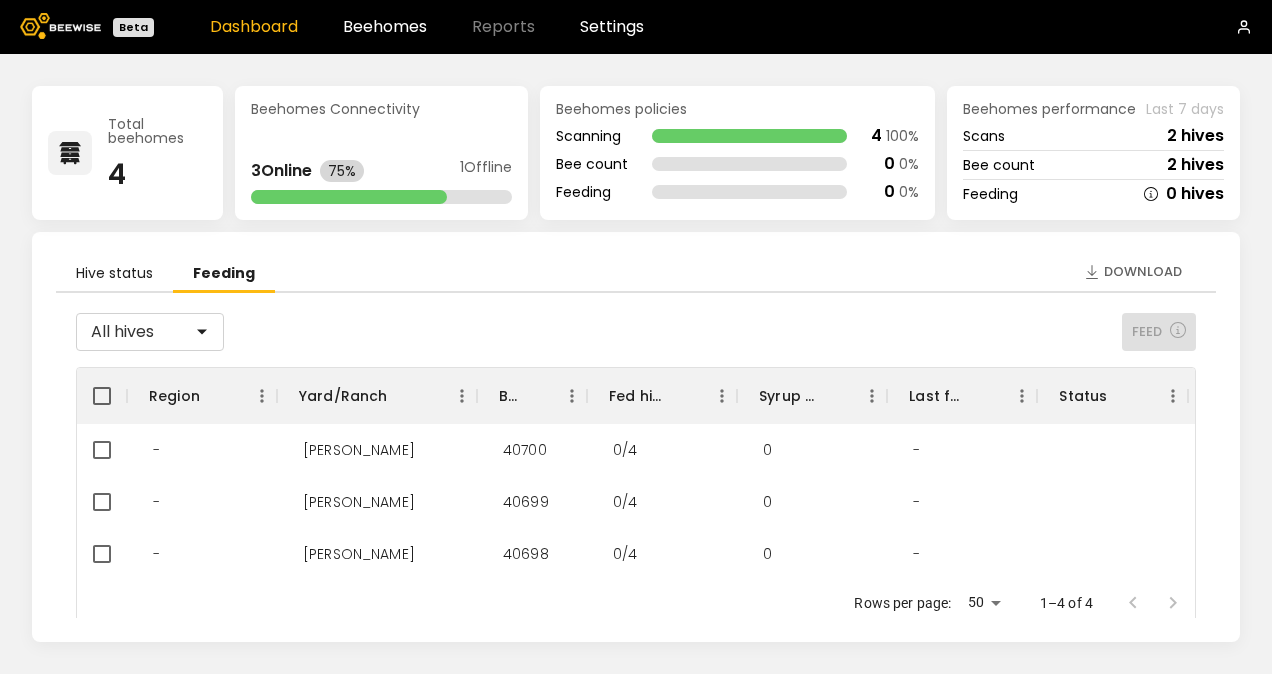 click on "Hive status" at bounding box center (114, 274) 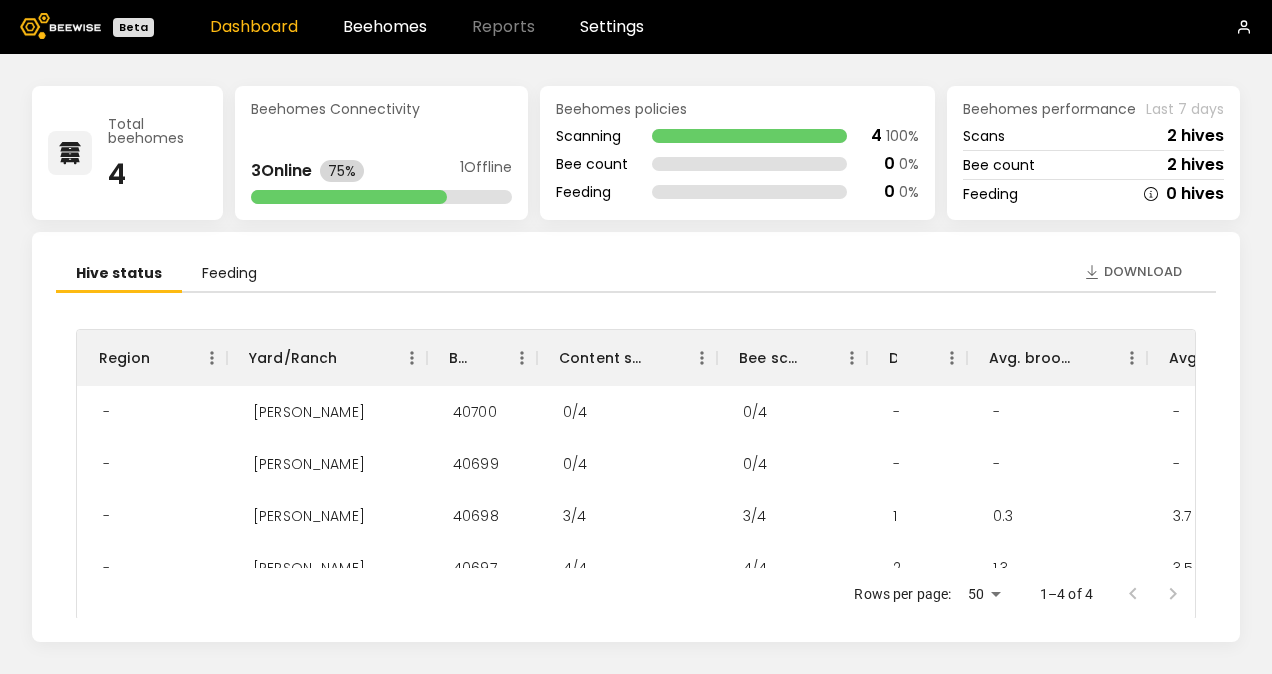click on "Hive status" at bounding box center (119, 274) 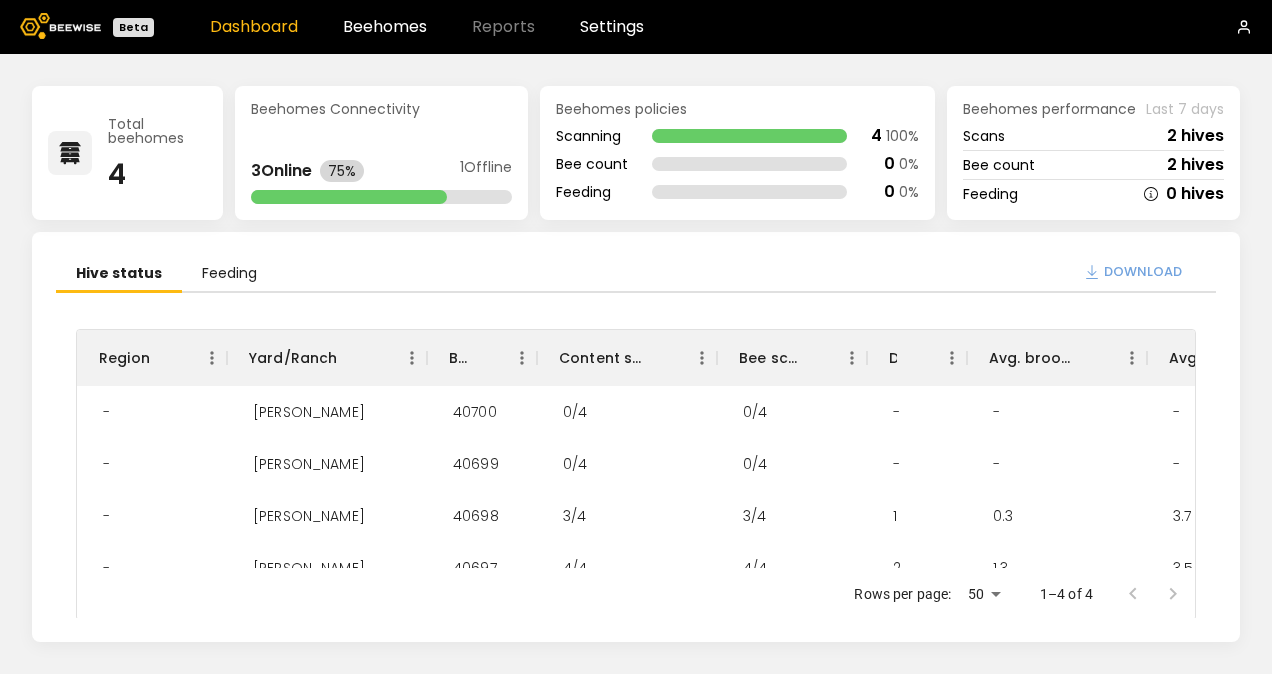 click on "Download" at bounding box center (1143, 272) 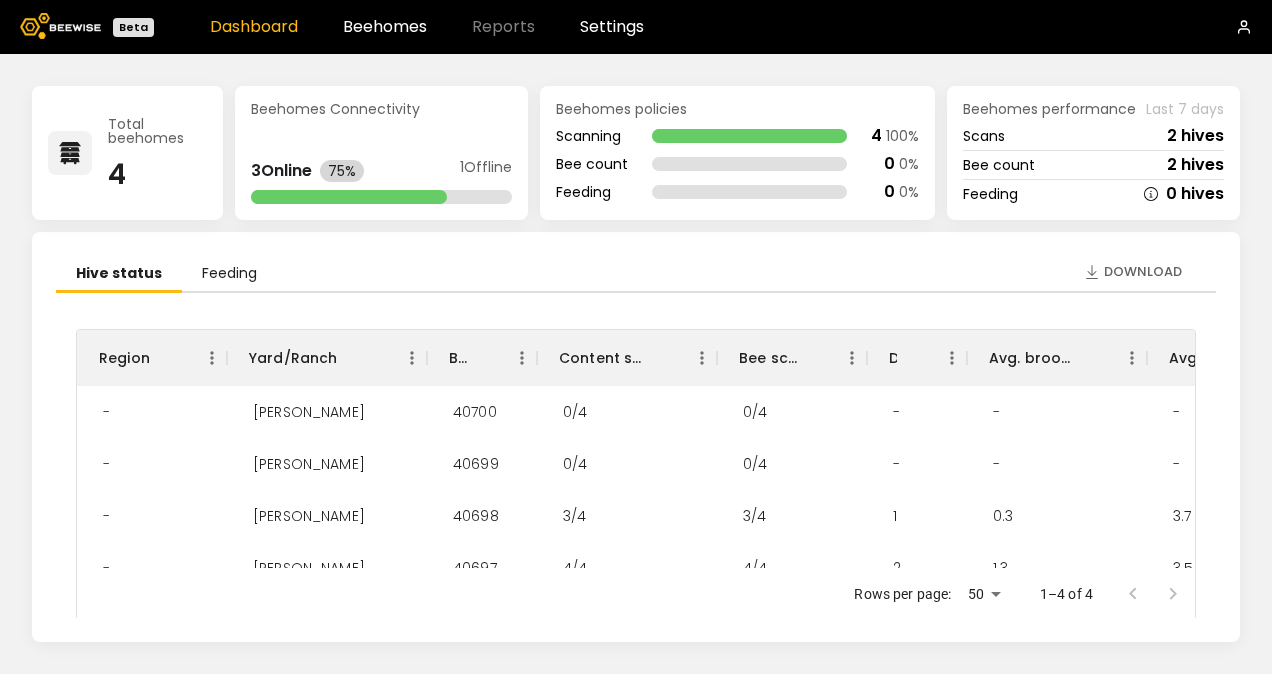 click at bounding box center [749, 164] 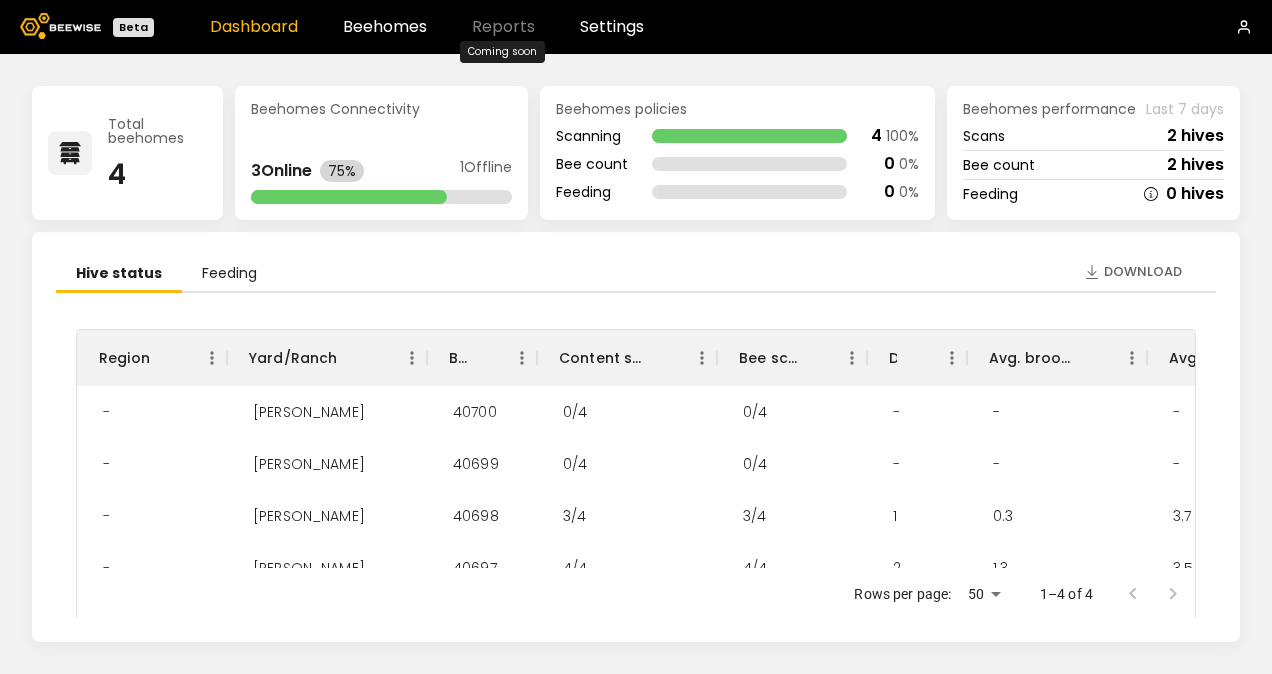 click on "Reports" at bounding box center (503, 27) 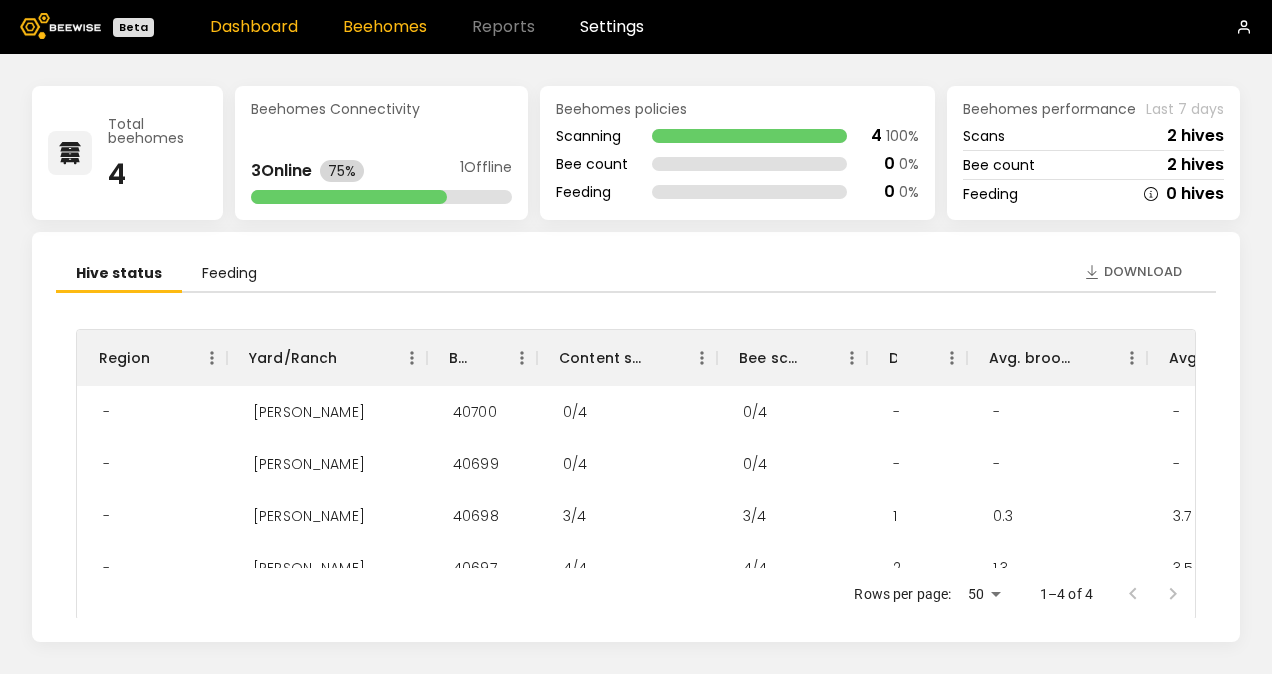 click on "Beehomes" at bounding box center (385, 27) 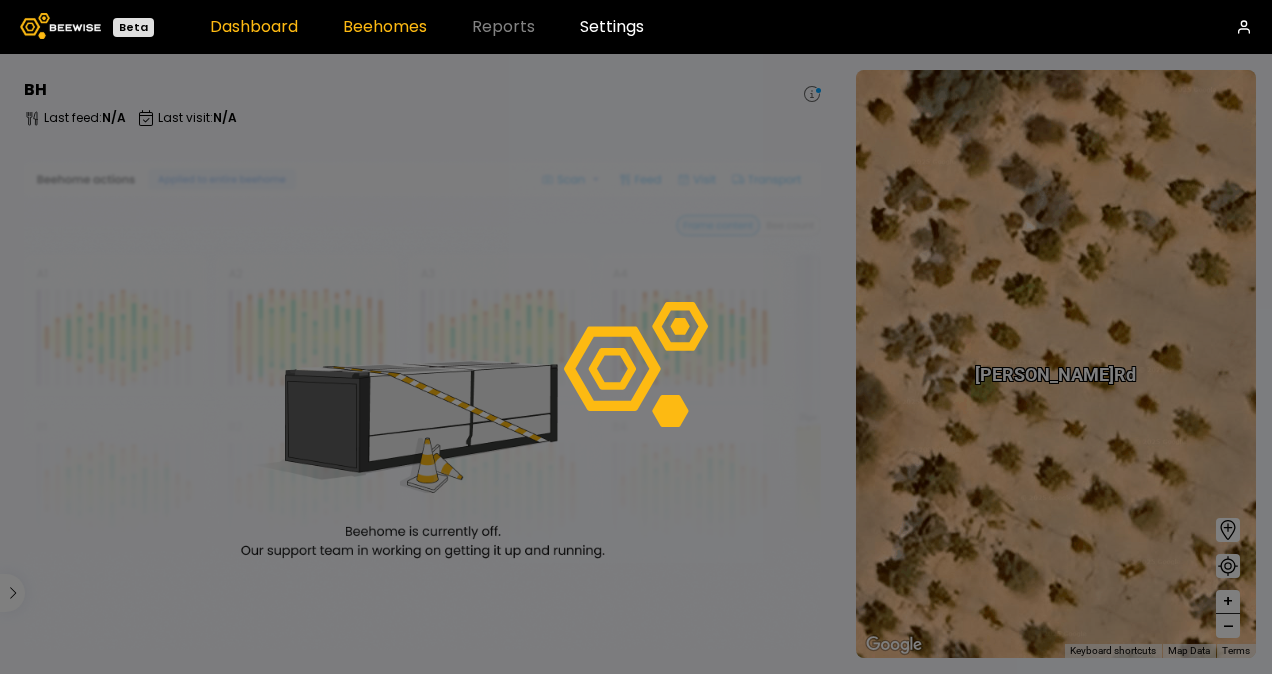 click on "Dashboard" at bounding box center (254, 27) 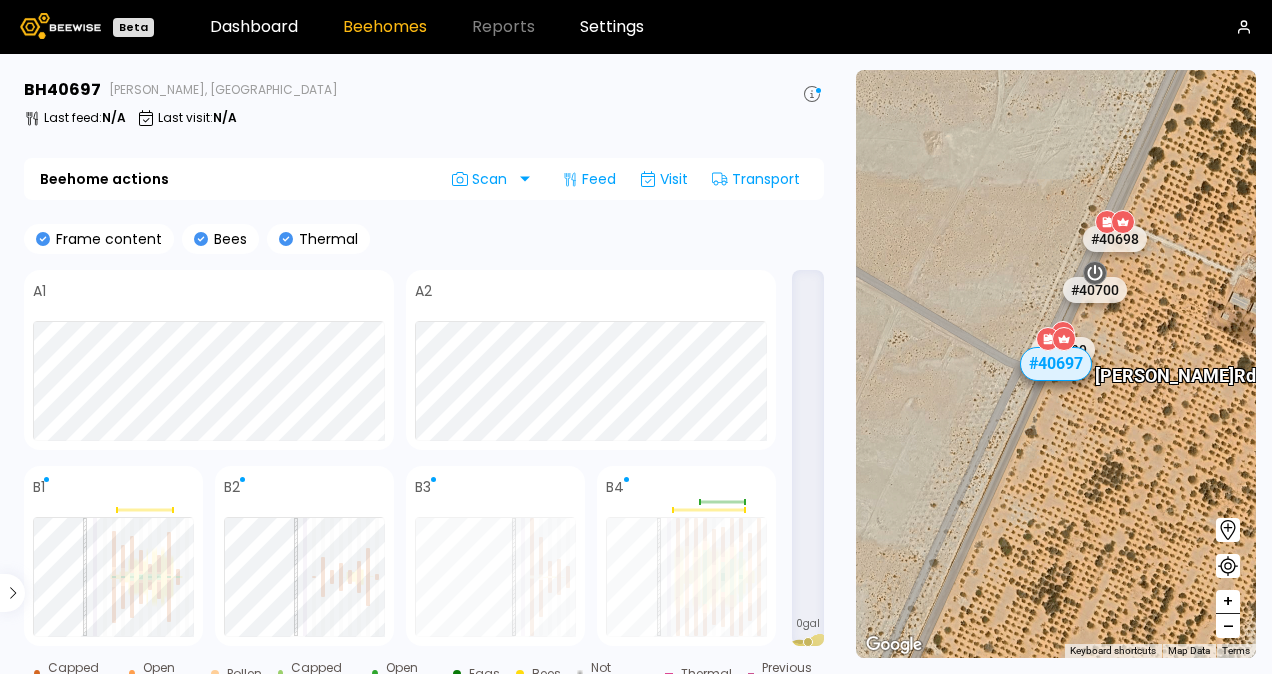 drag, startPoint x: 811, startPoint y: 310, endPoint x: 820, endPoint y: 266, distance: 44.911022 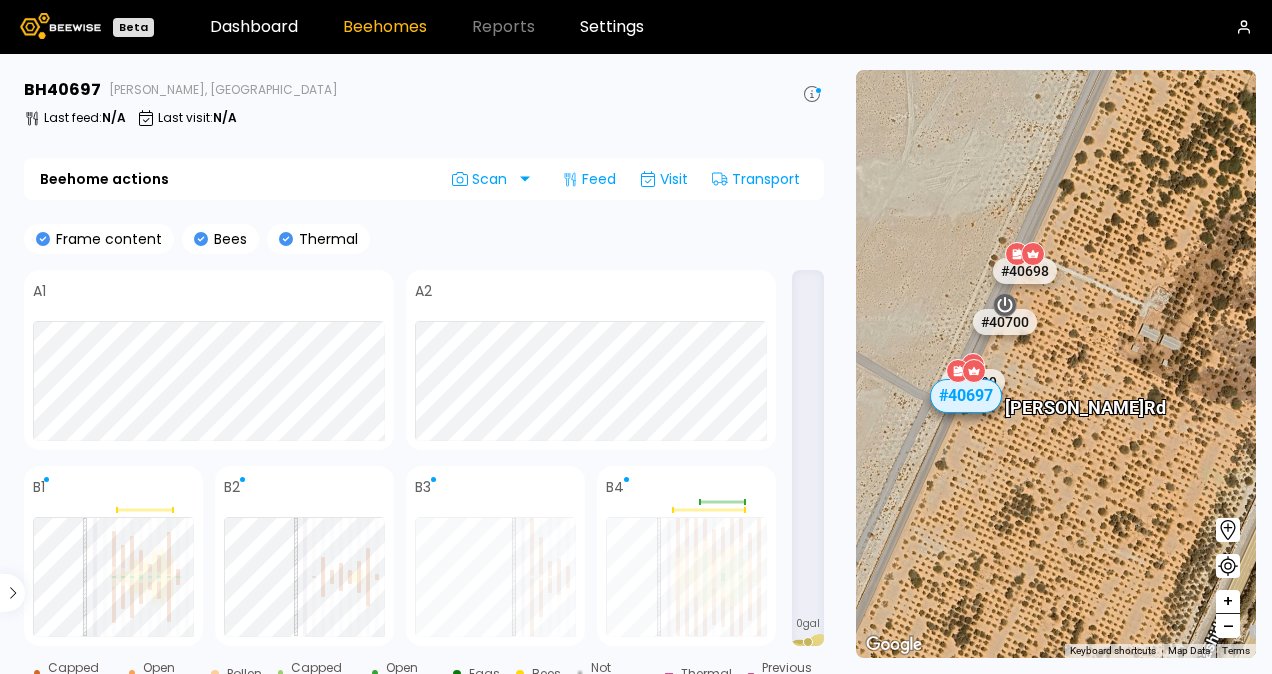 drag, startPoint x: 1235, startPoint y: 163, endPoint x: 1141, endPoint y: 194, distance: 98.9798 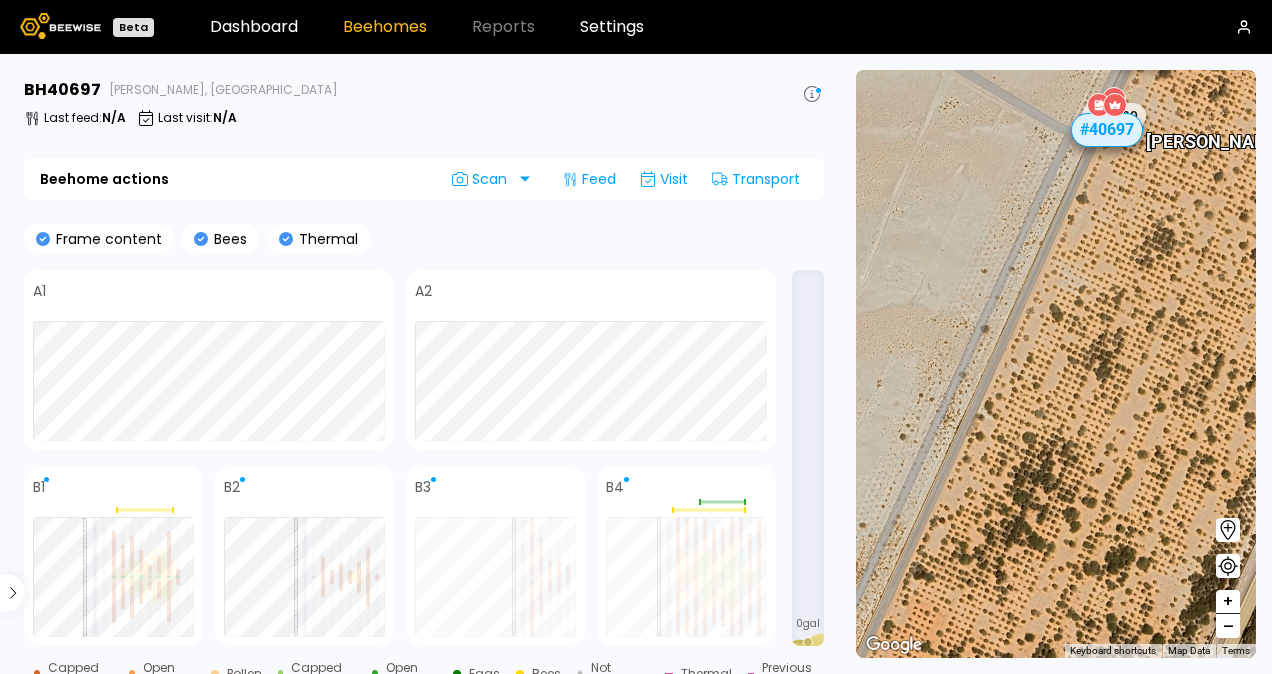 drag, startPoint x: 1078, startPoint y: 389, endPoint x: 1226, endPoint y: 120, distance: 307.02606 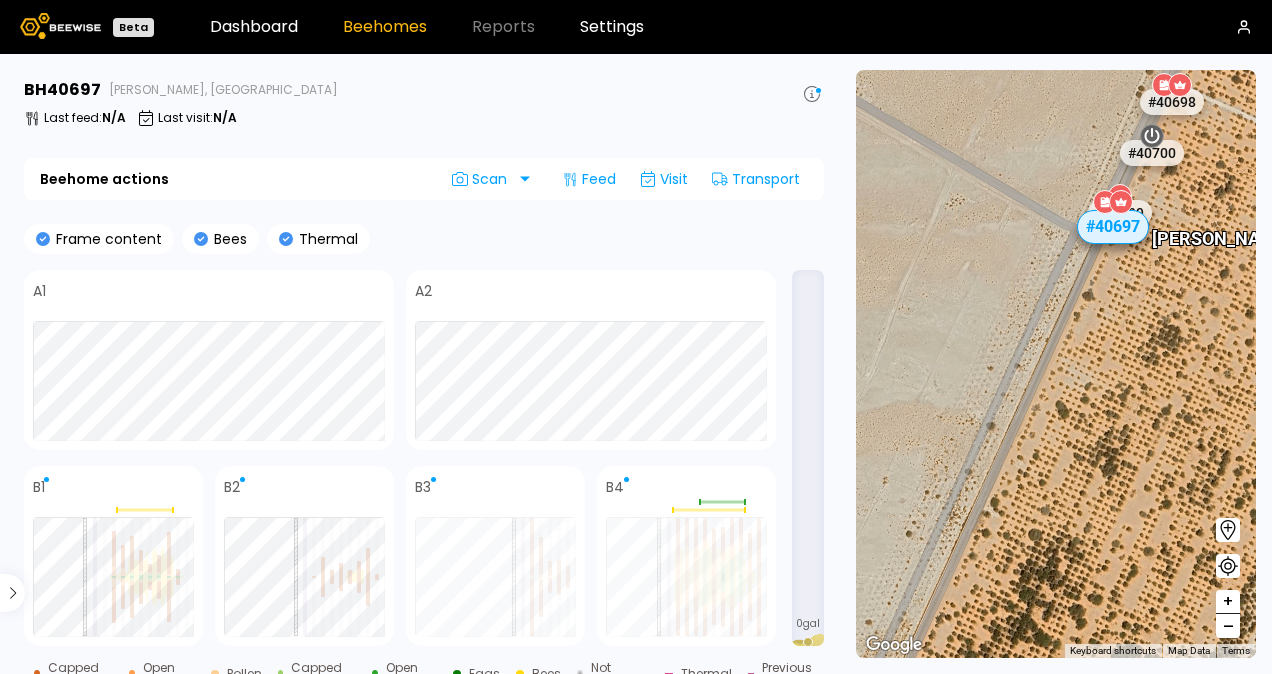 drag, startPoint x: 1094, startPoint y: 440, endPoint x: 1102, endPoint y: 534, distance: 94.33981 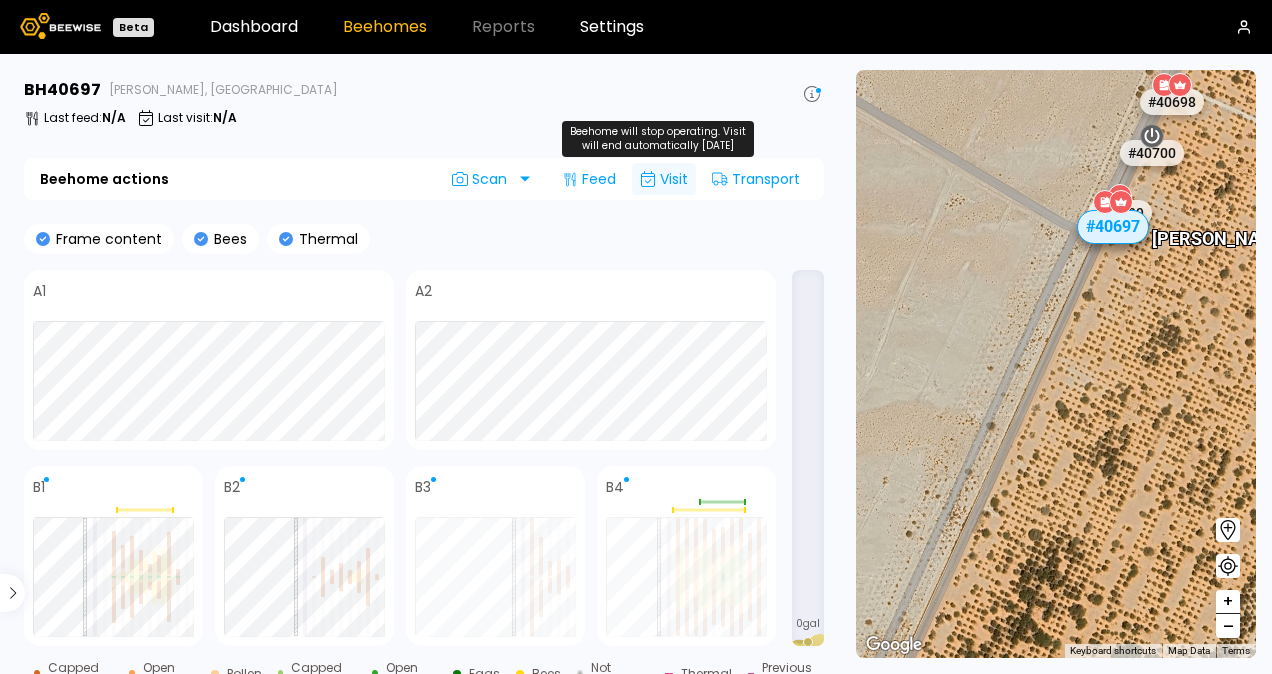 click on "Visit" at bounding box center [664, 179] 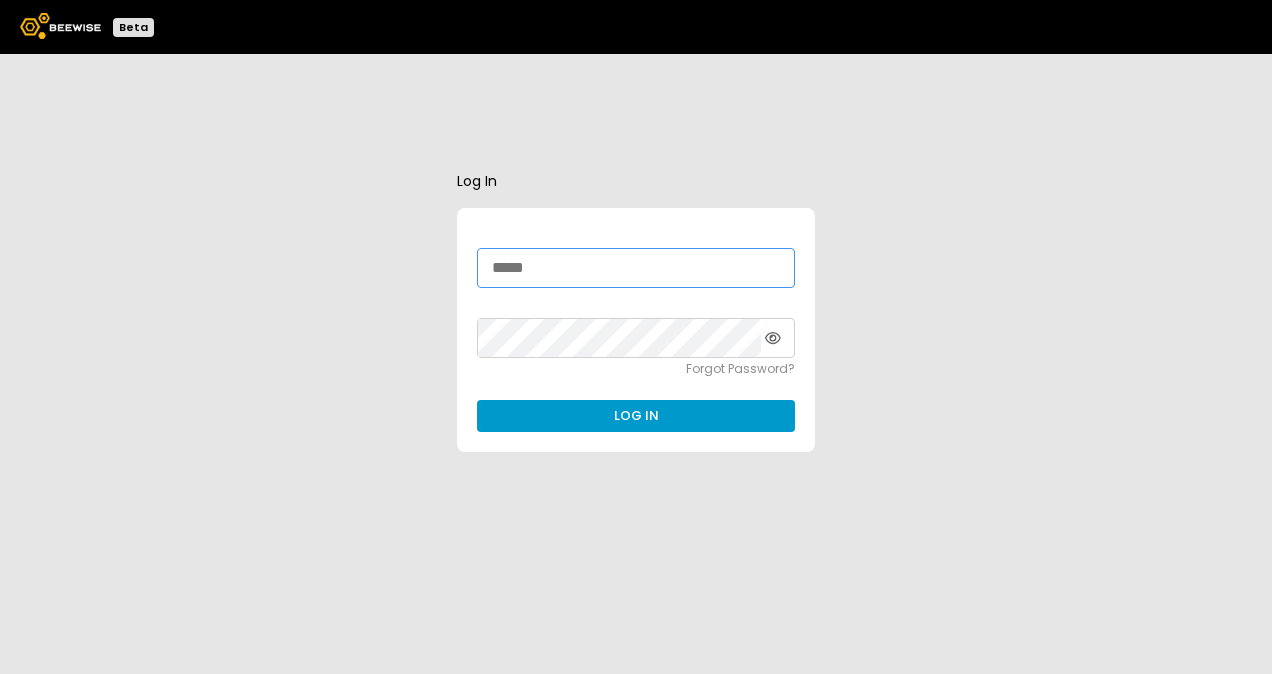 type on "**********" 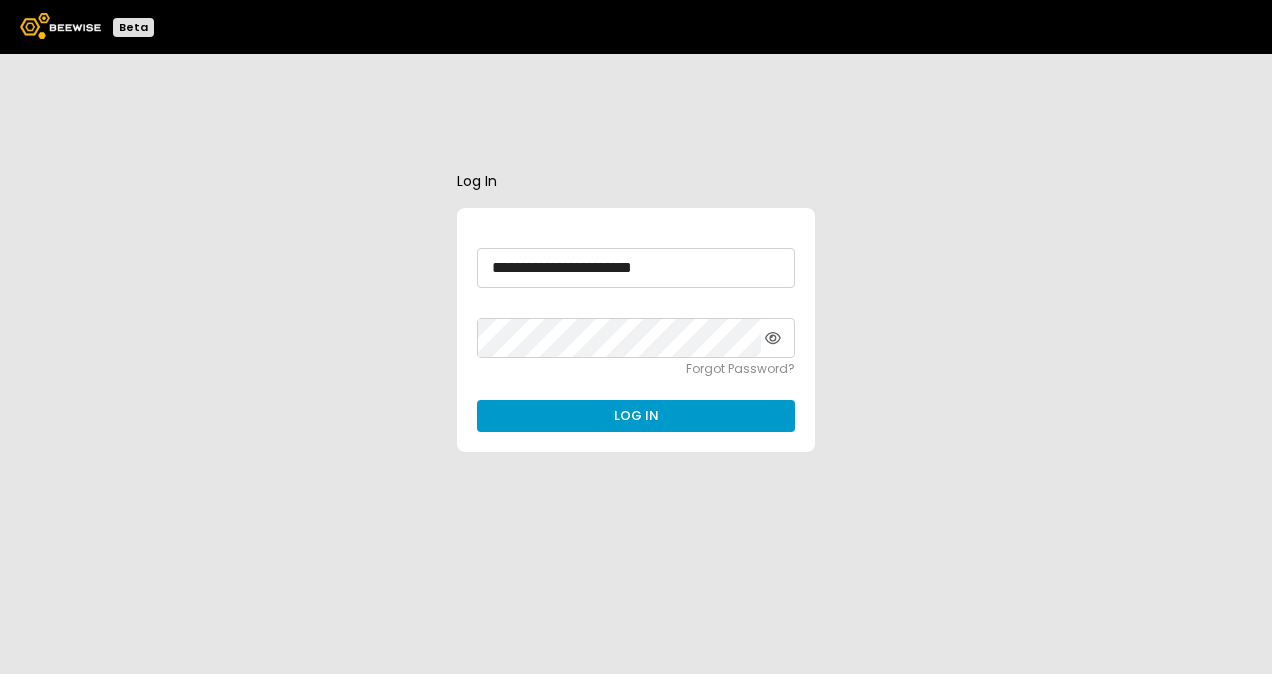 click on "Log In" at bounding box center [636, 416] 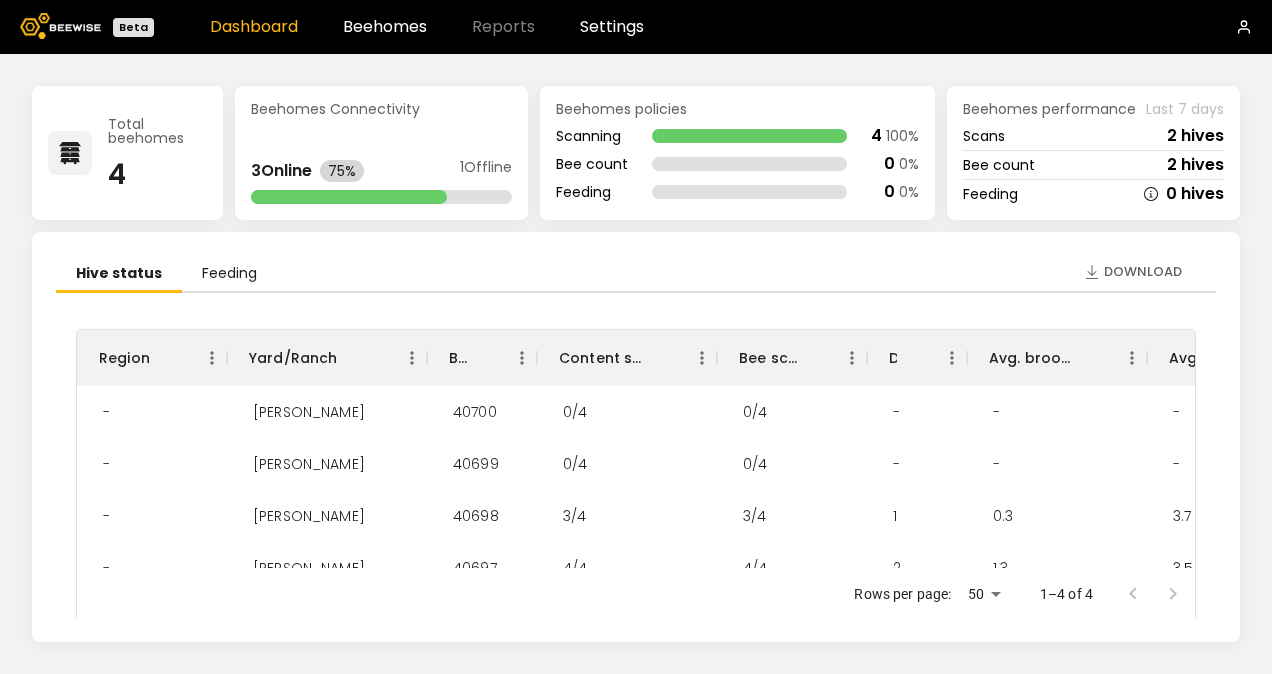 click on "Dashboard" at bounding box center (254, 27) 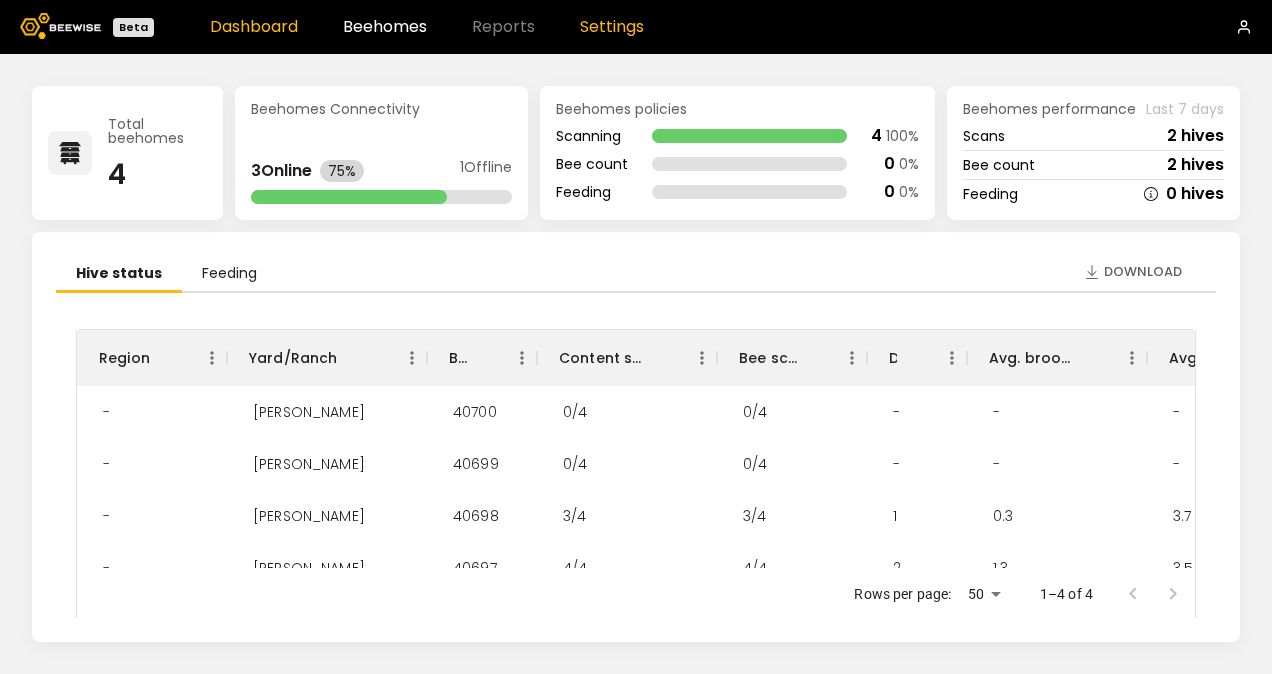 click on "Settings" at bounding box center (612, 27) 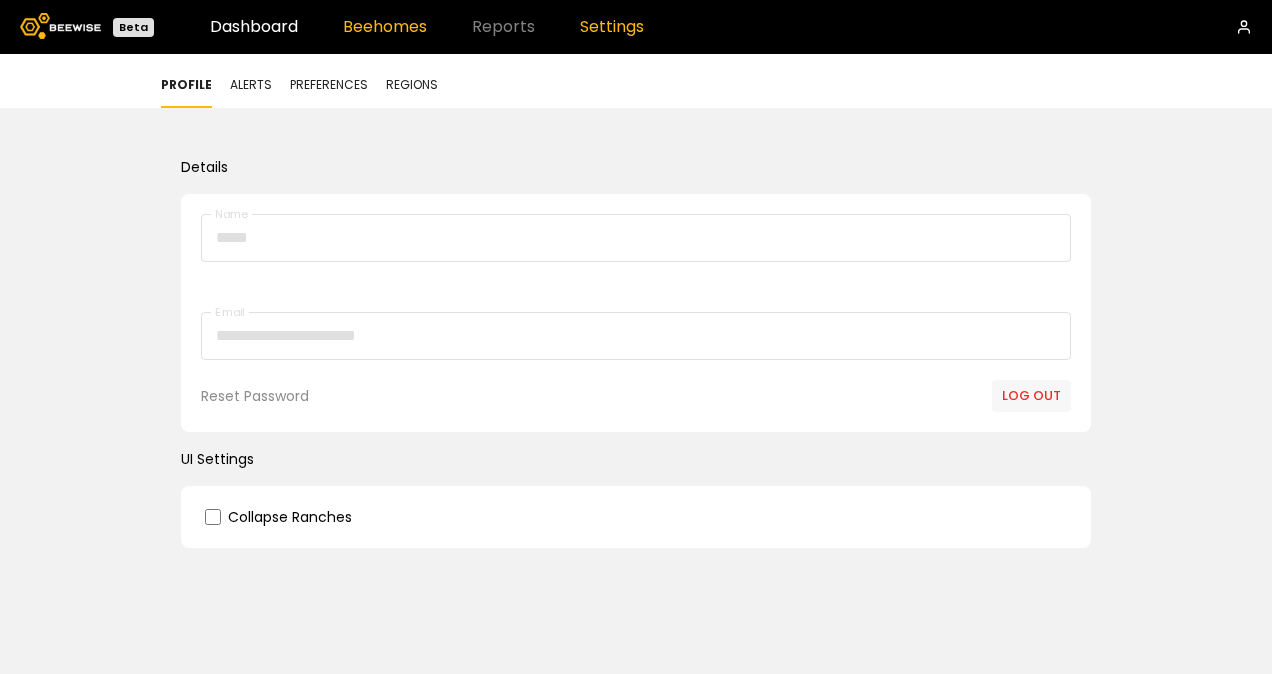 click on "Beehomes" at bounding box center (385, 27) 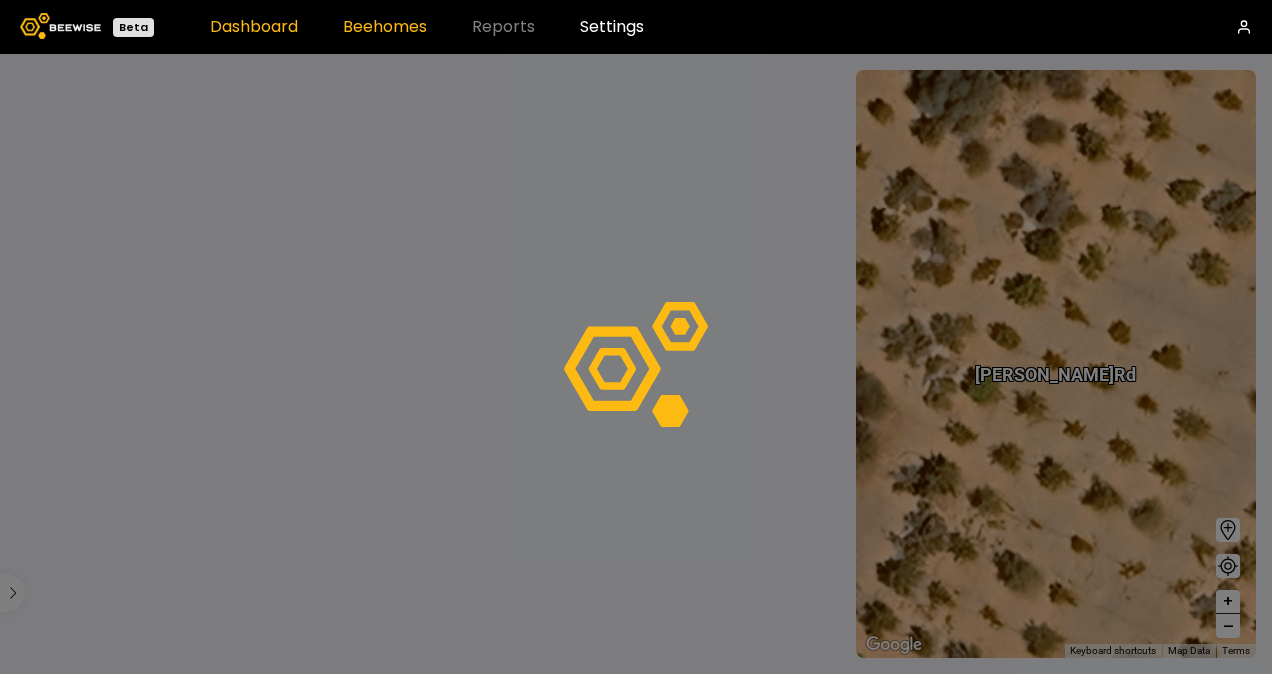 click on "Dashboard" at bounding box center (254, 27) 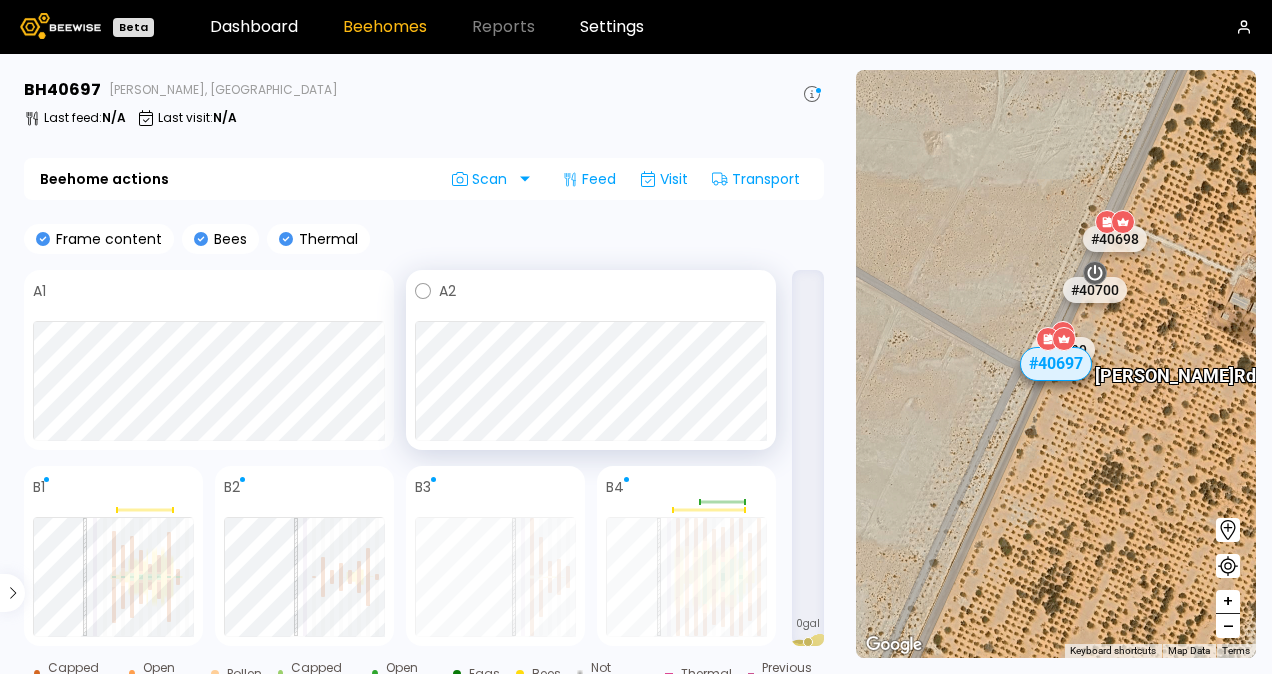 click at bounding box center [591, 381] 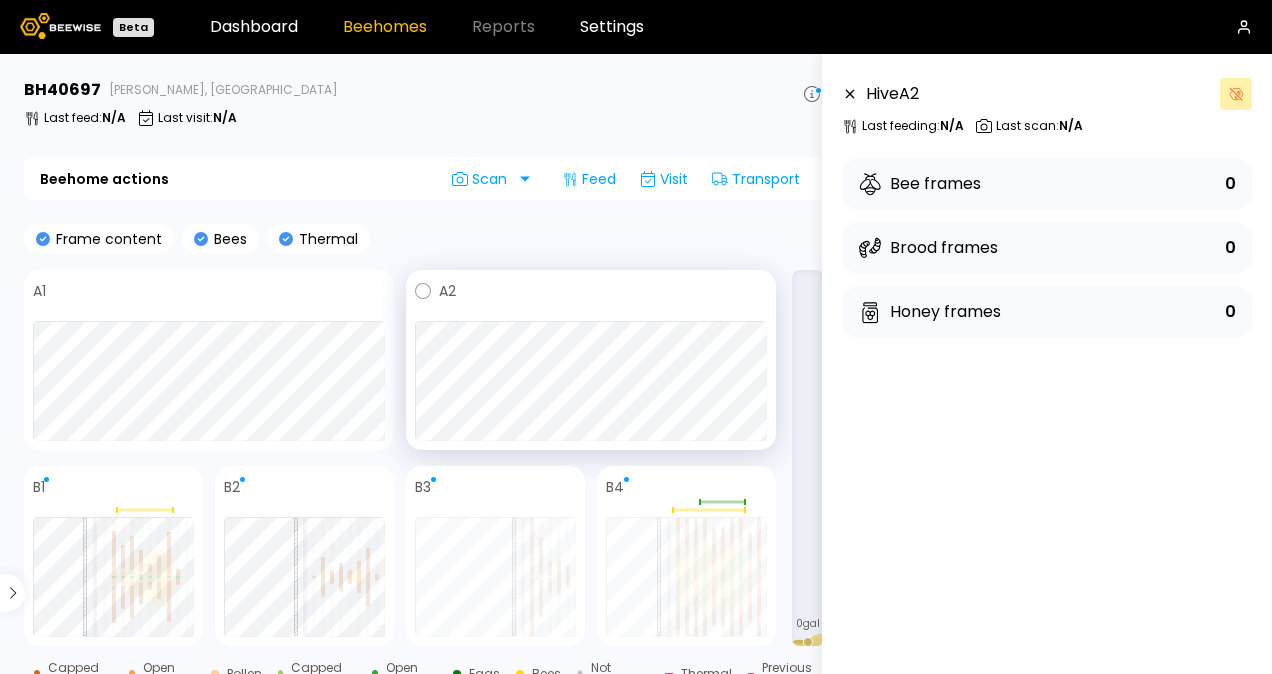 click at bounding box center [591, 381] 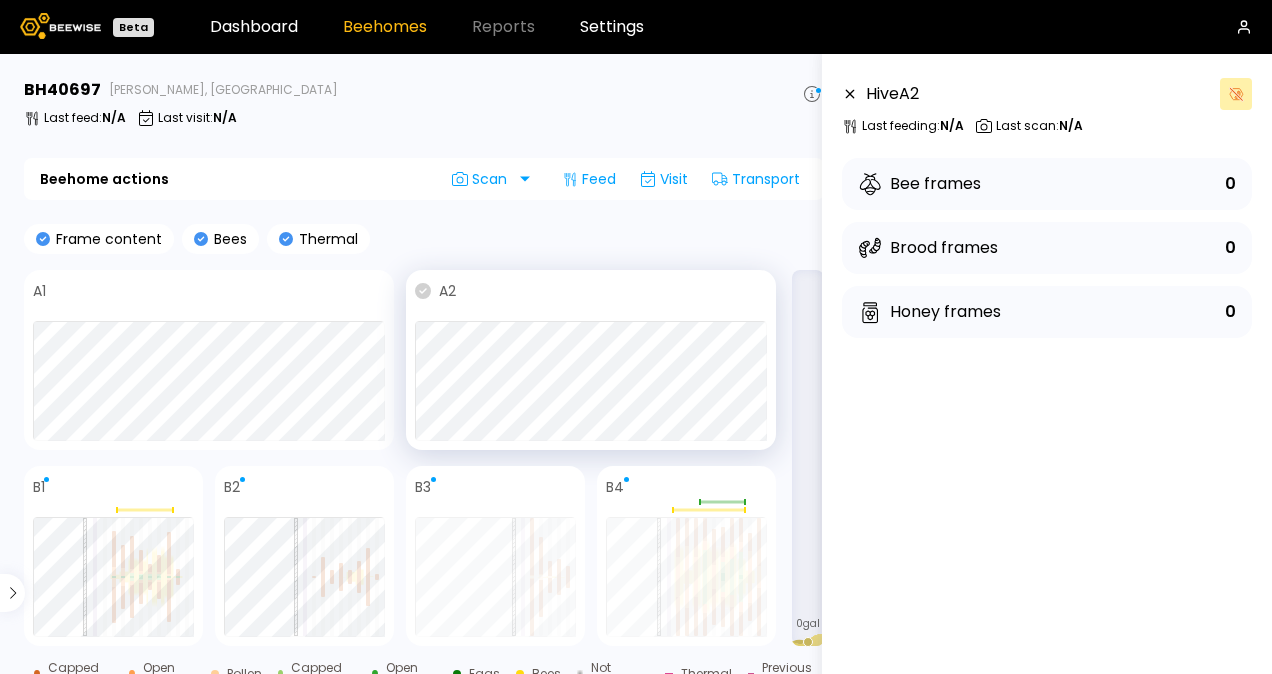 click 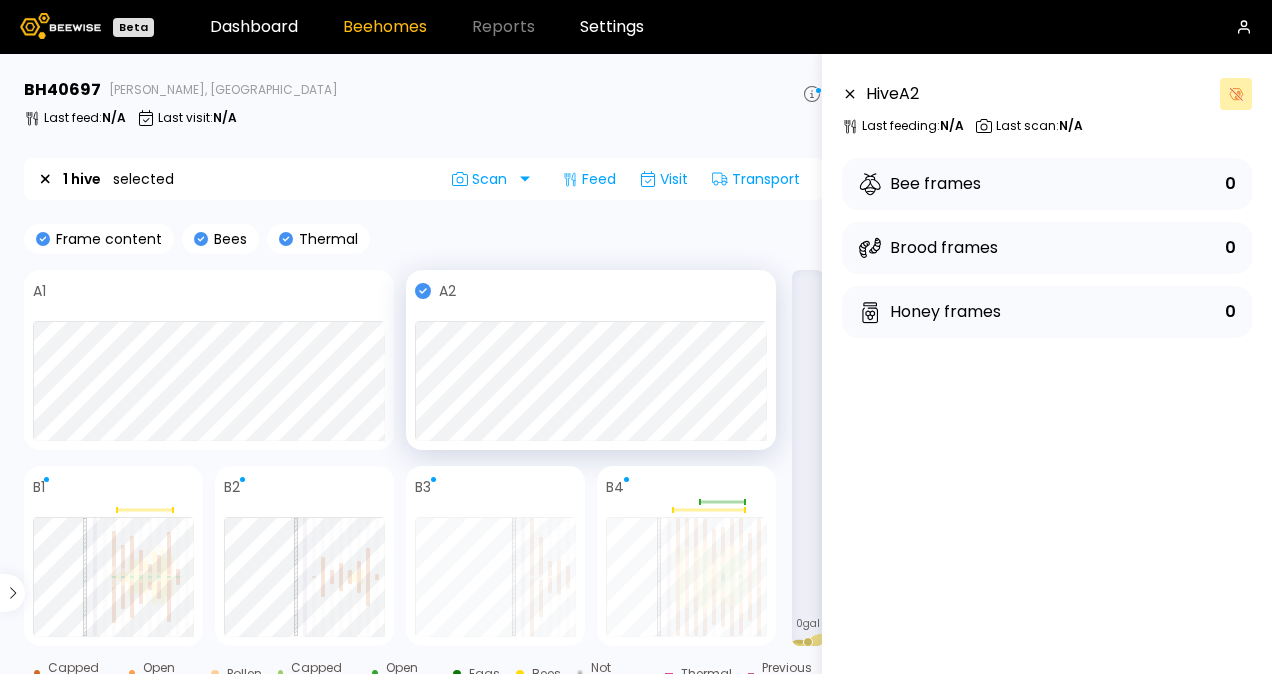 click at bounding box center (591, 381) 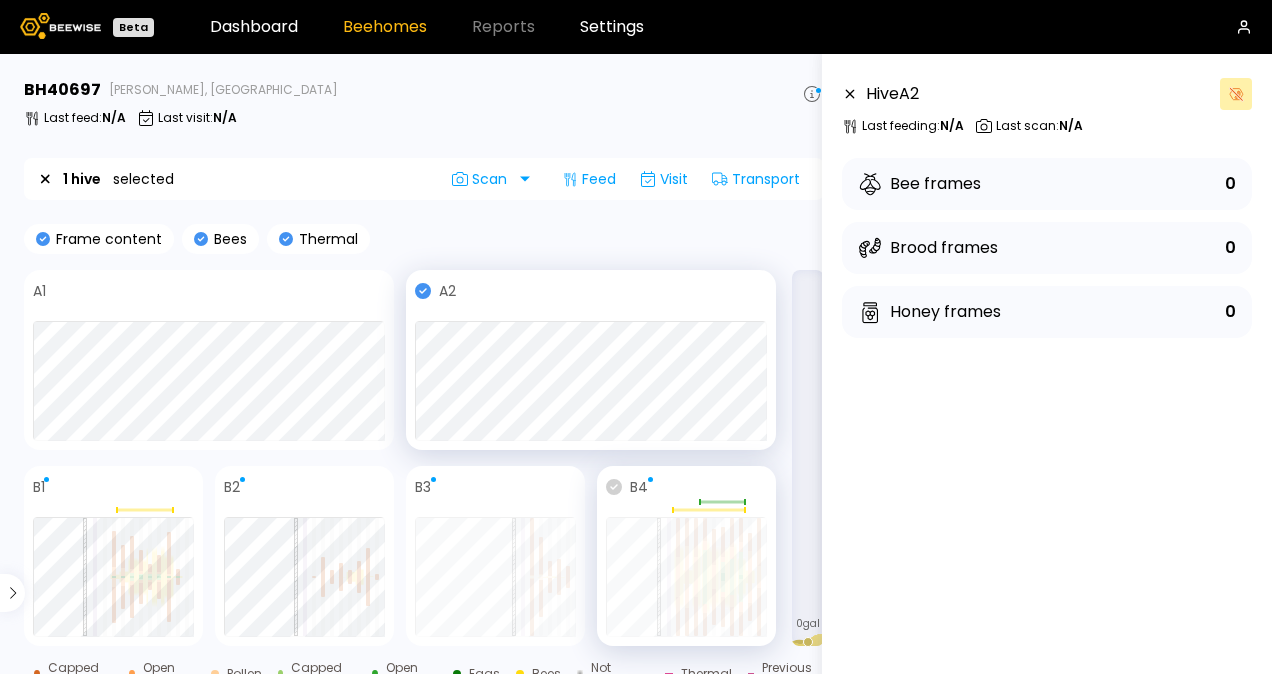 click 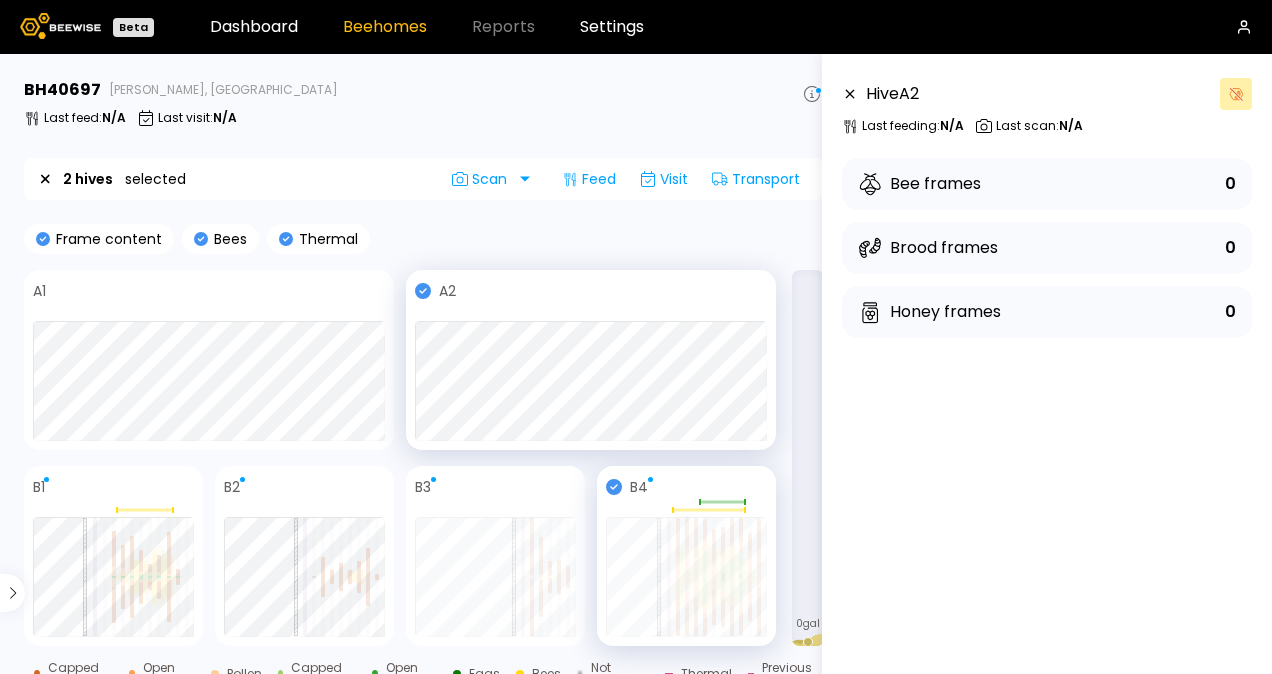 click at bounding box center (687, 532) 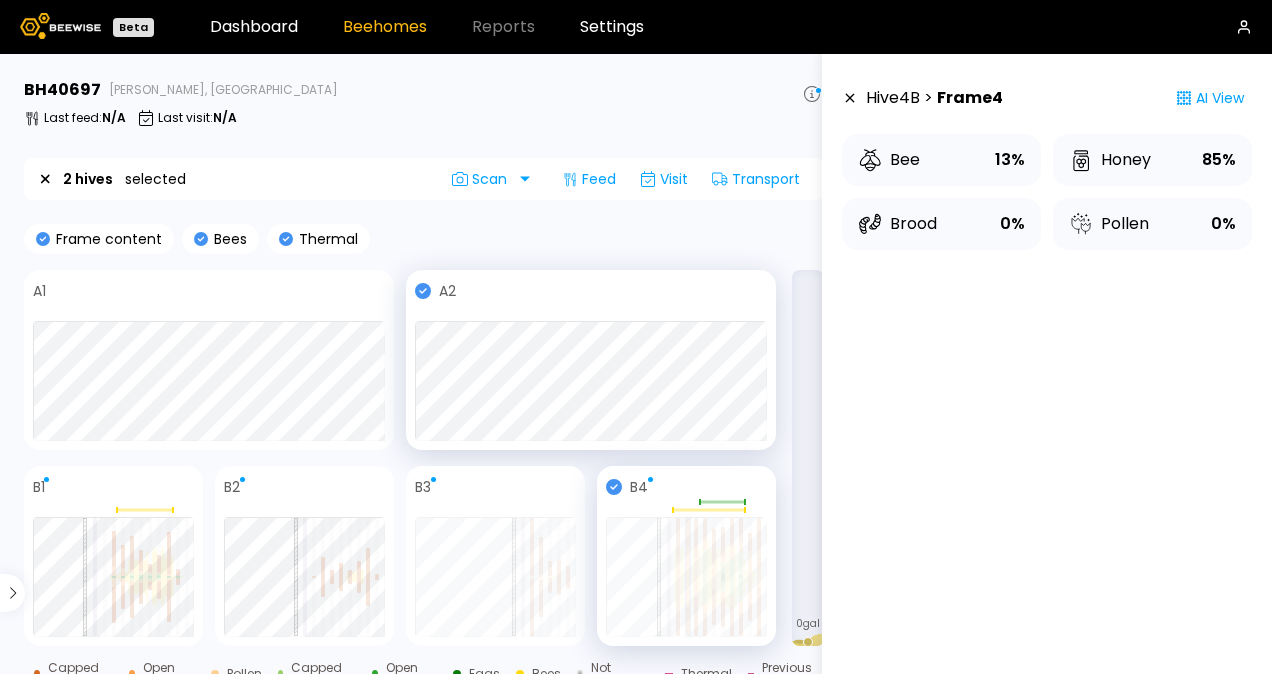 click at bounding box center [688, 533] 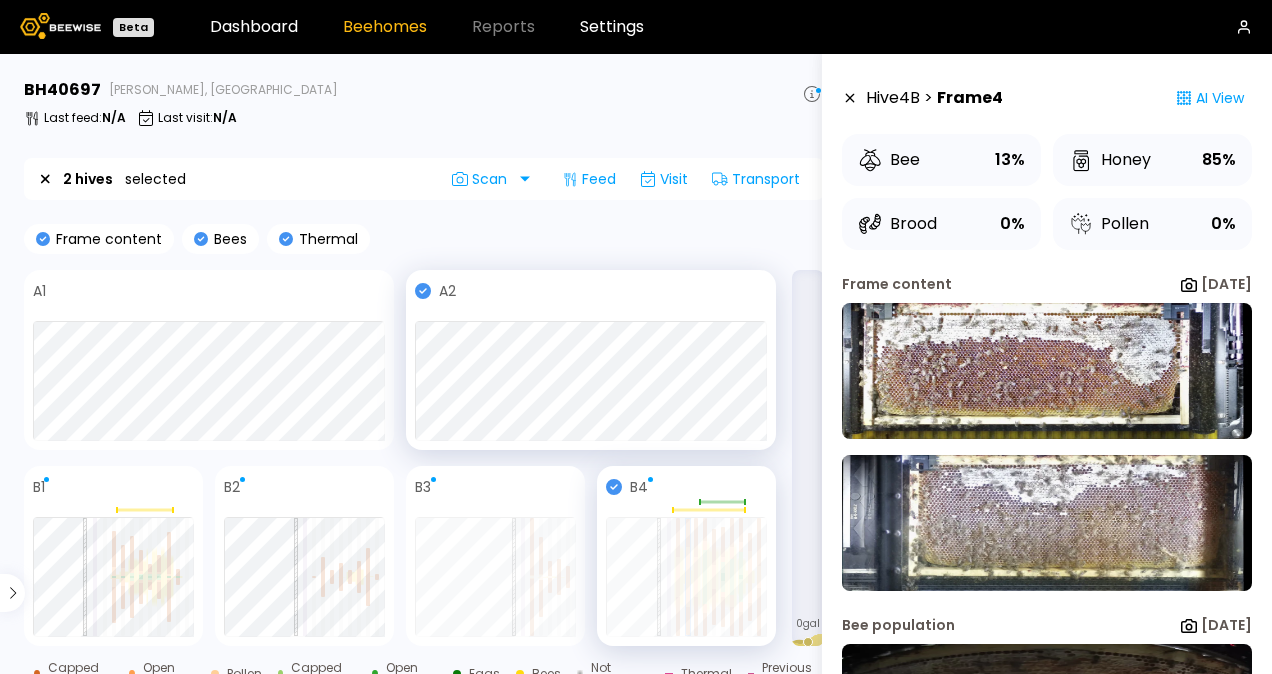 click on "Hive  4 B   >   Frame  4 AI View Bee 13% Honey 85% Brood 0% Pollen 0% Frame content 18 Jun Bee population 18 Jun" at bounding box center (1047, 391) 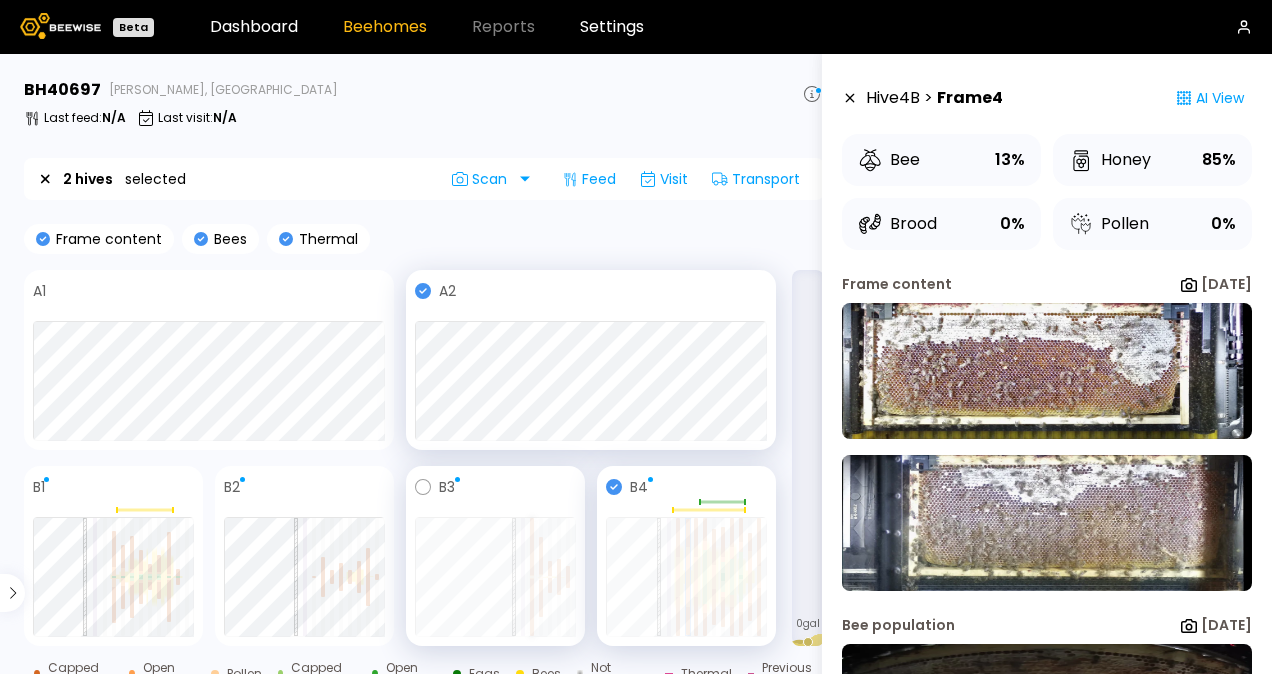 click at bounding box center [532, 546] 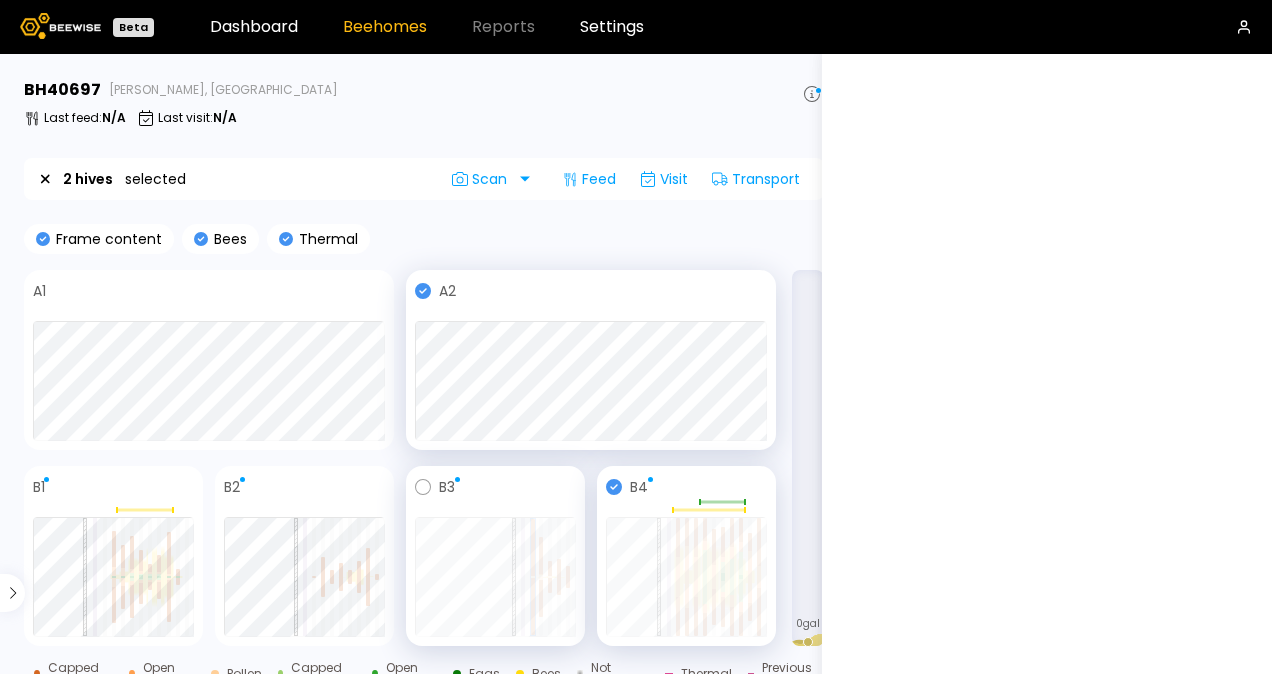 click at bounding box center (533, 577) 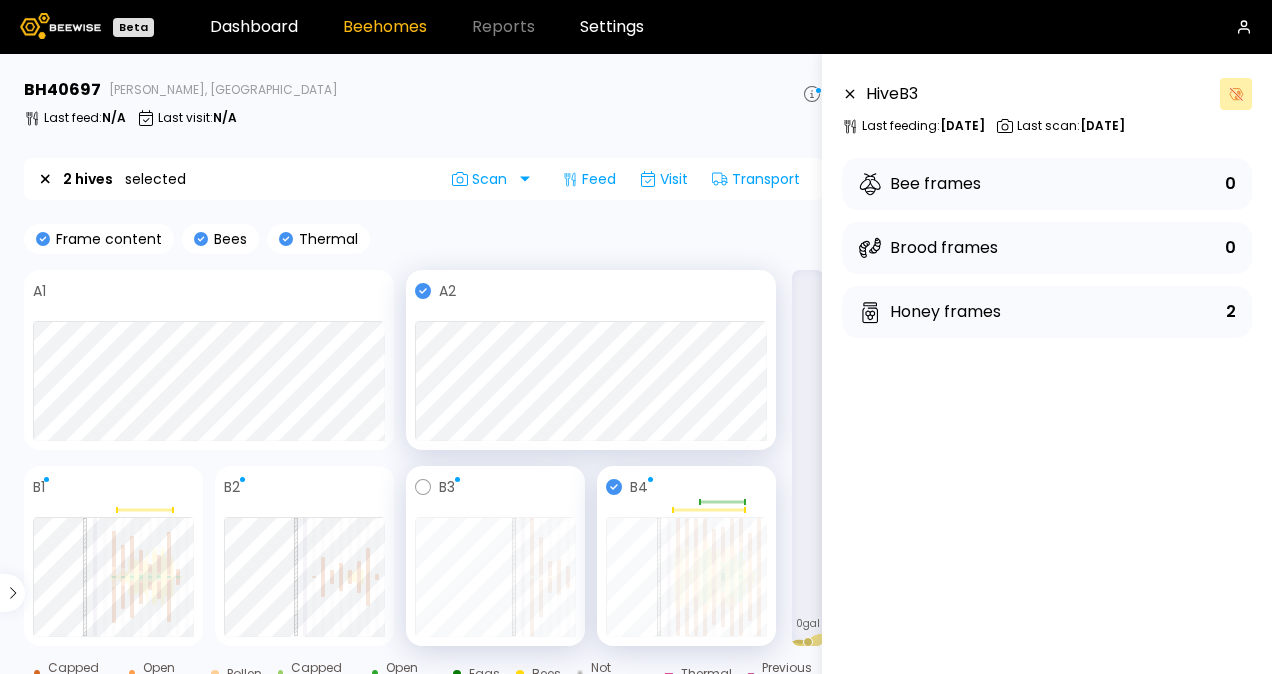 click at bounding box center (495, 577) 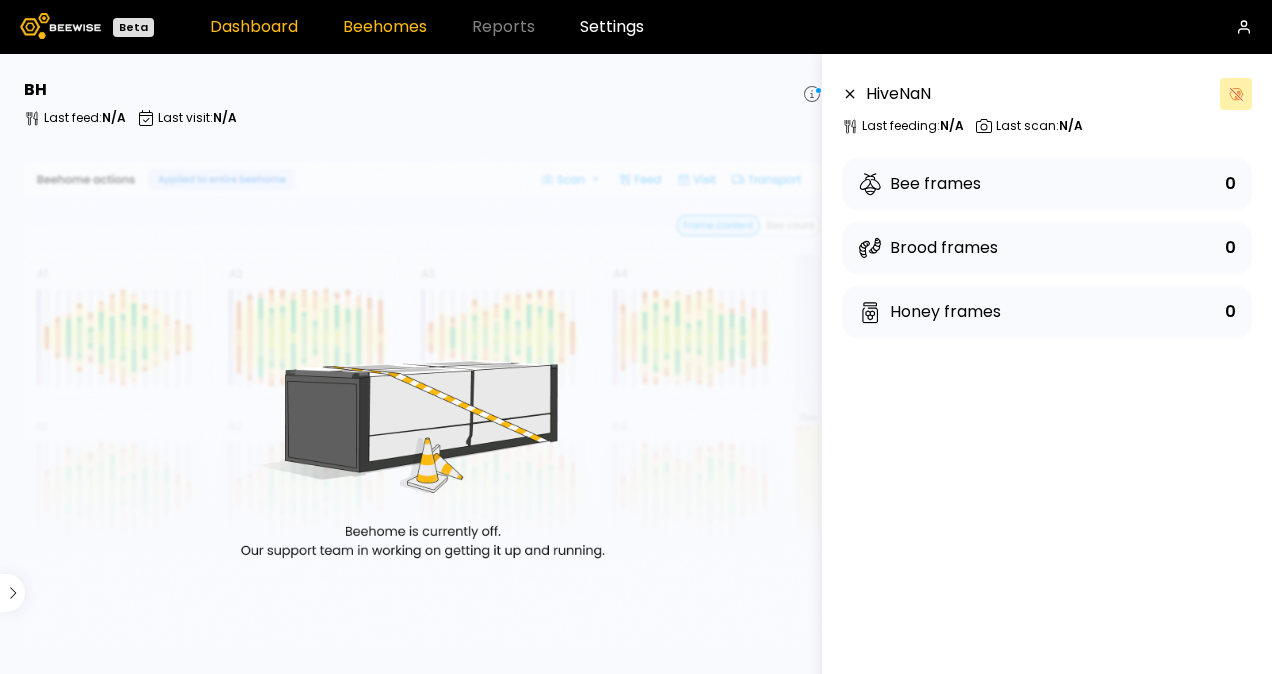 click on "Dashboard" at bounding box center (254, 27) 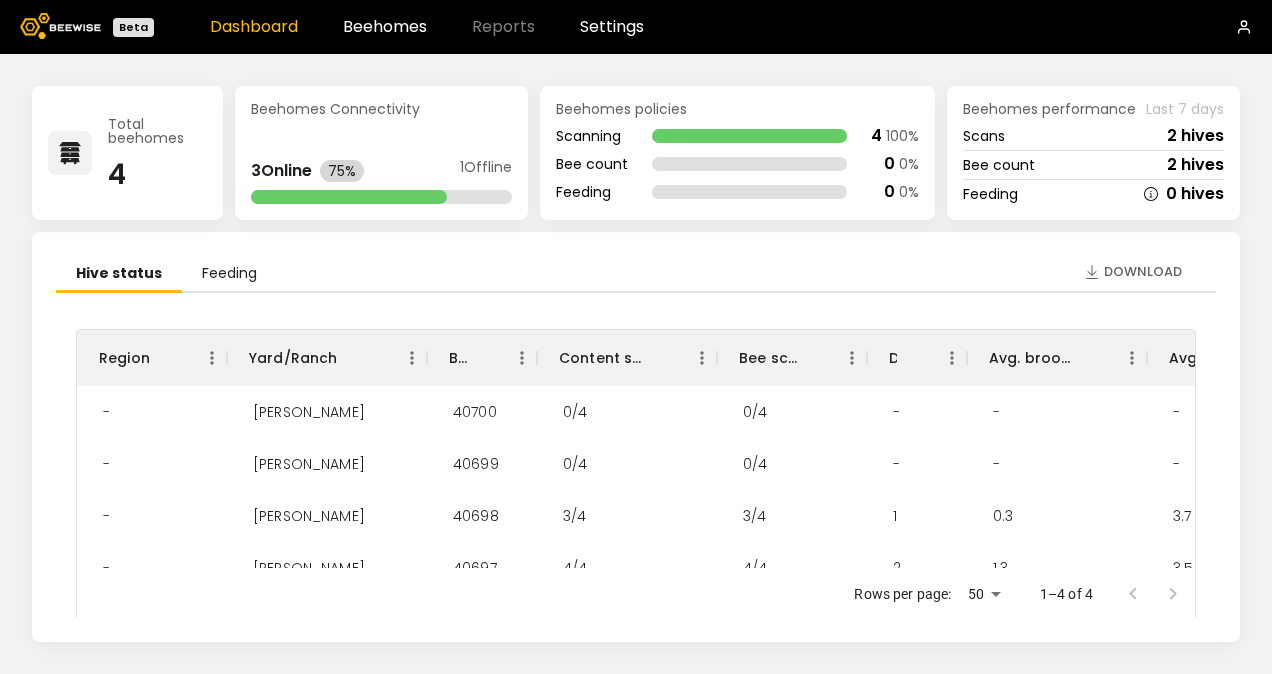 click on "Hive status Feeding" at bounding box center (636, 274) 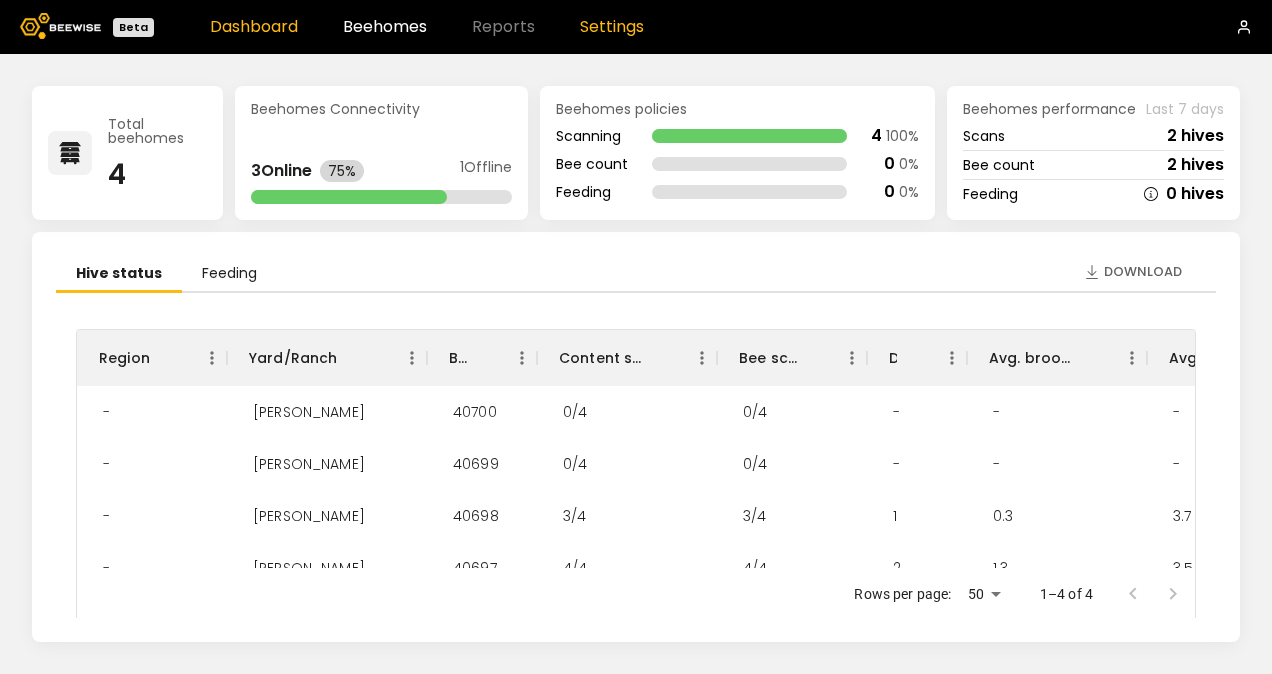 click on "Settings" at bounding box center [612, 27] 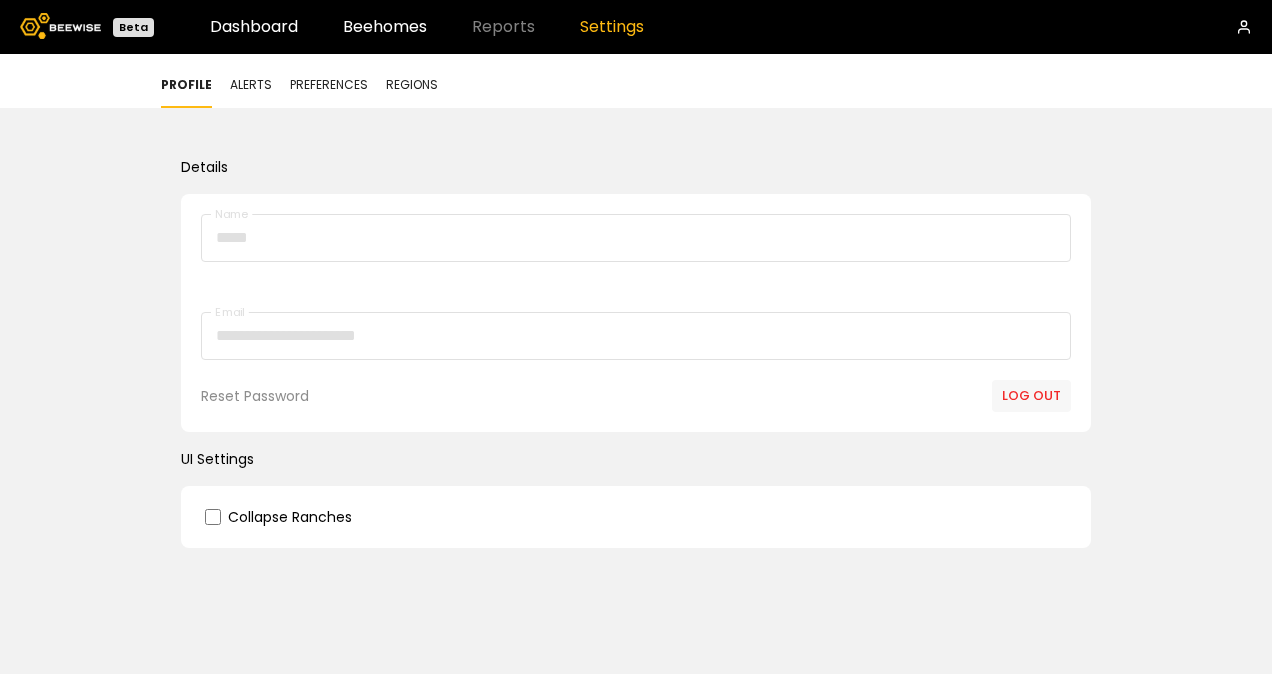 click on "Alerts" at bounding box center (251, 85) 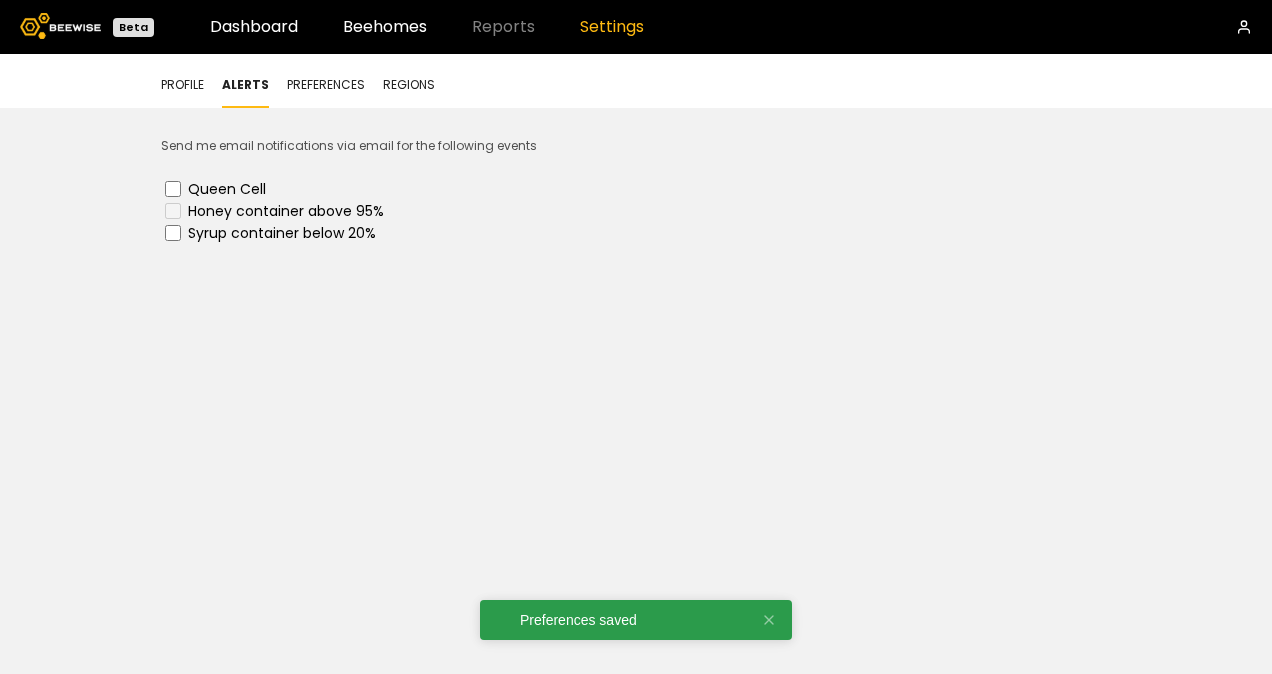 click on "Preferences" at bounding box center [326, 85] 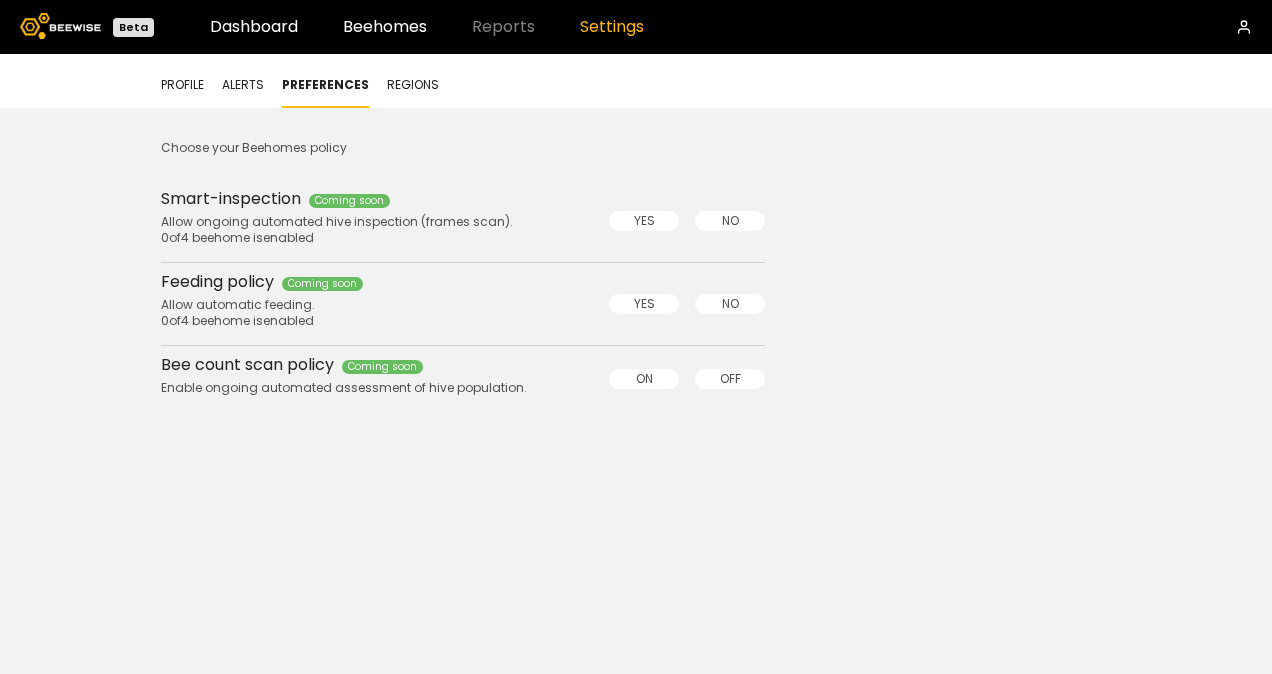 click on "Yes" at bounding box center [644, 221] 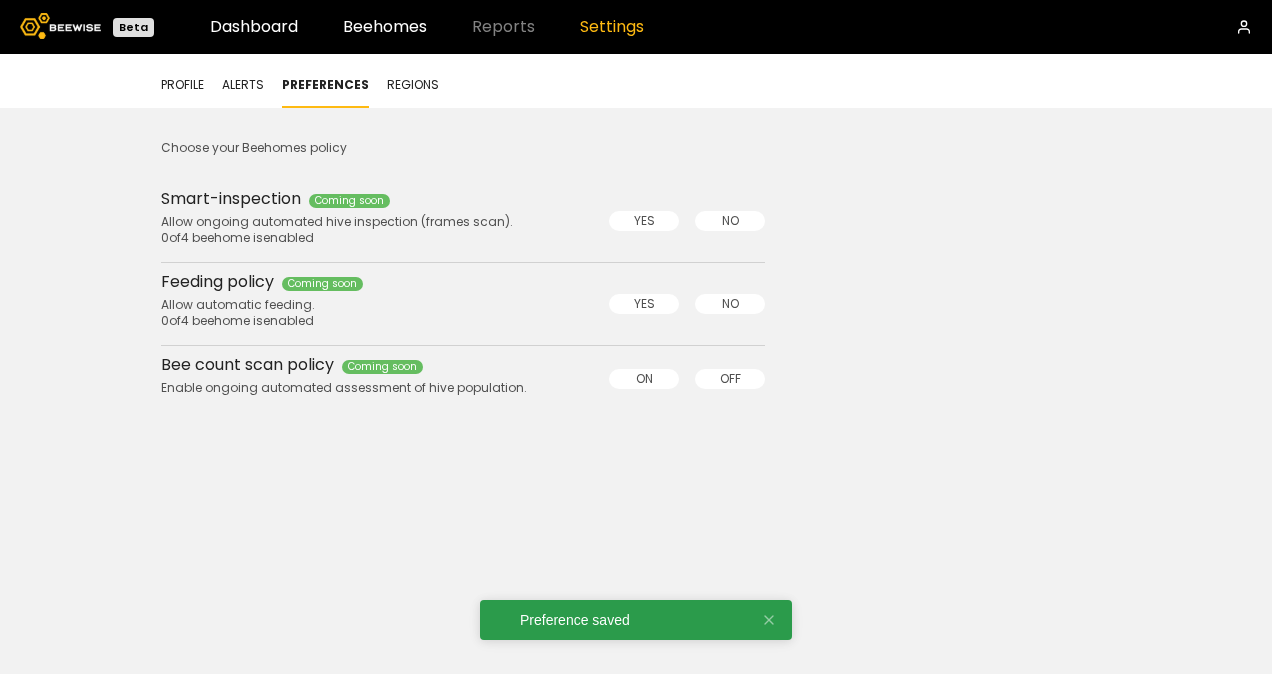 click on "Regions" at bounding box center [413, 85] 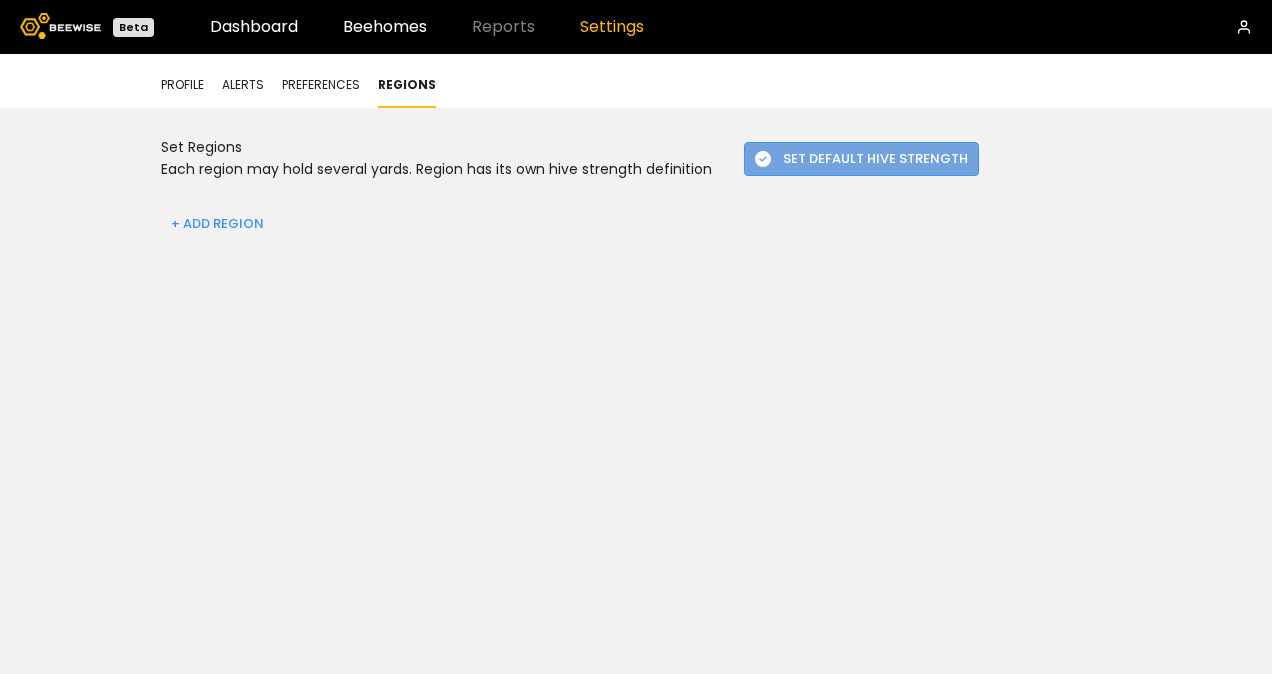 click on "Set Default Hive Strength" at bounding box center (861, 159) 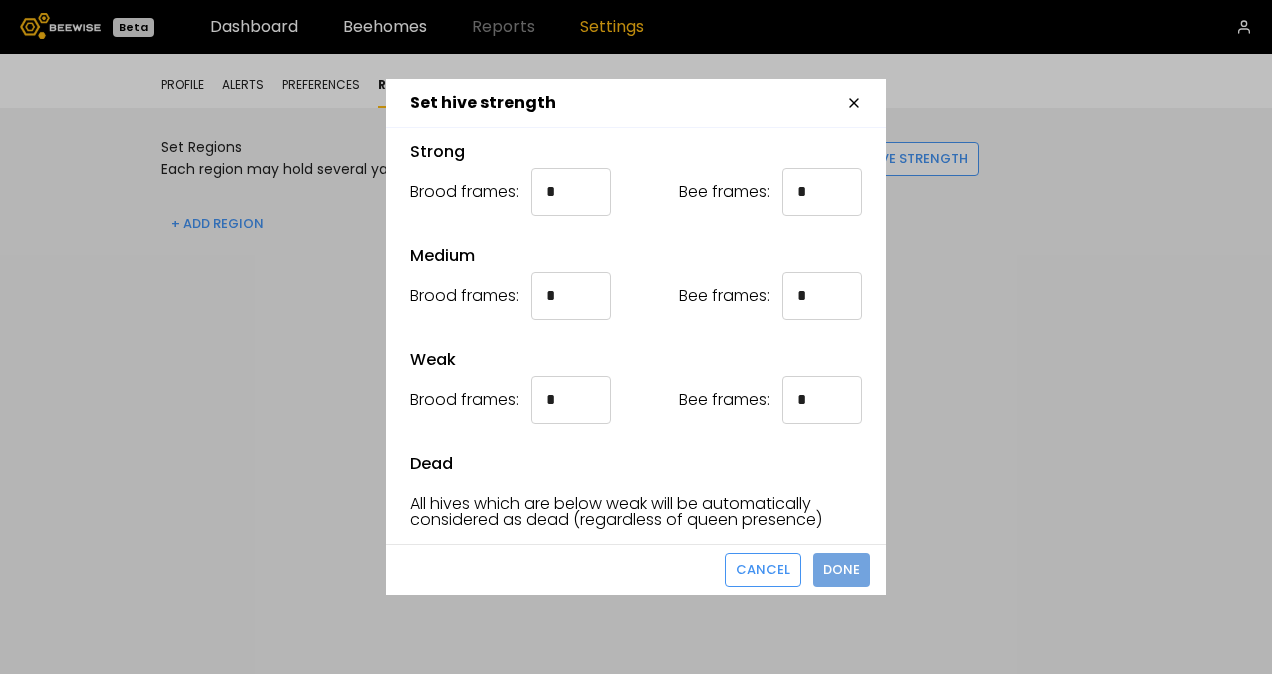 click on "Done" at bounding box center [841, 570] 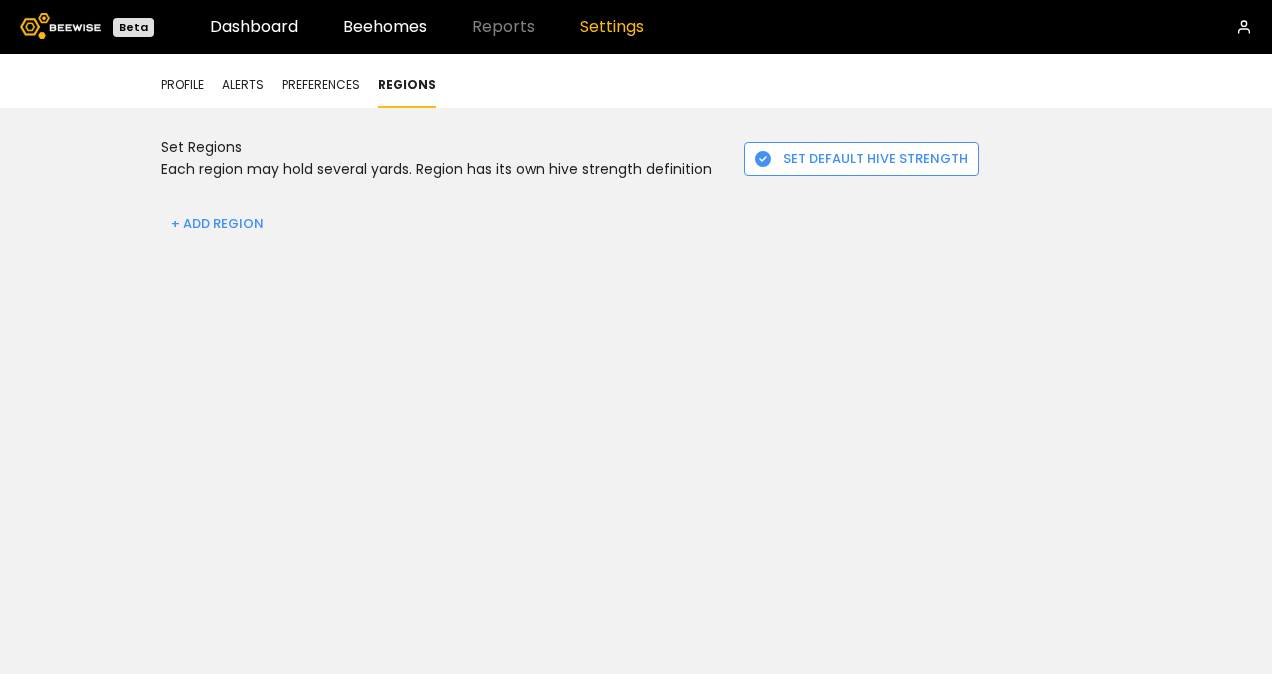 click on "Profile" at bounding box center [182, 85] 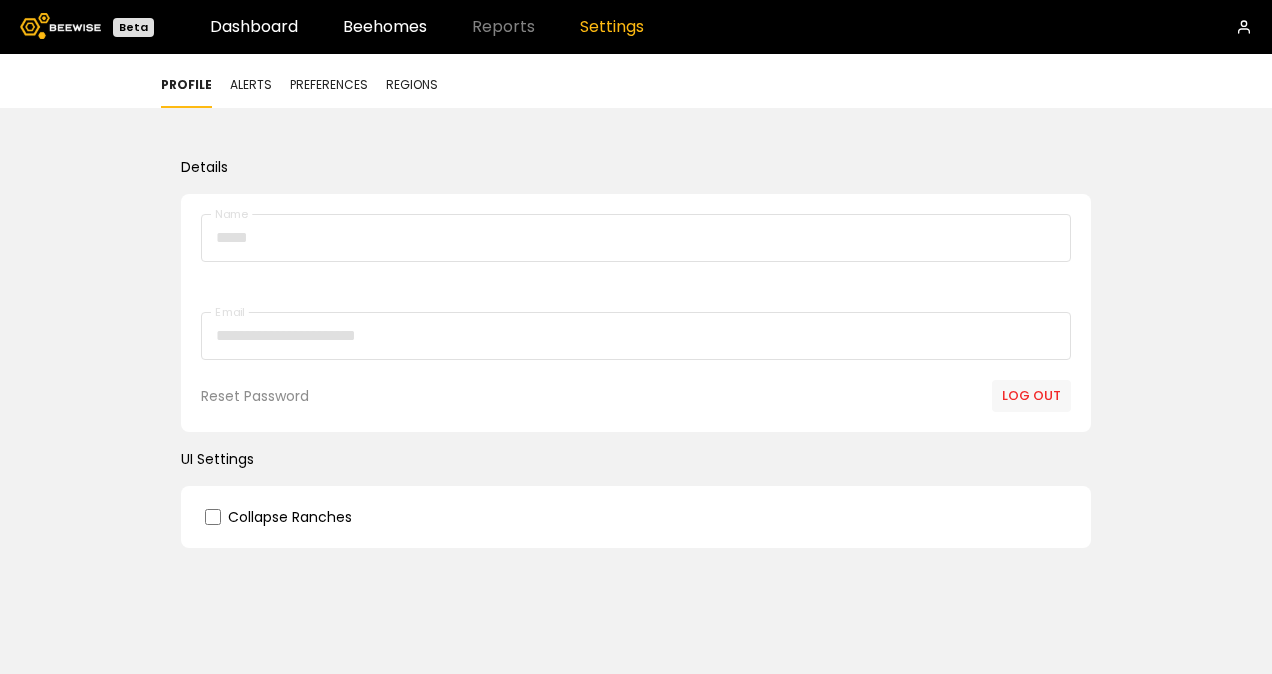 click on "Alerts" at bounding box center [251, 85] 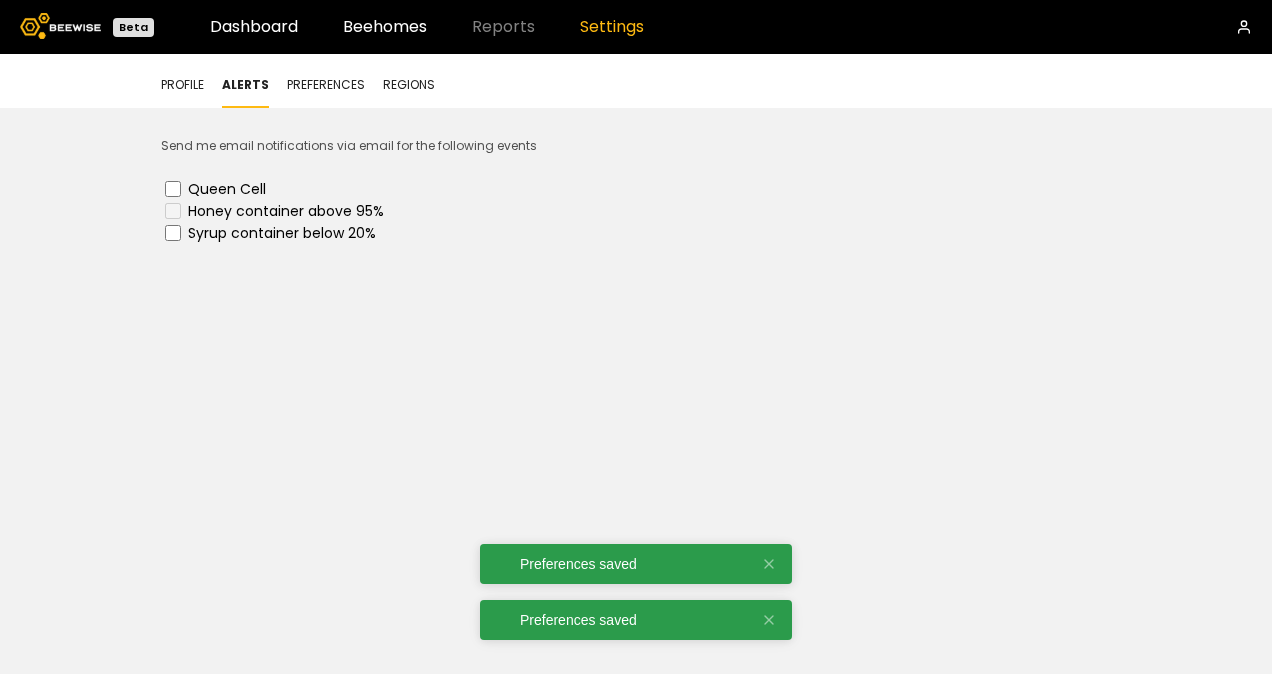 click on "Preferences" at bounding box center (326, 85) 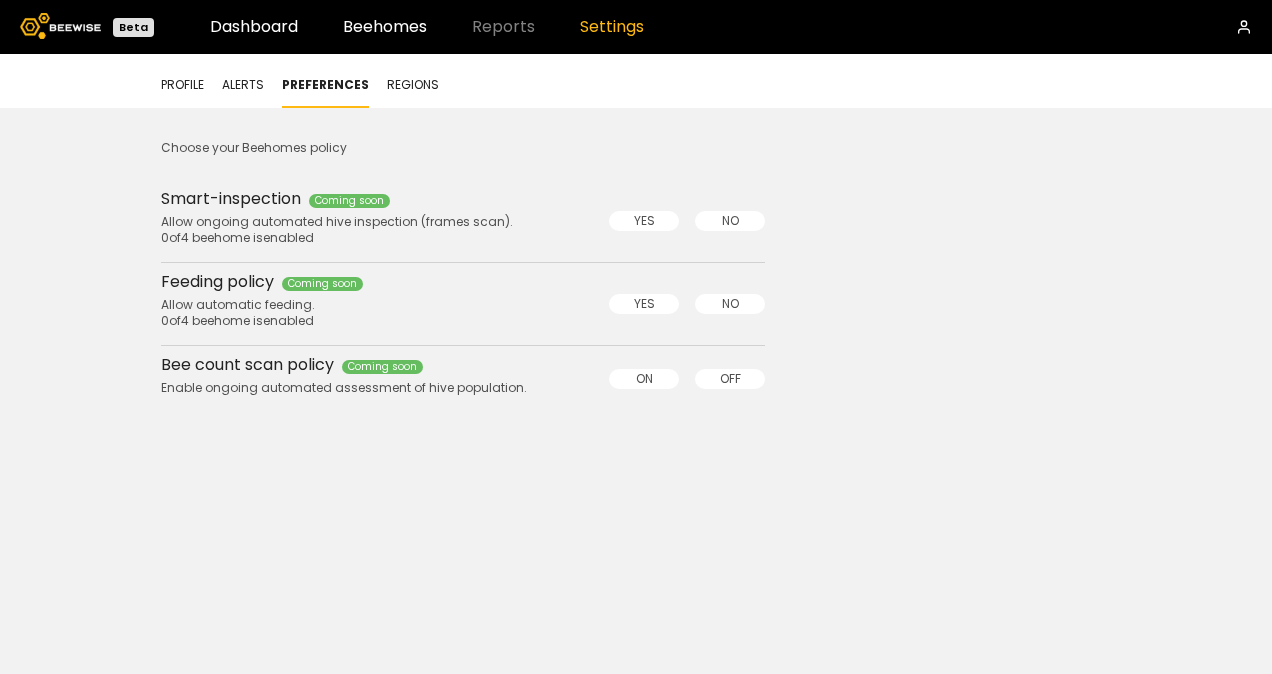 click on "Yes" at bounding box center (644, 221) 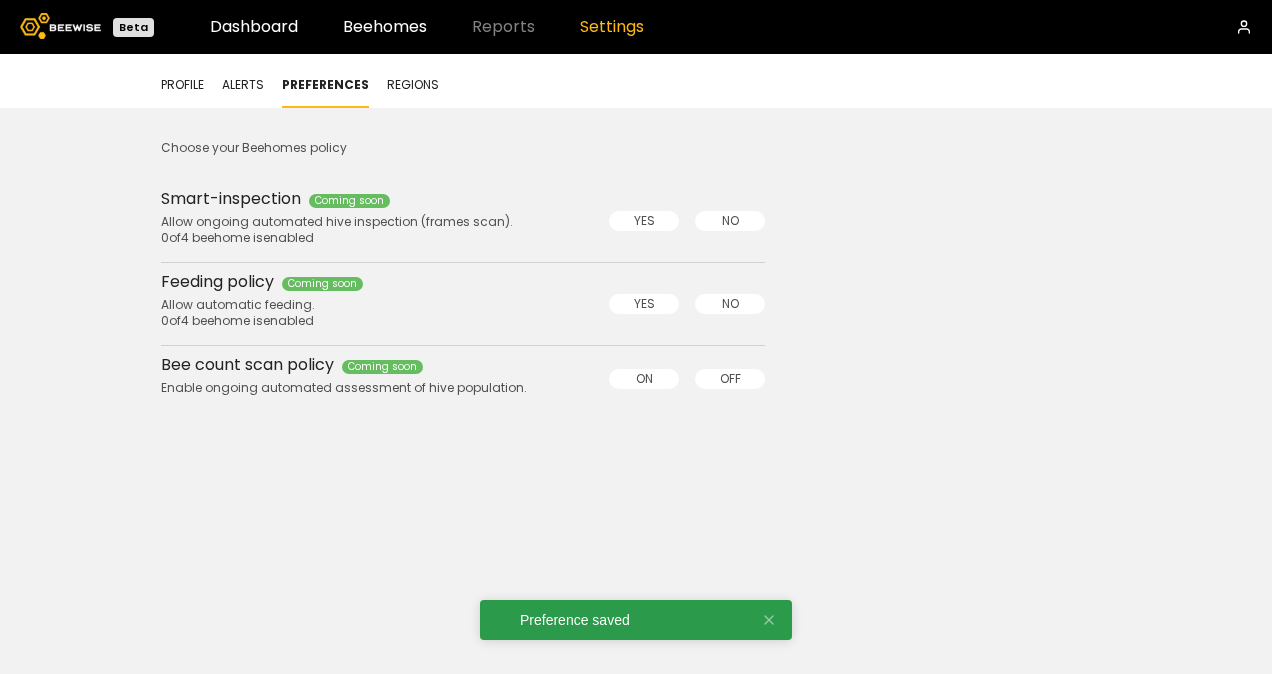 click on "Yes" at bounding box center [644, 304] 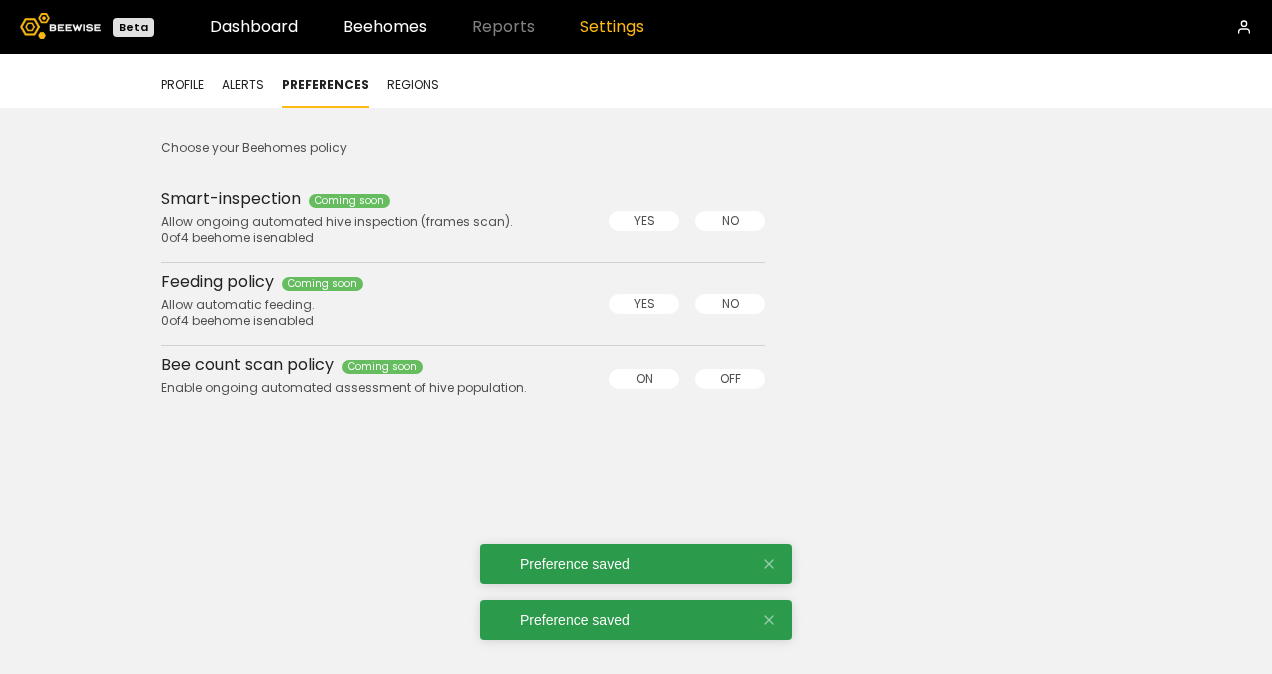 click on "On" at bounding box center [644, 379] 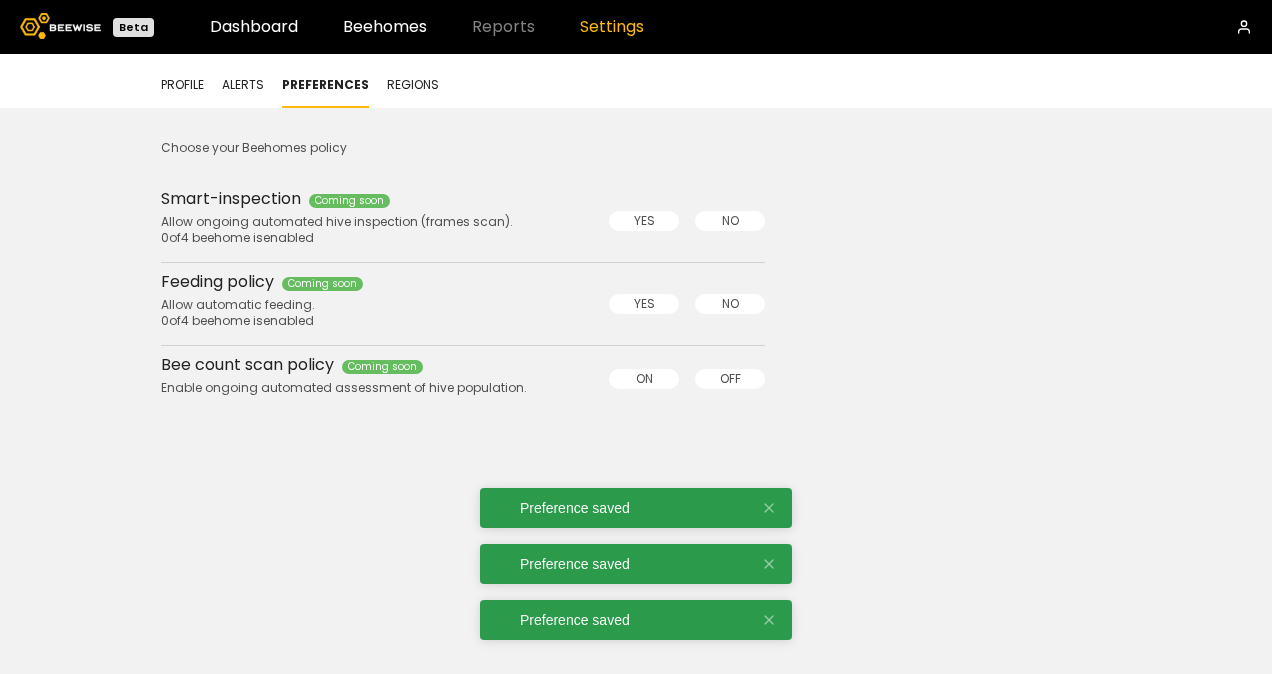 click on "Choose your Beehomes policy Smart-inspection Coming soon Allow ongoing automated hive inspection (frames scan). 0  of  4   beehome   is  enabled Yes No Feeding policy Coming soon Allow automatic feeding. 0  of  4   beehome   is  enabled Yes No Bee count scan policy Coming soon Enable ongoing automated assessment of hive population. On Off" at bounding box center (636, 272) 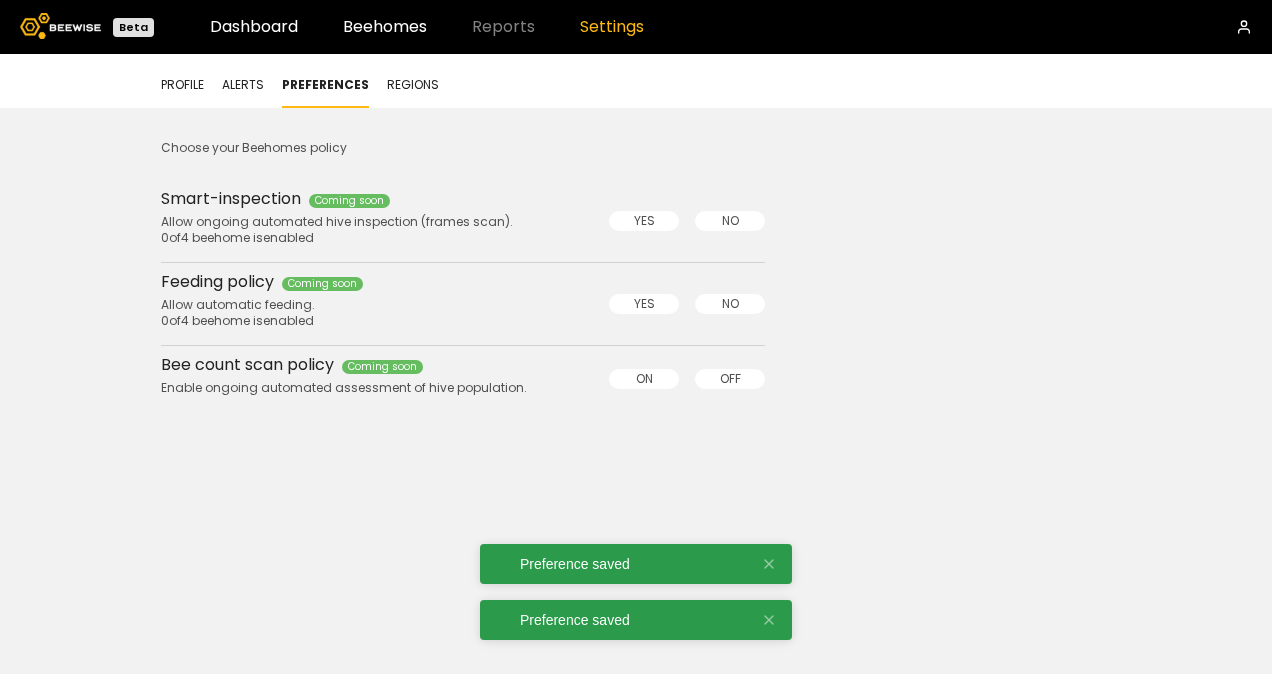 click on "Settings" at bounding box center (612, 27) 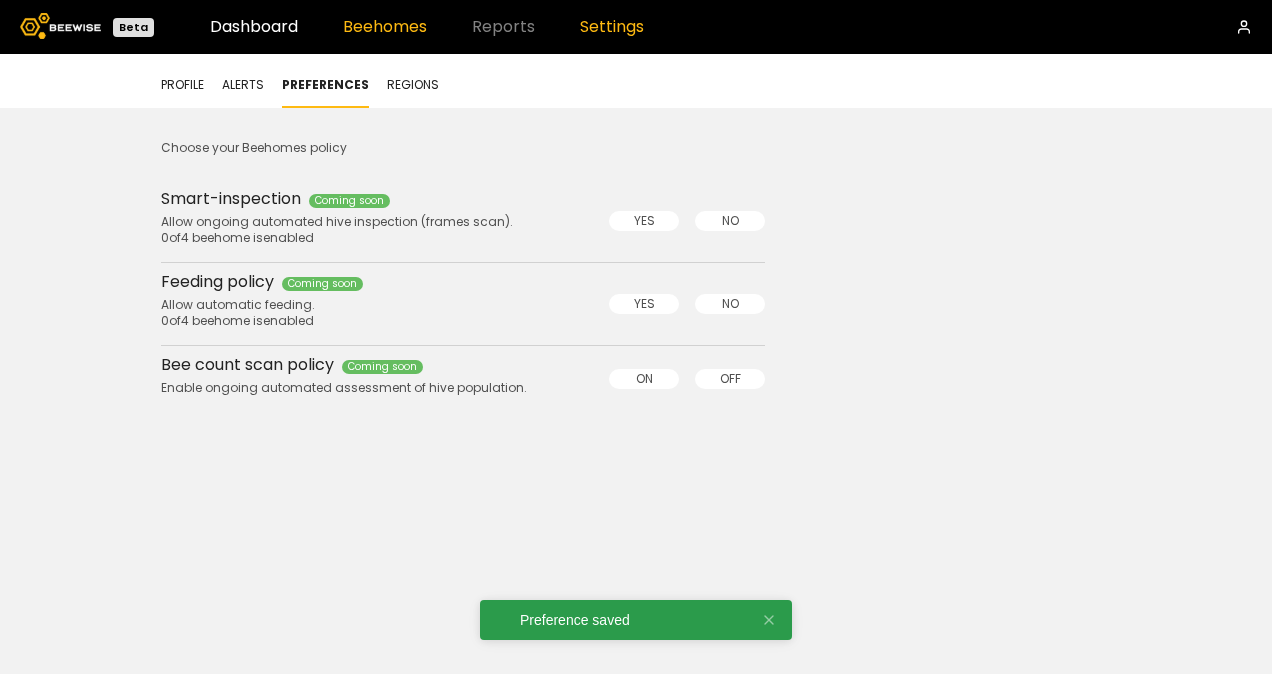 click on "Beehomes" at bounding box center (385, 27) 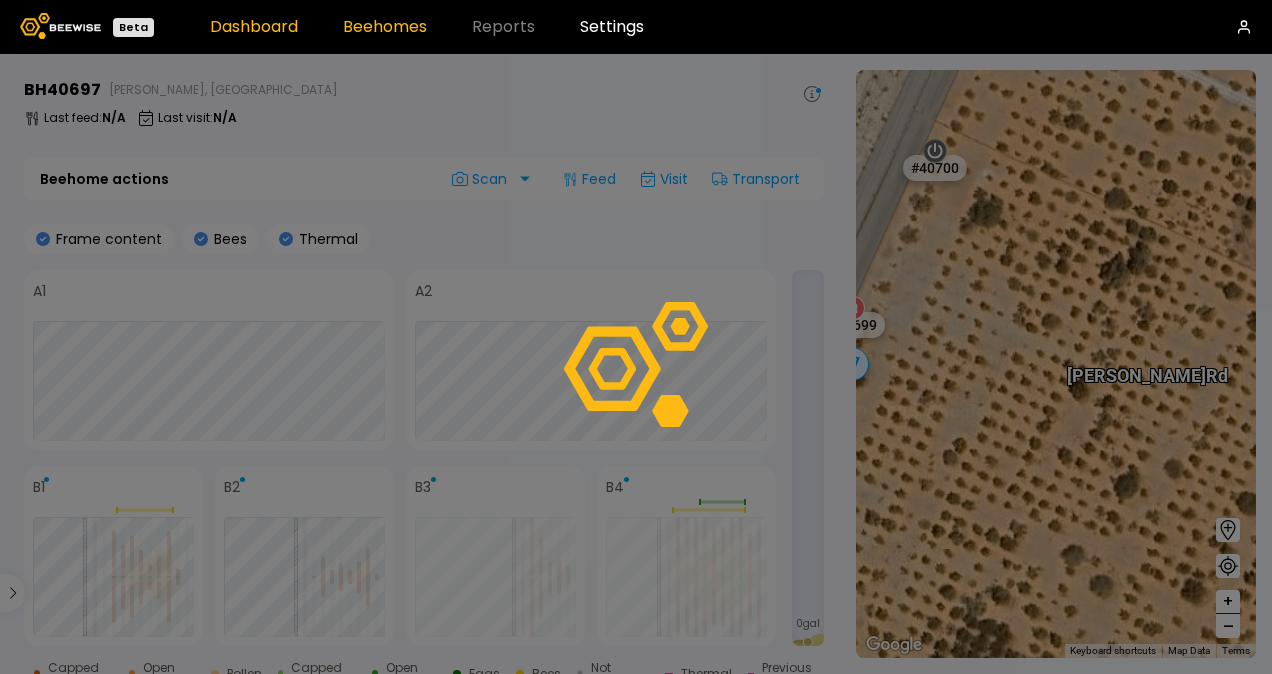 click on "Dashboard" at bounding box center [254, 27] 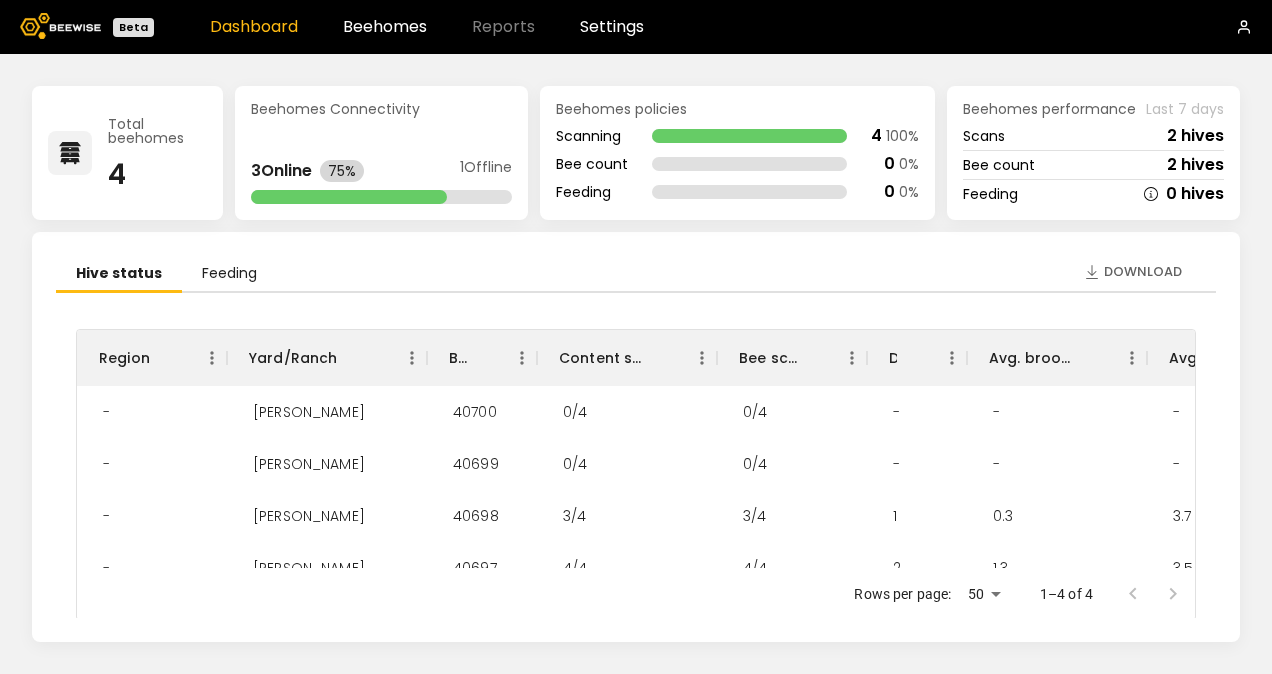 click 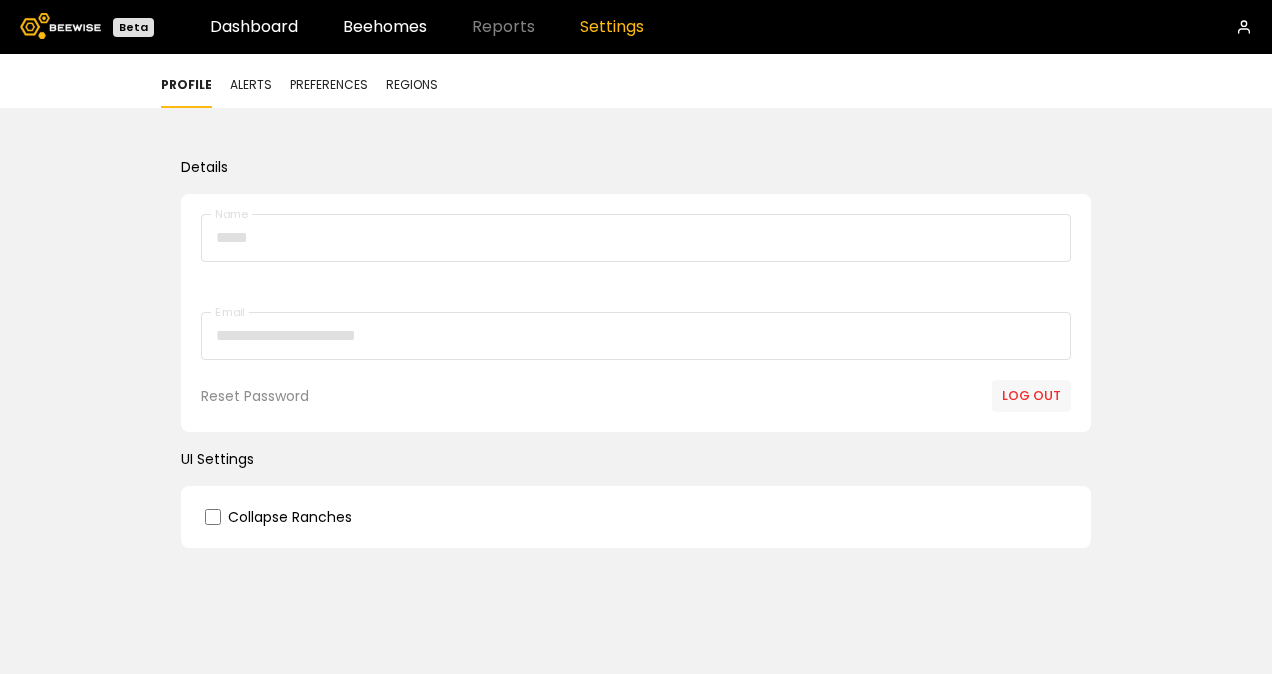 click on "Log out" at bounding box center (1031, 396) 